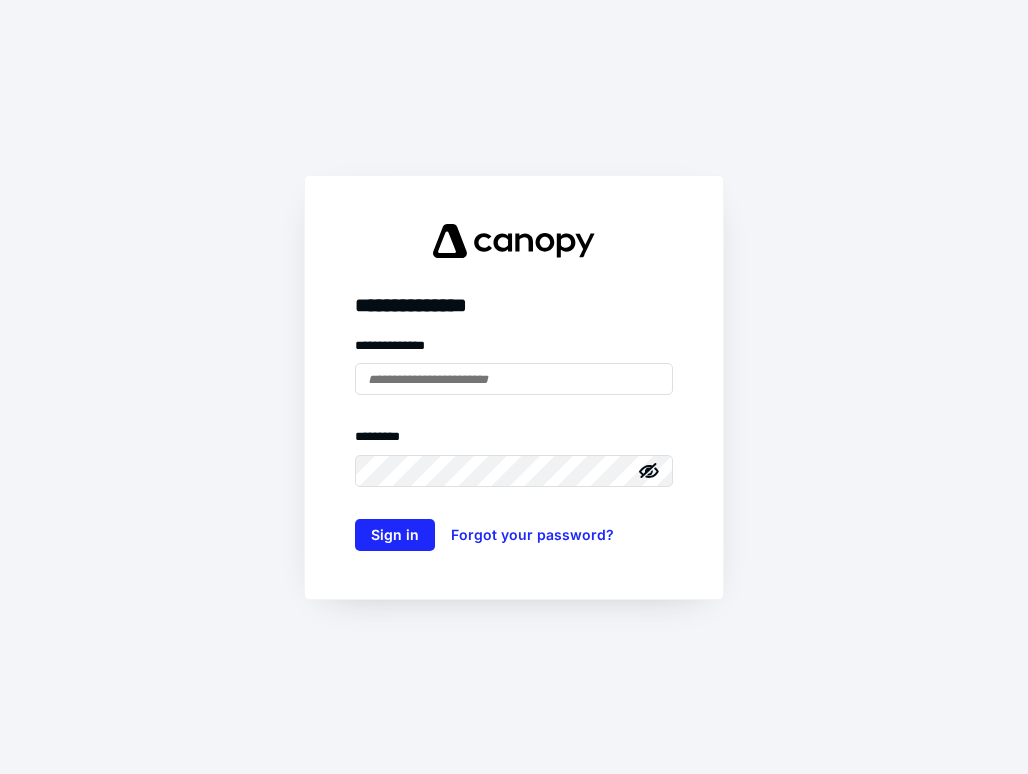 scroll, scrollTop: 0, scrollLeft: 0, axis: both 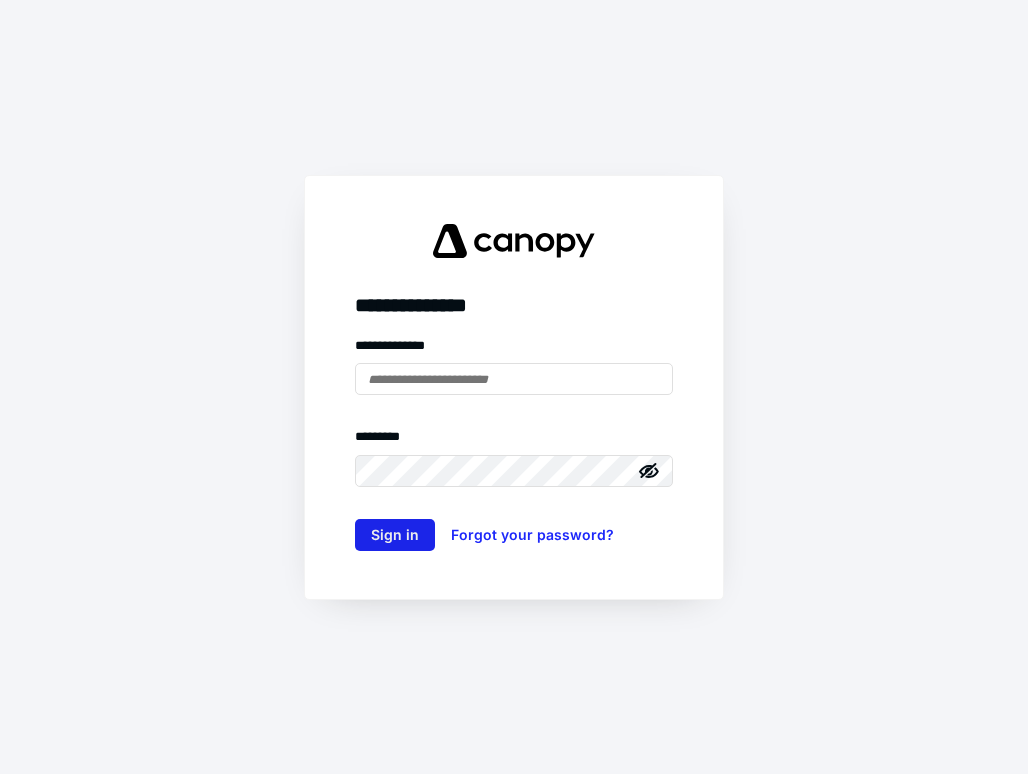 type on "**********" 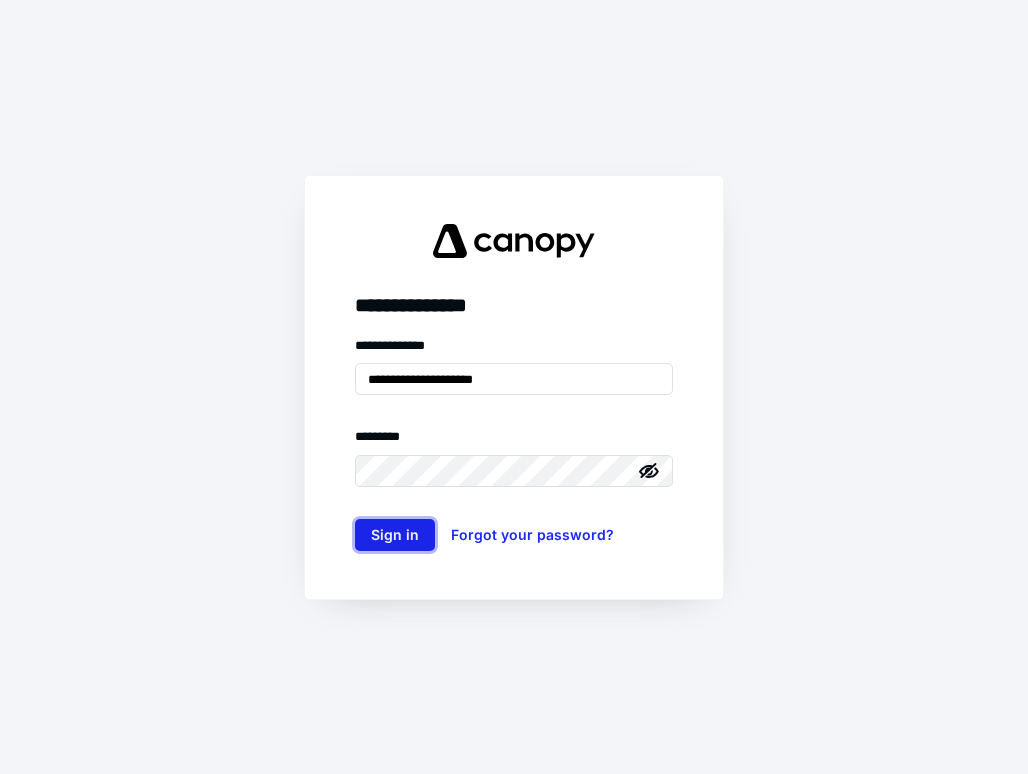 click on "Sign in" at bounding box center (395, 535) 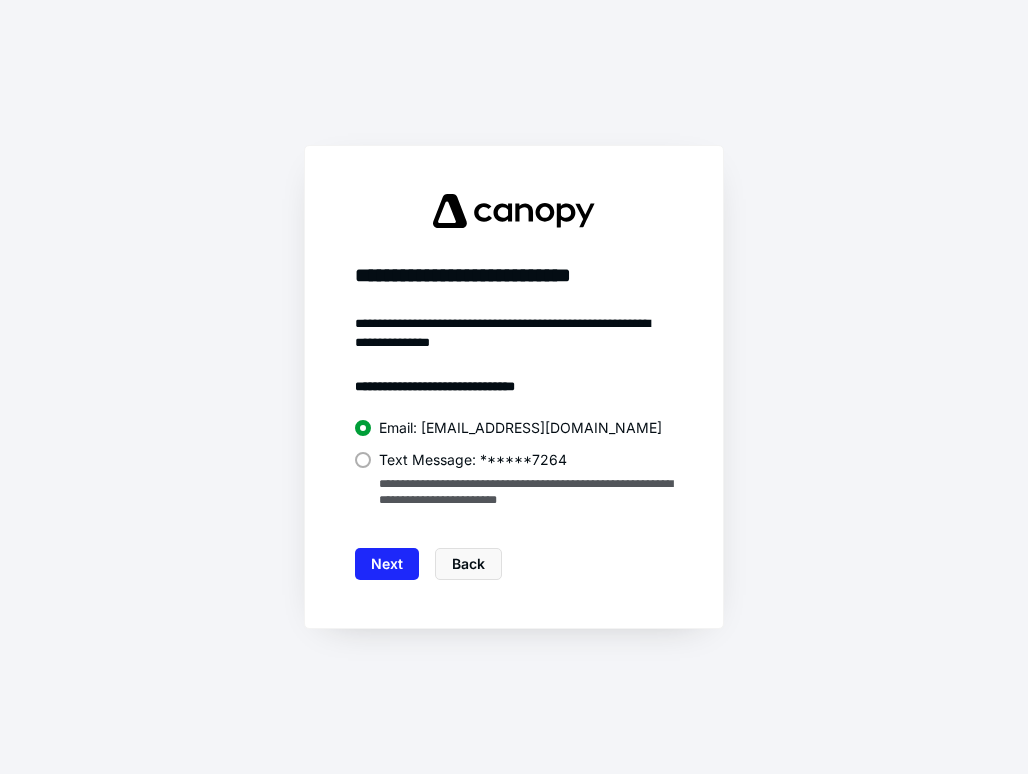 click at bounding box center [363, 460] 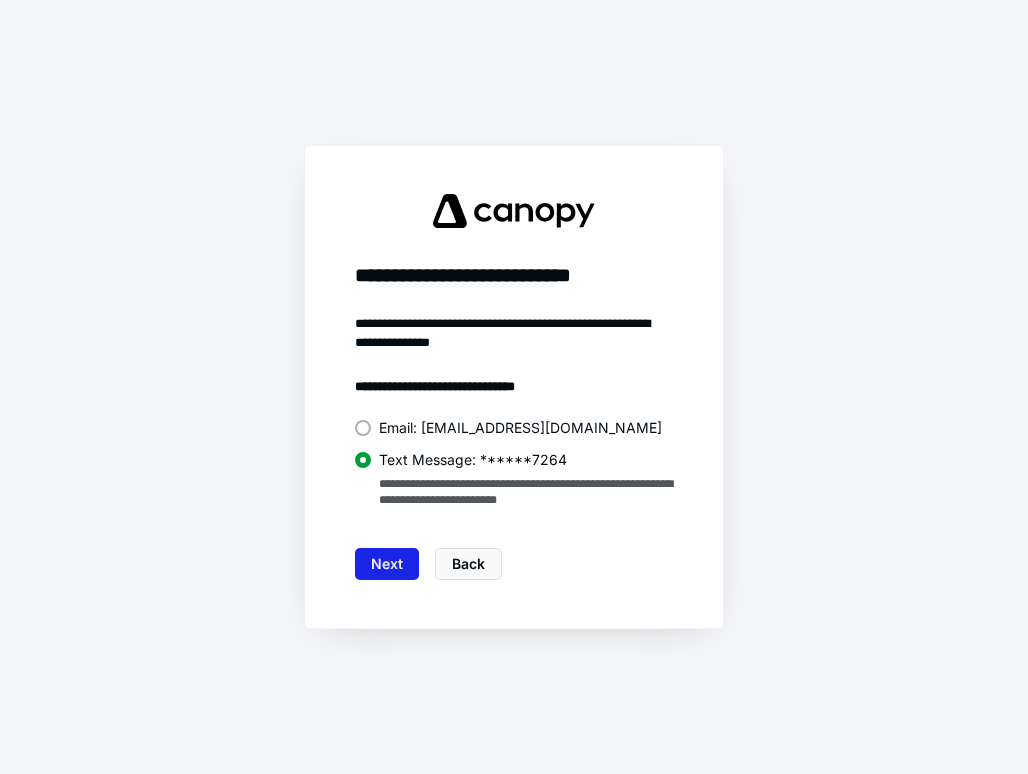 click on "Next" at bounding box center [387, 564] 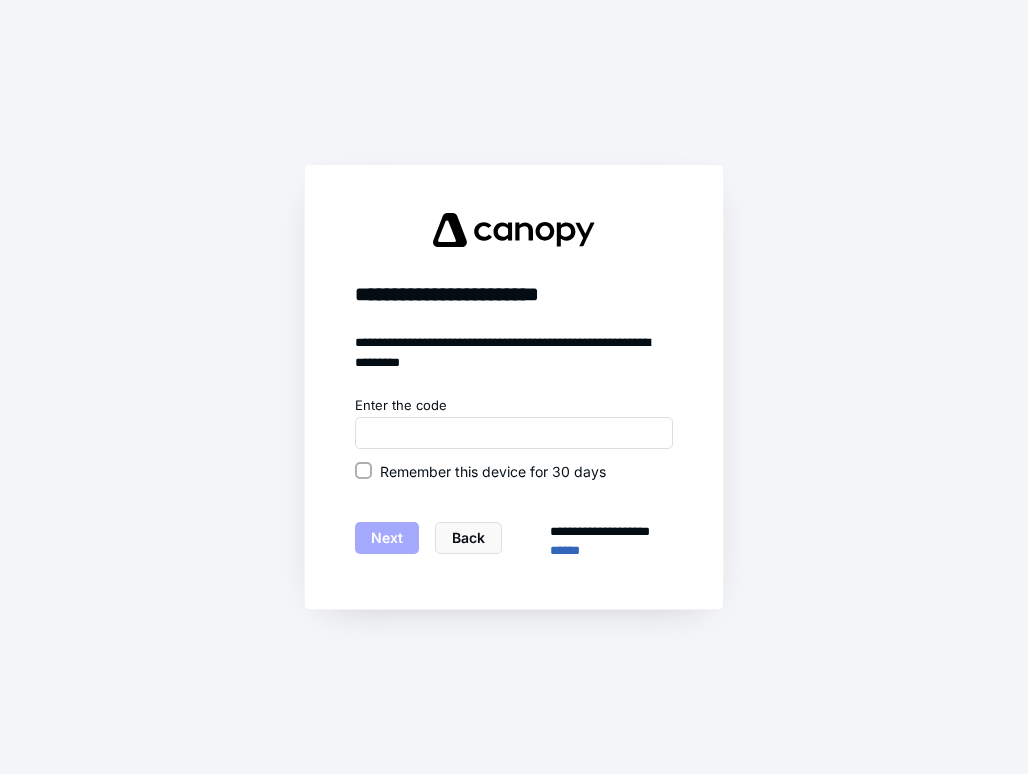drag, startPoint x: 363, startPoint y: 468, endPoint x: 384, endPoint y: 463, distance: 21.587032 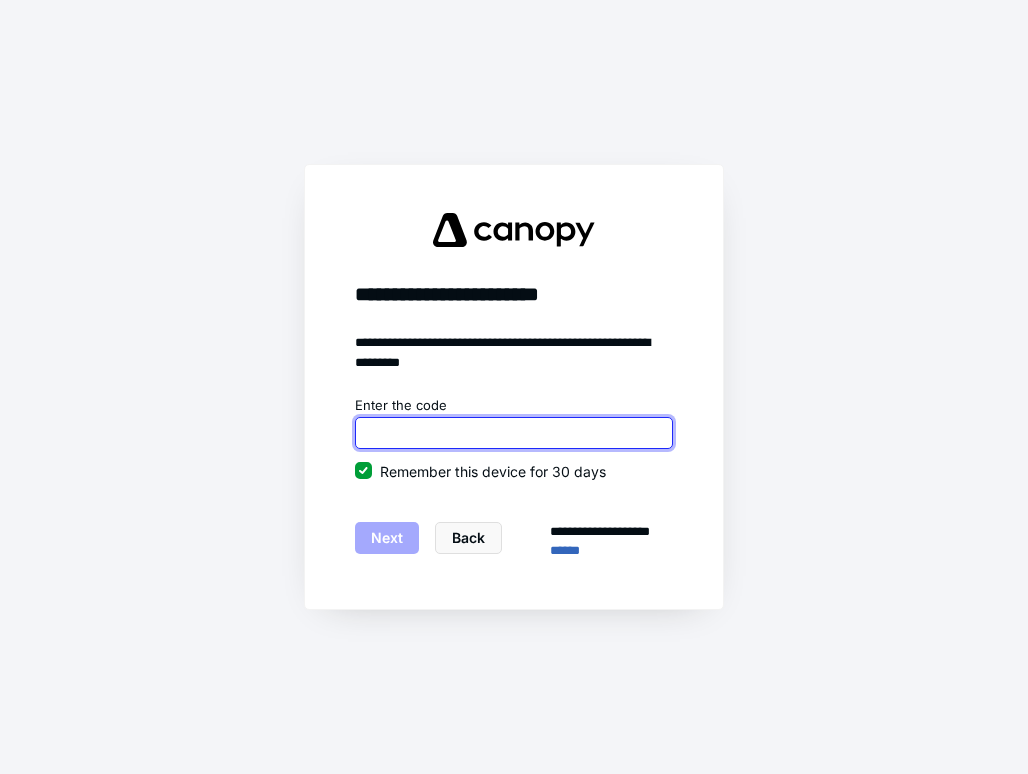 click at bounding box center [514, 433] 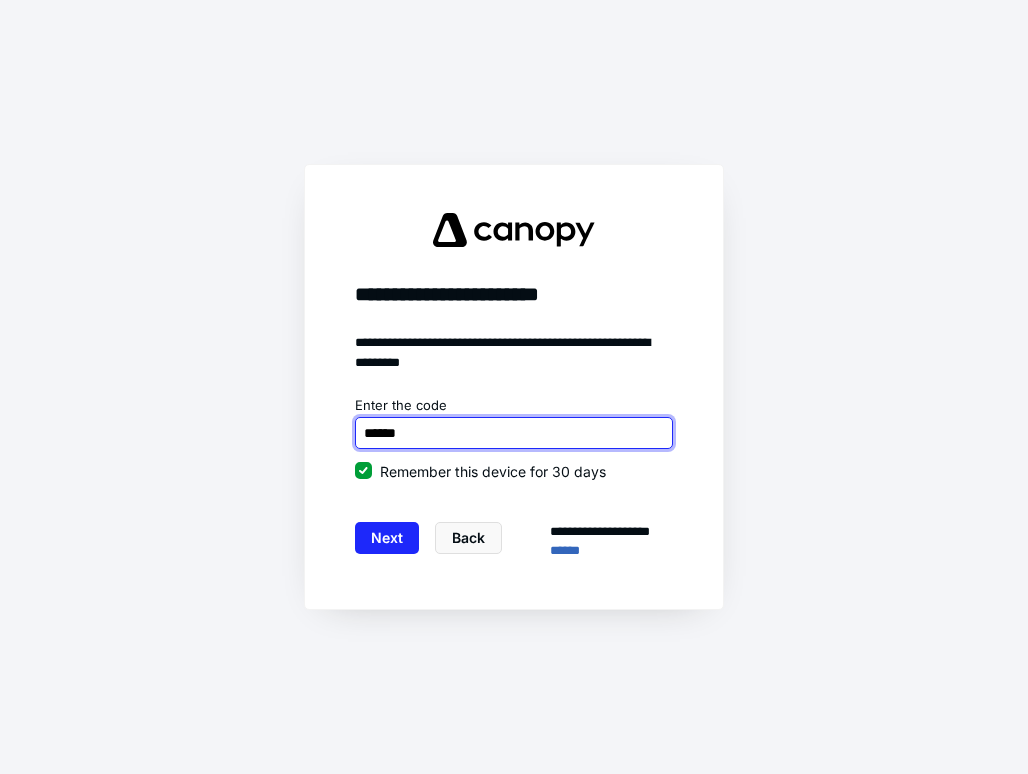 type on "******" 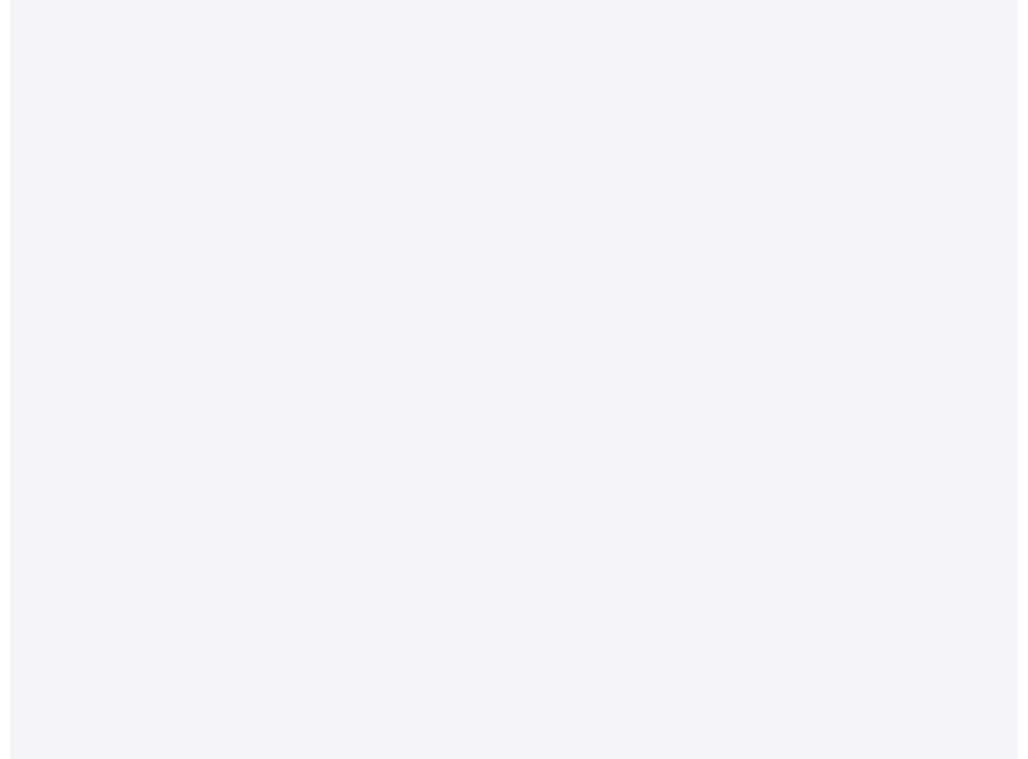 scroll, scrollTop: 0, scrollLeft: 0, axis: both 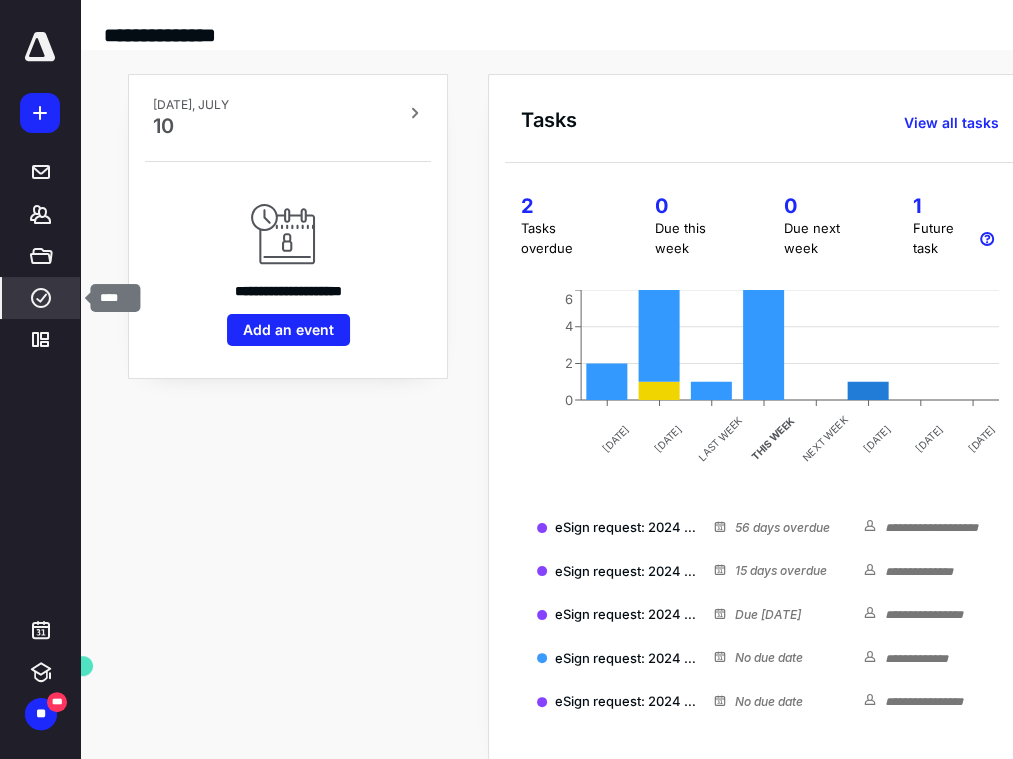 click on "****" at bounding box center (41, 298) 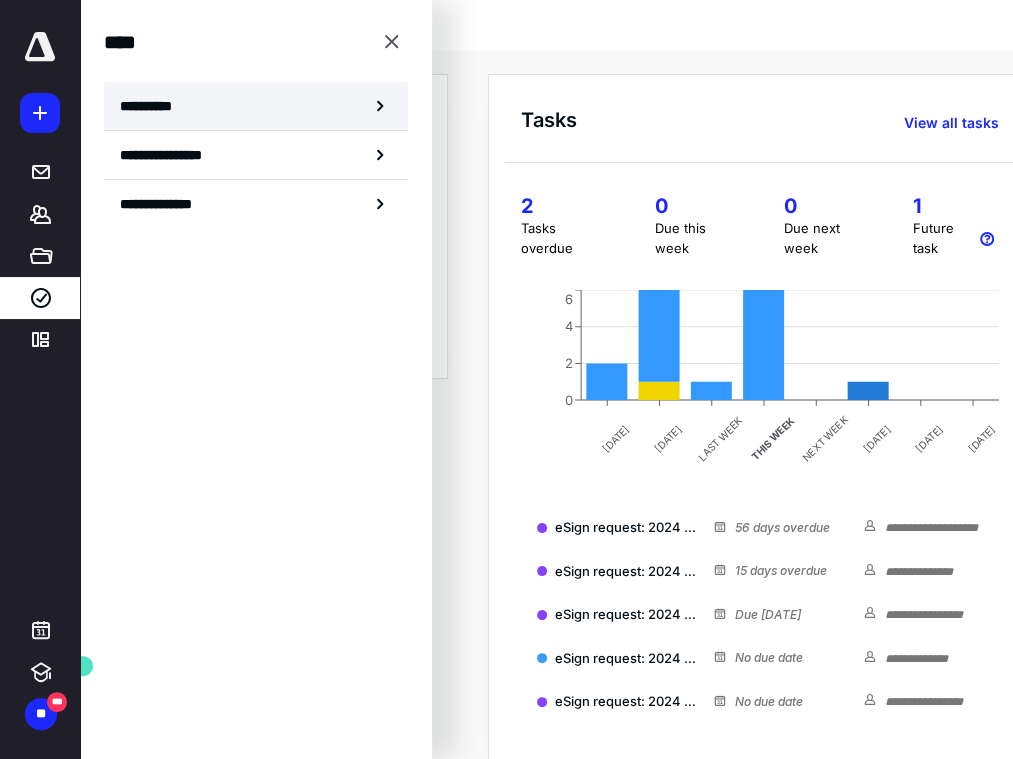 click on "**********" at bounding box center (256, 106) 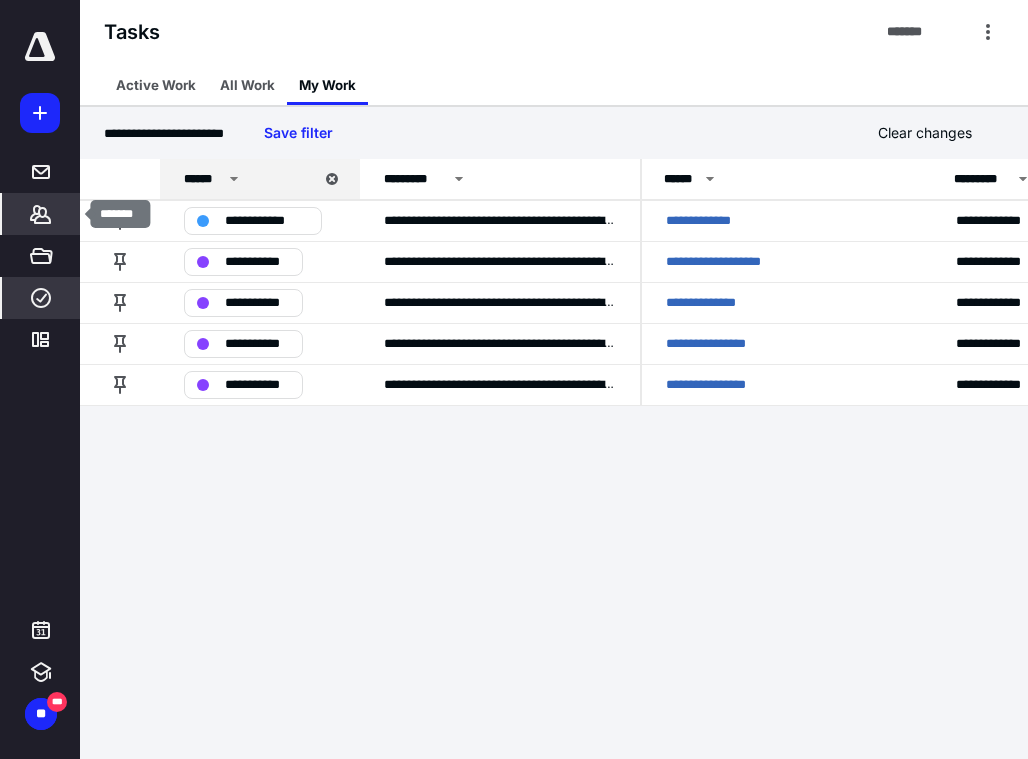 click 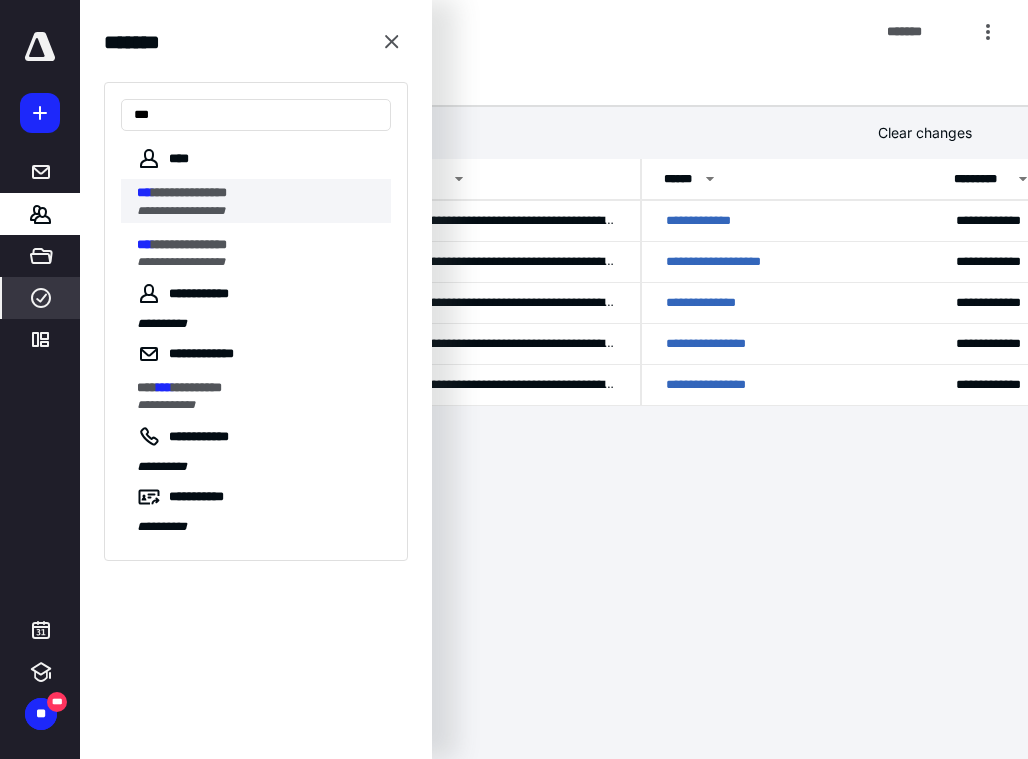 type on "***" 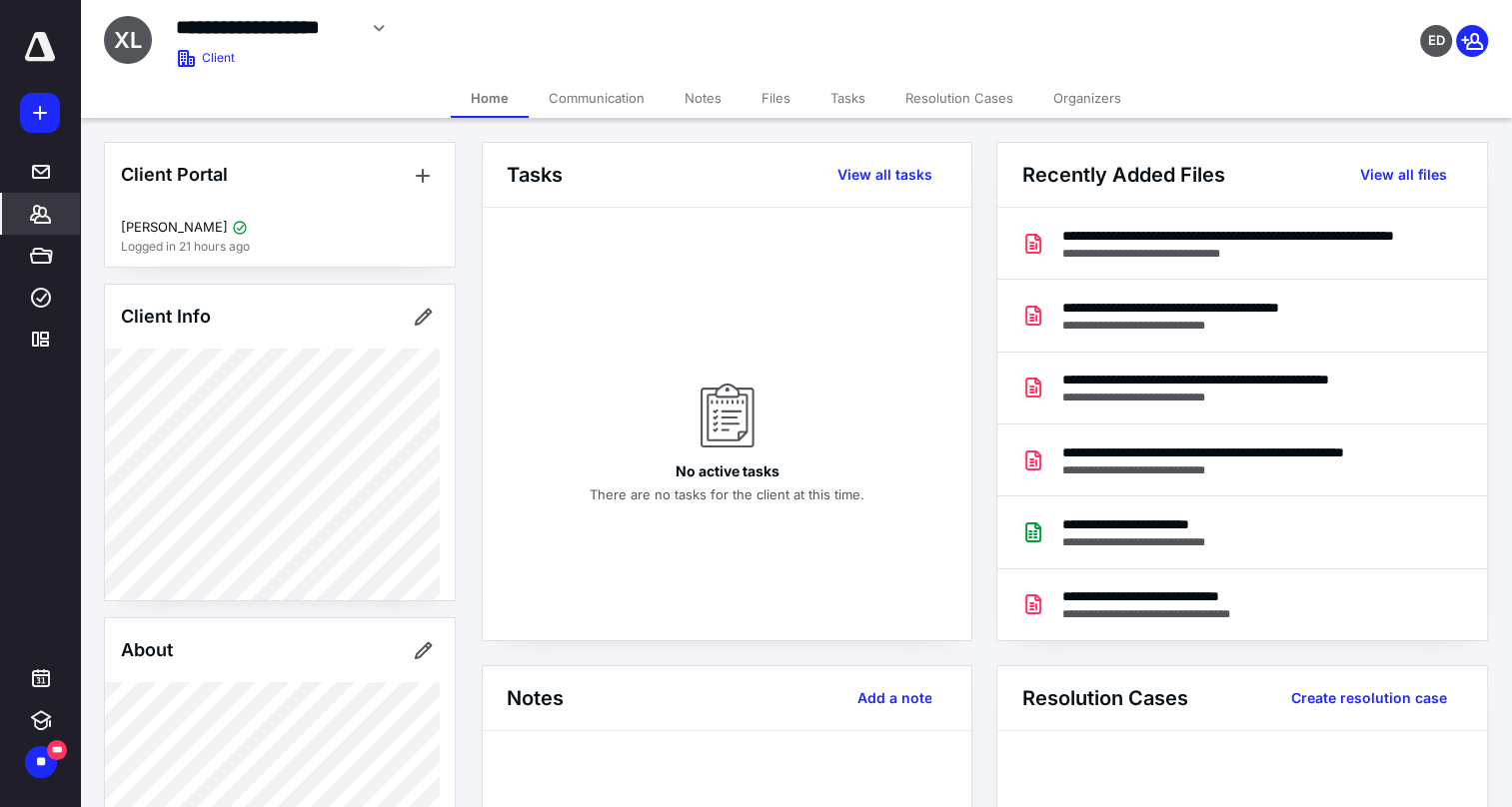 click on "Tasks" at bounding box center [847, 98] 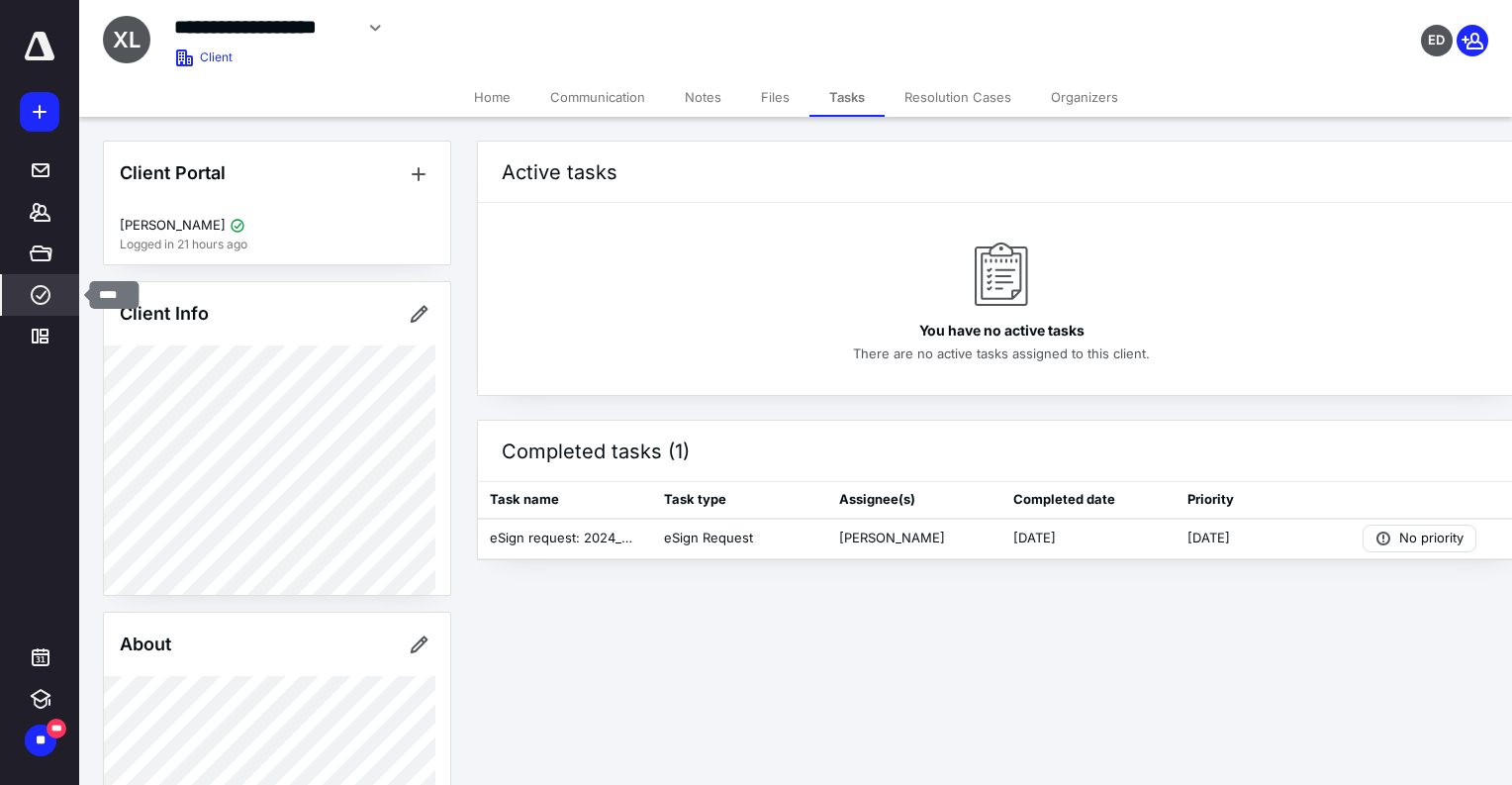 click 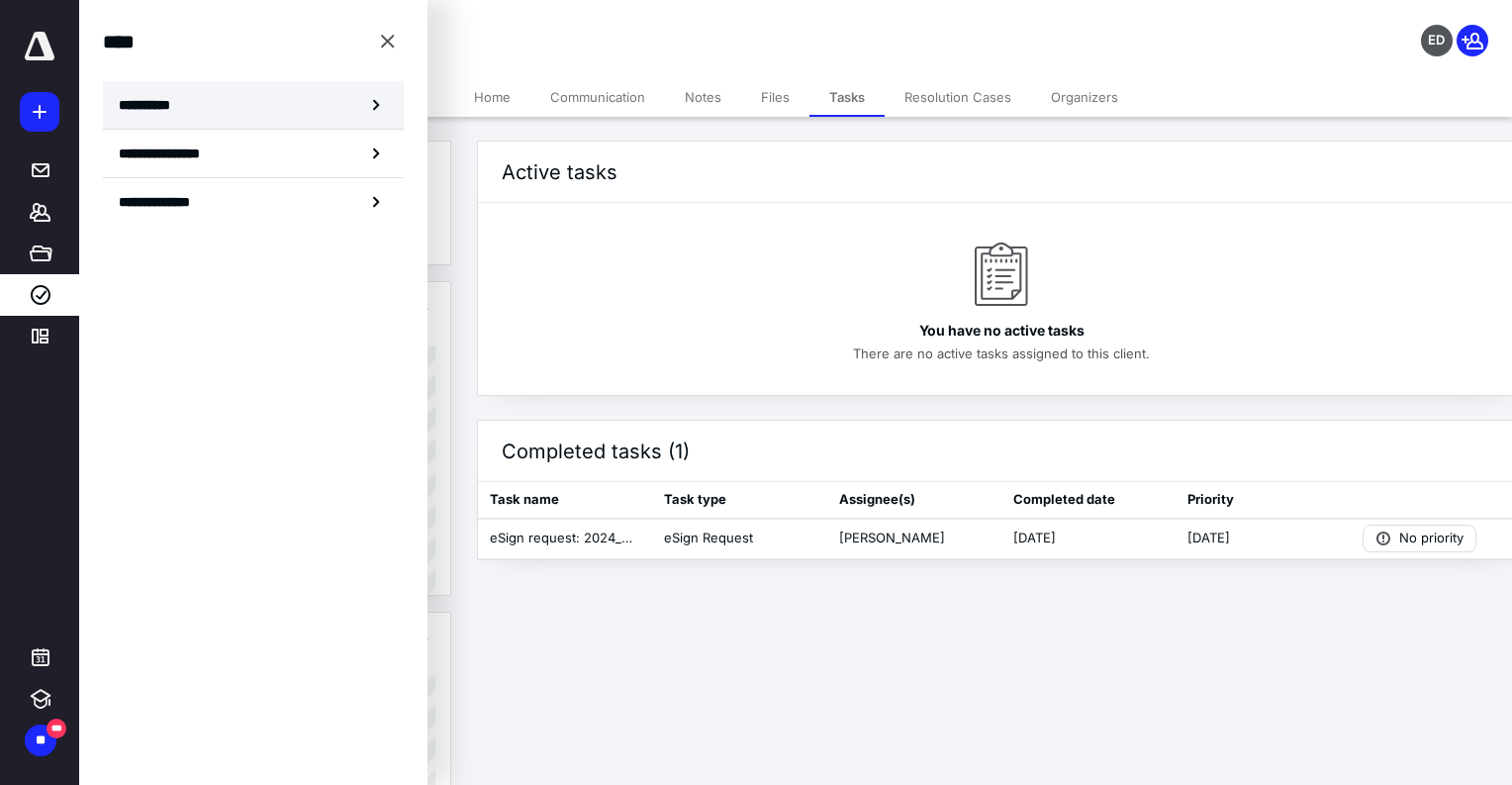 click on "**********" at bounding box center (253, 105) 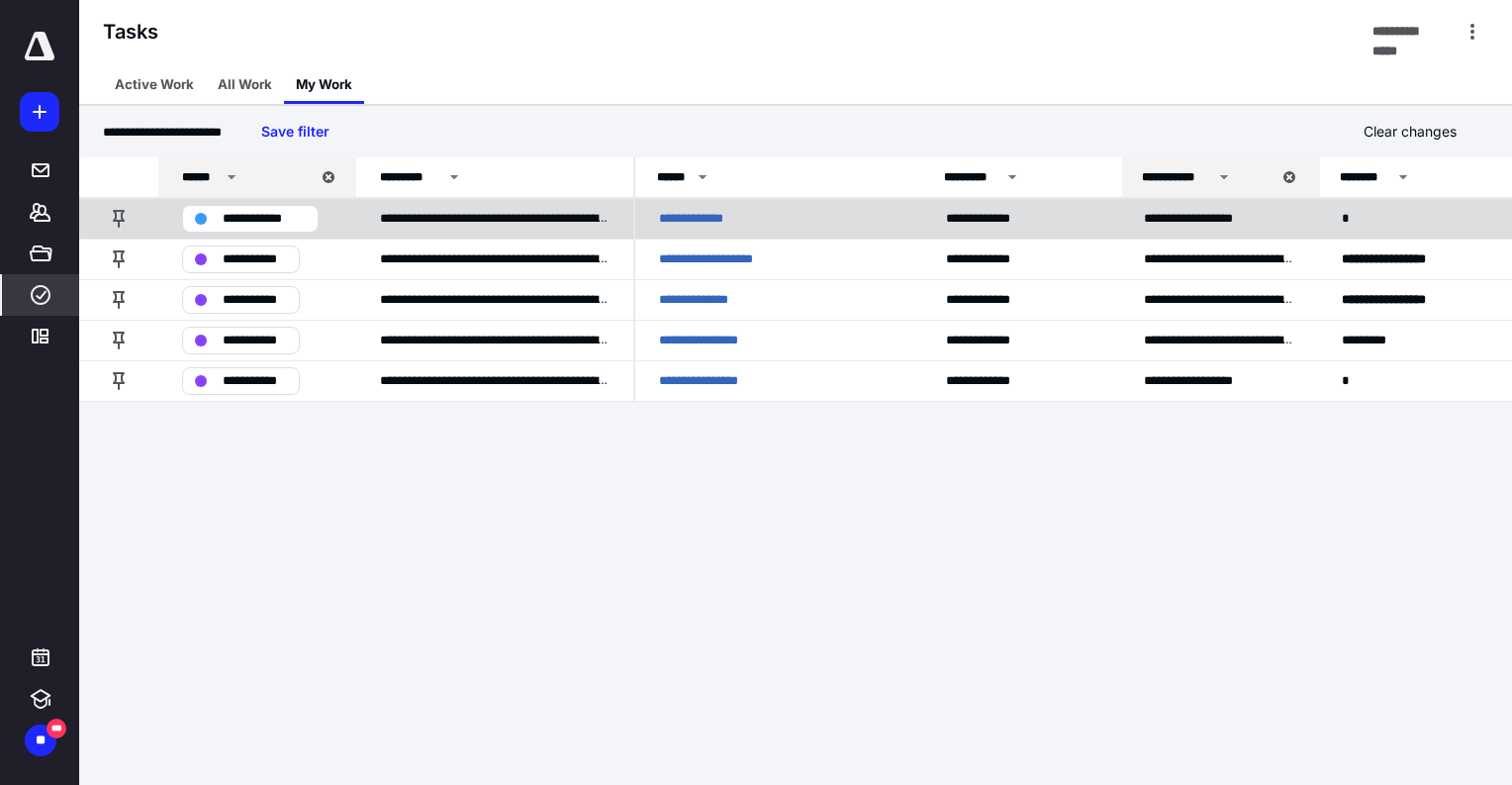 click on "**********" at bounding box center (702, 219) 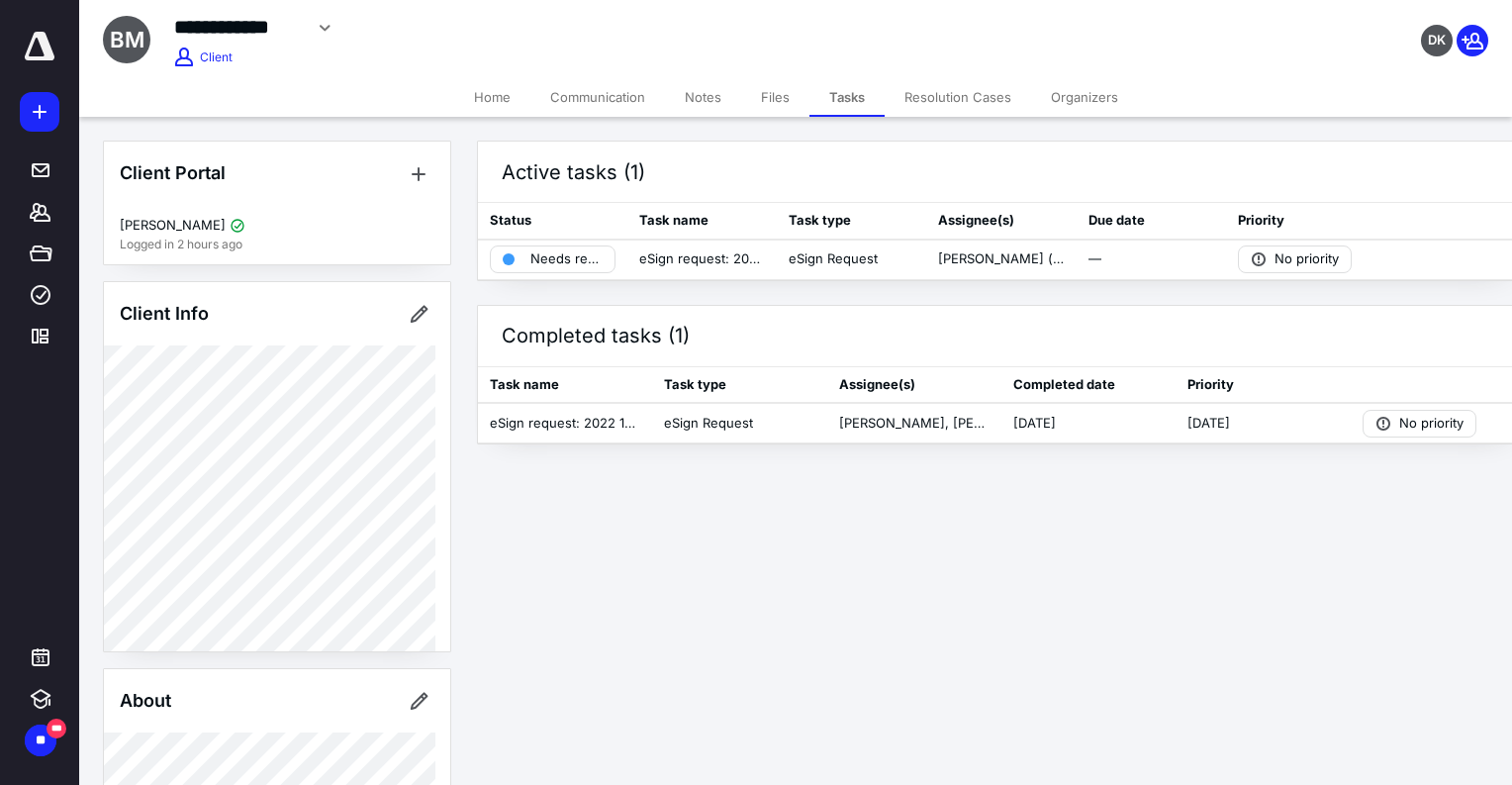 click on "Files" at bounding box center [775, 97] 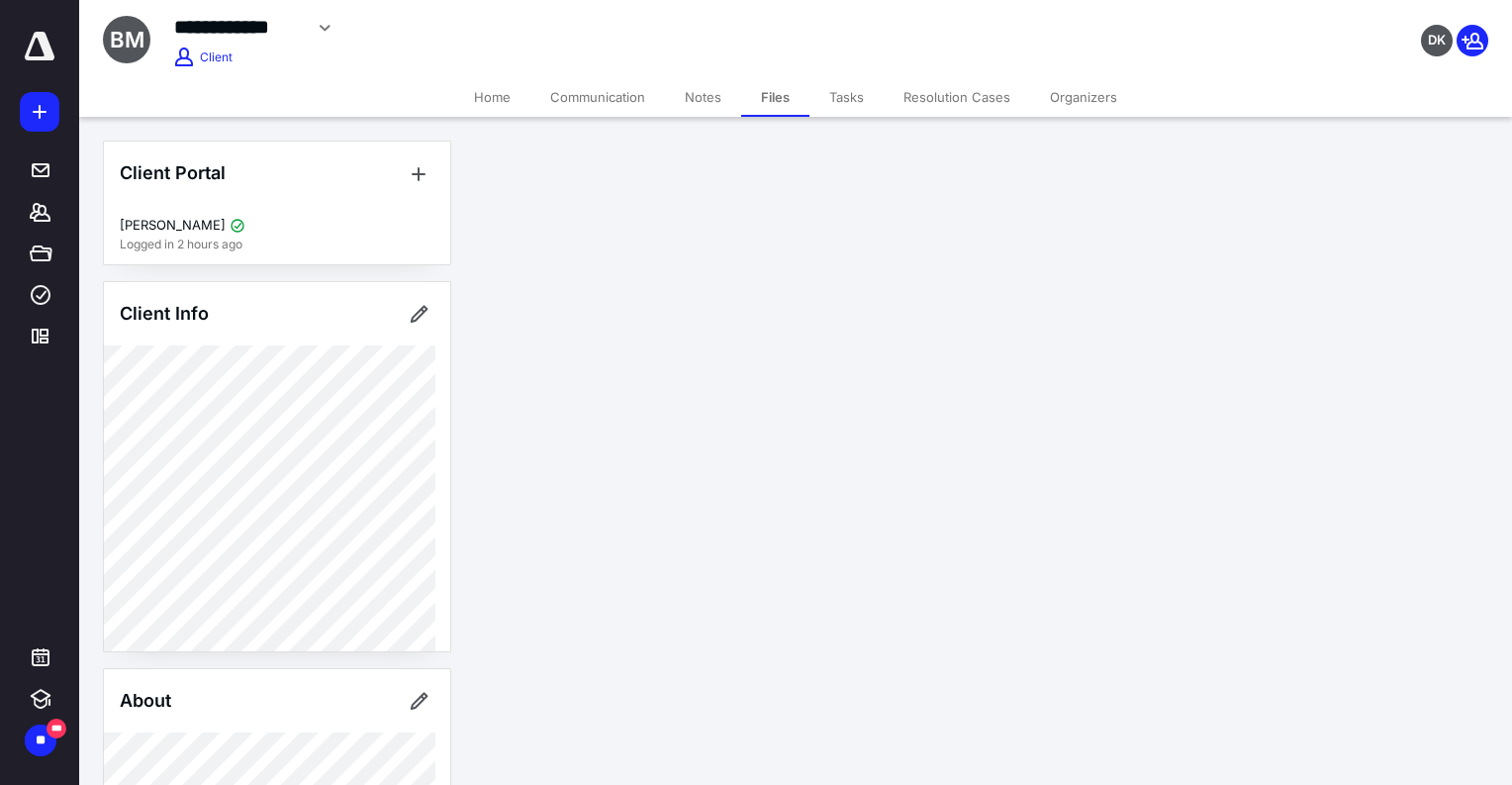 click on "Files" at bounding box center [775, 97] 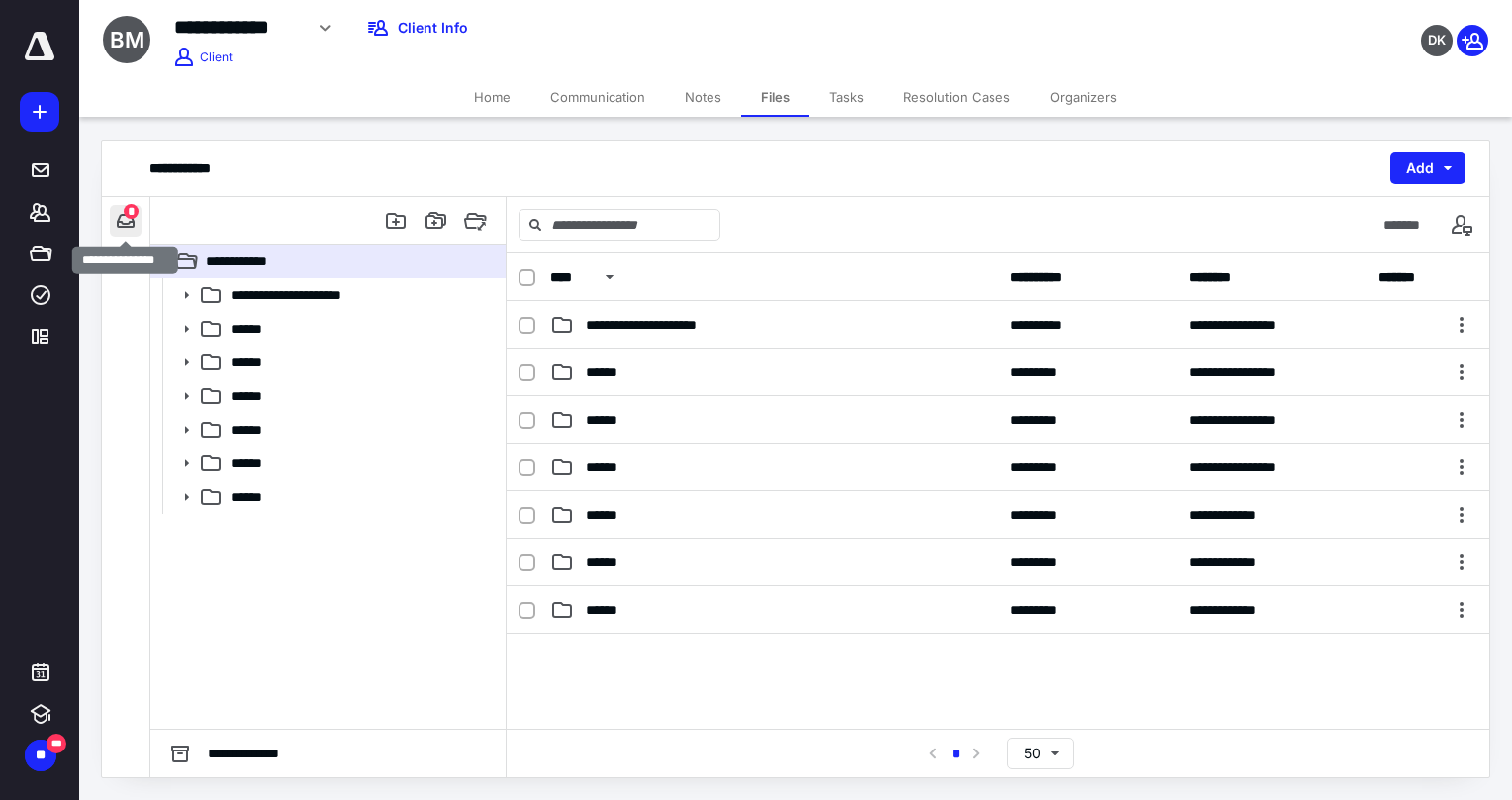 click at bounding box center (126, 221) 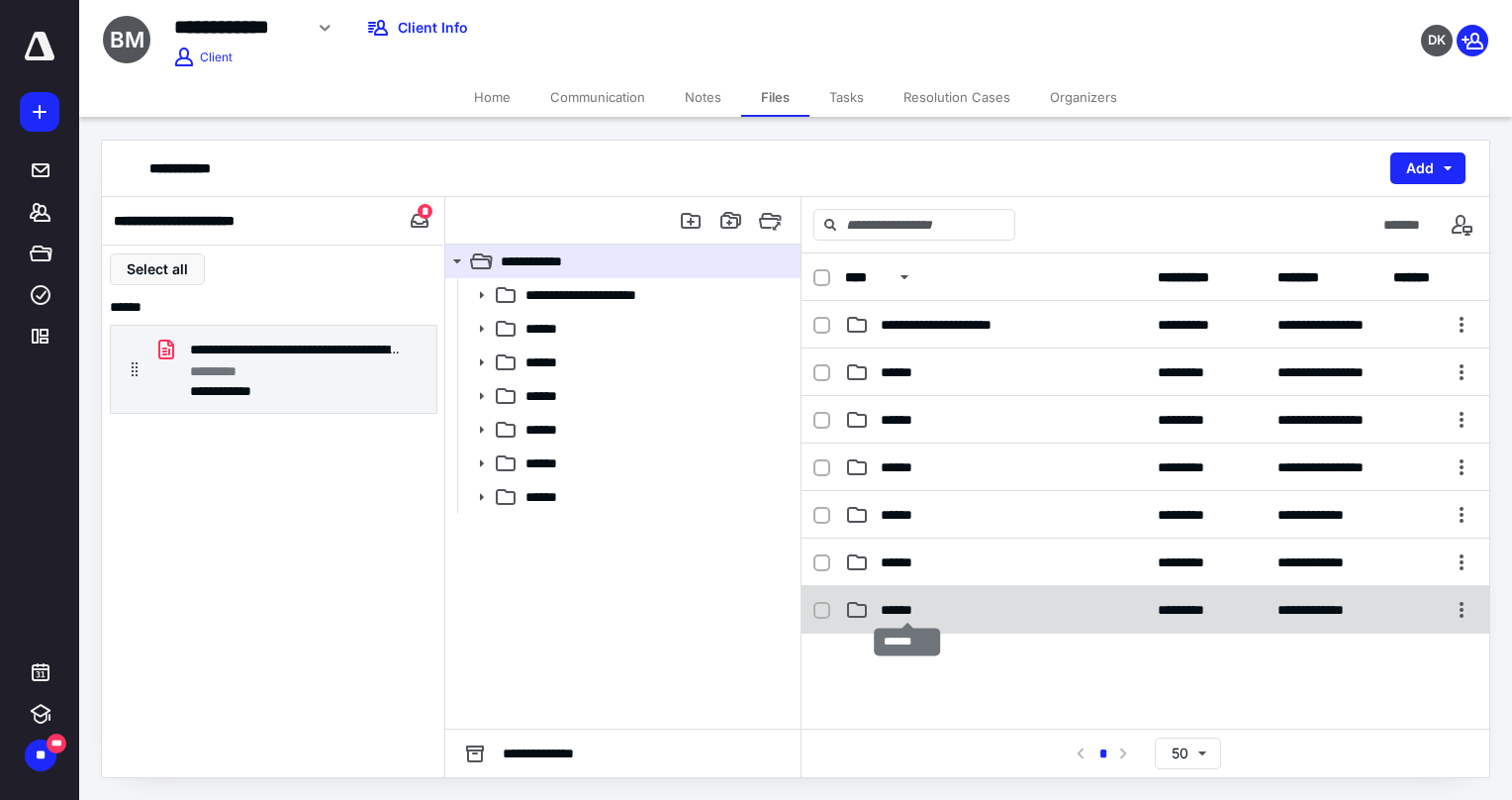 click on "******" at bounding box center [907, 610] 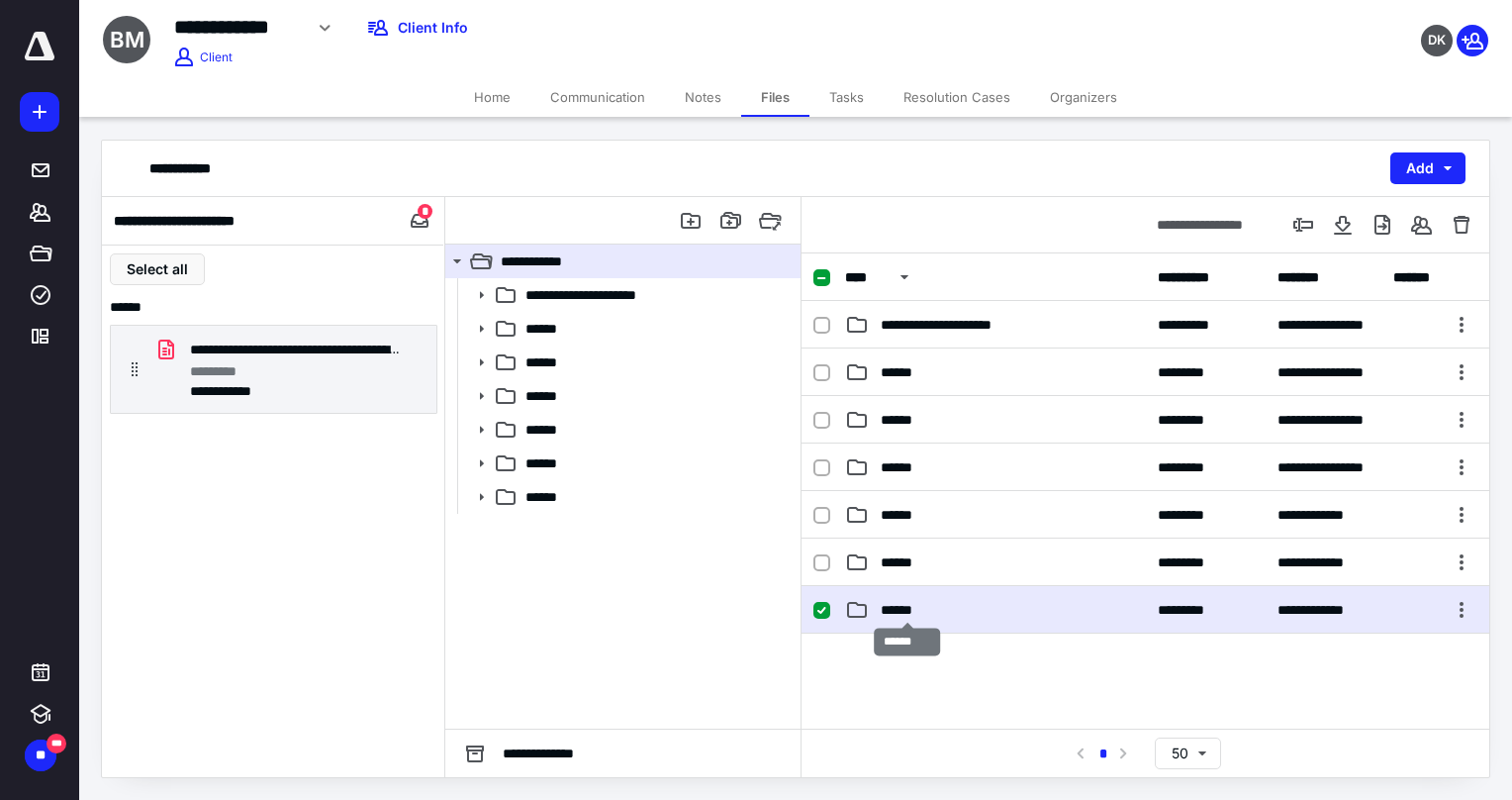 click on "******" at bounding box center [907, 610] 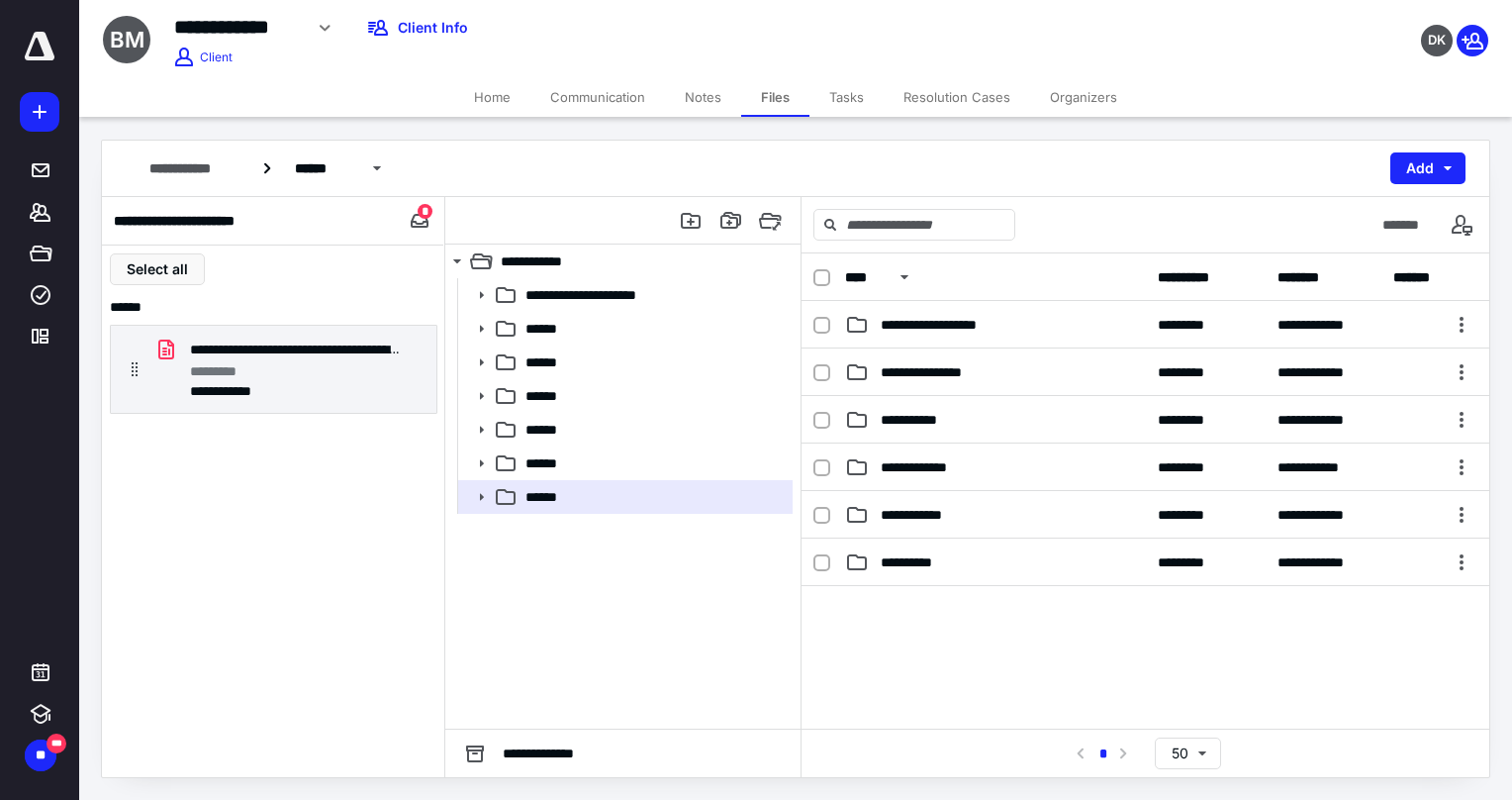 click at bounding box center [1145, 735] 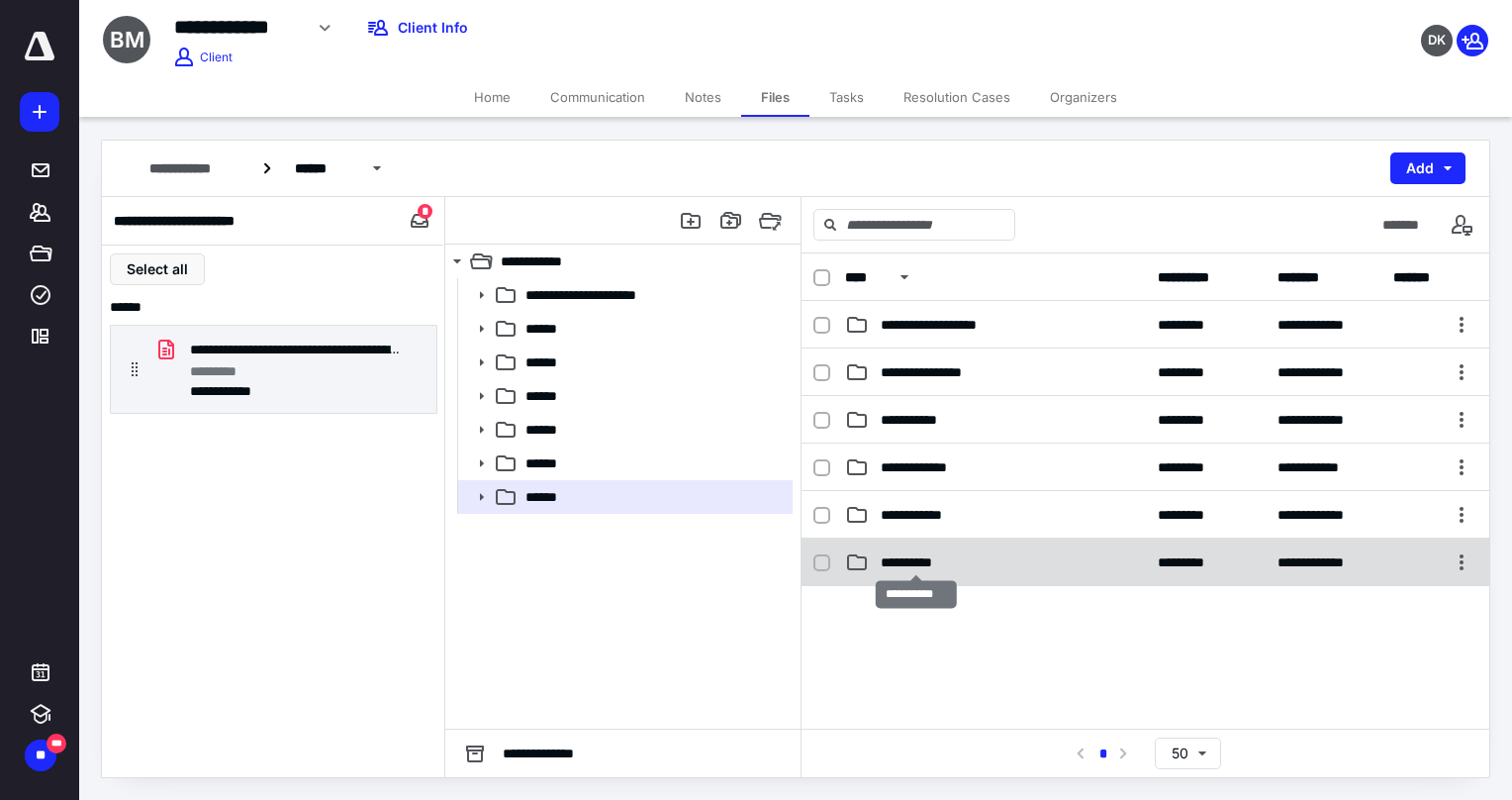 click on "**********" at bounding box center [915, 562] 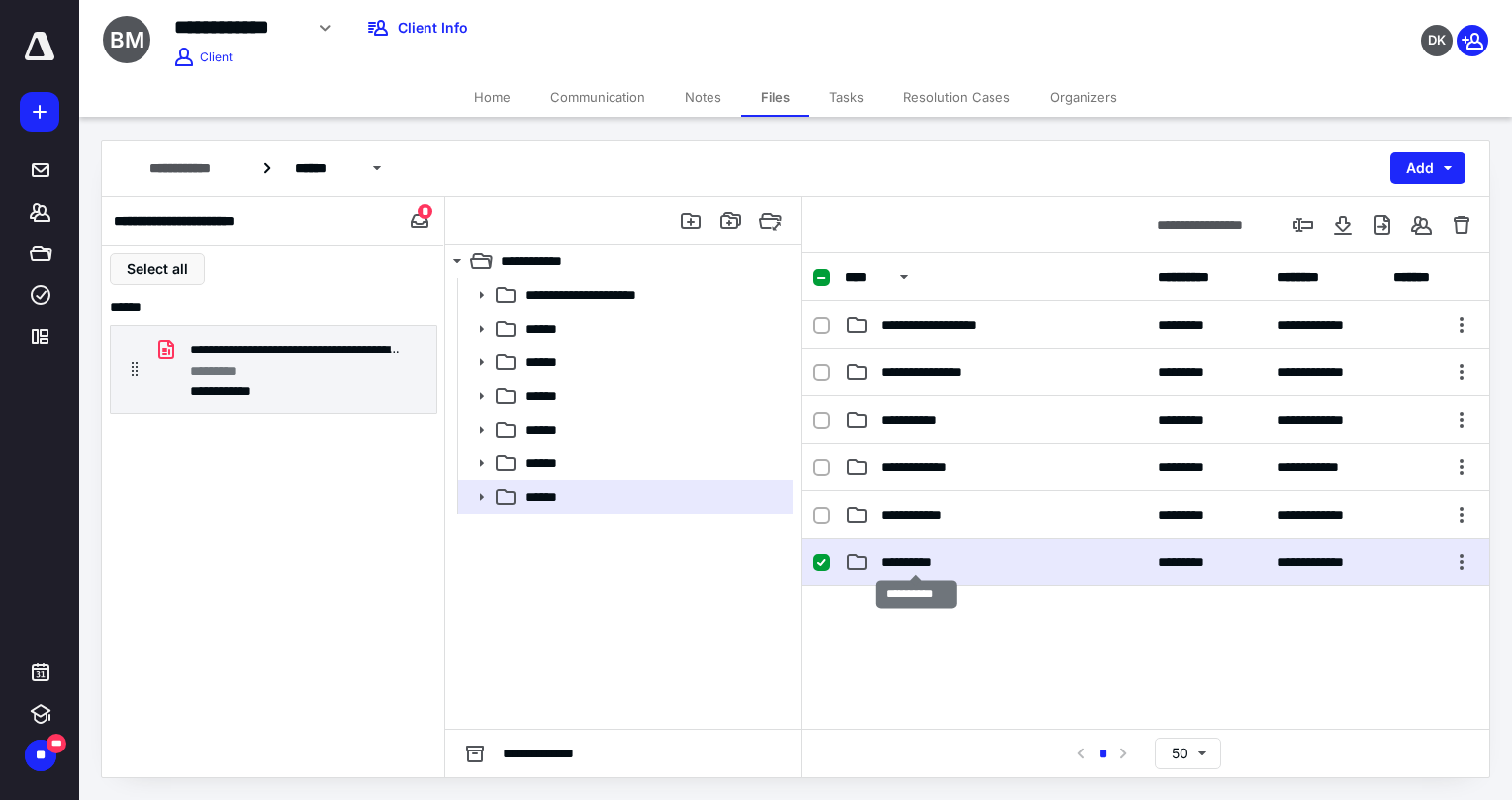 click on "**********" at bounding box center [915, 562] 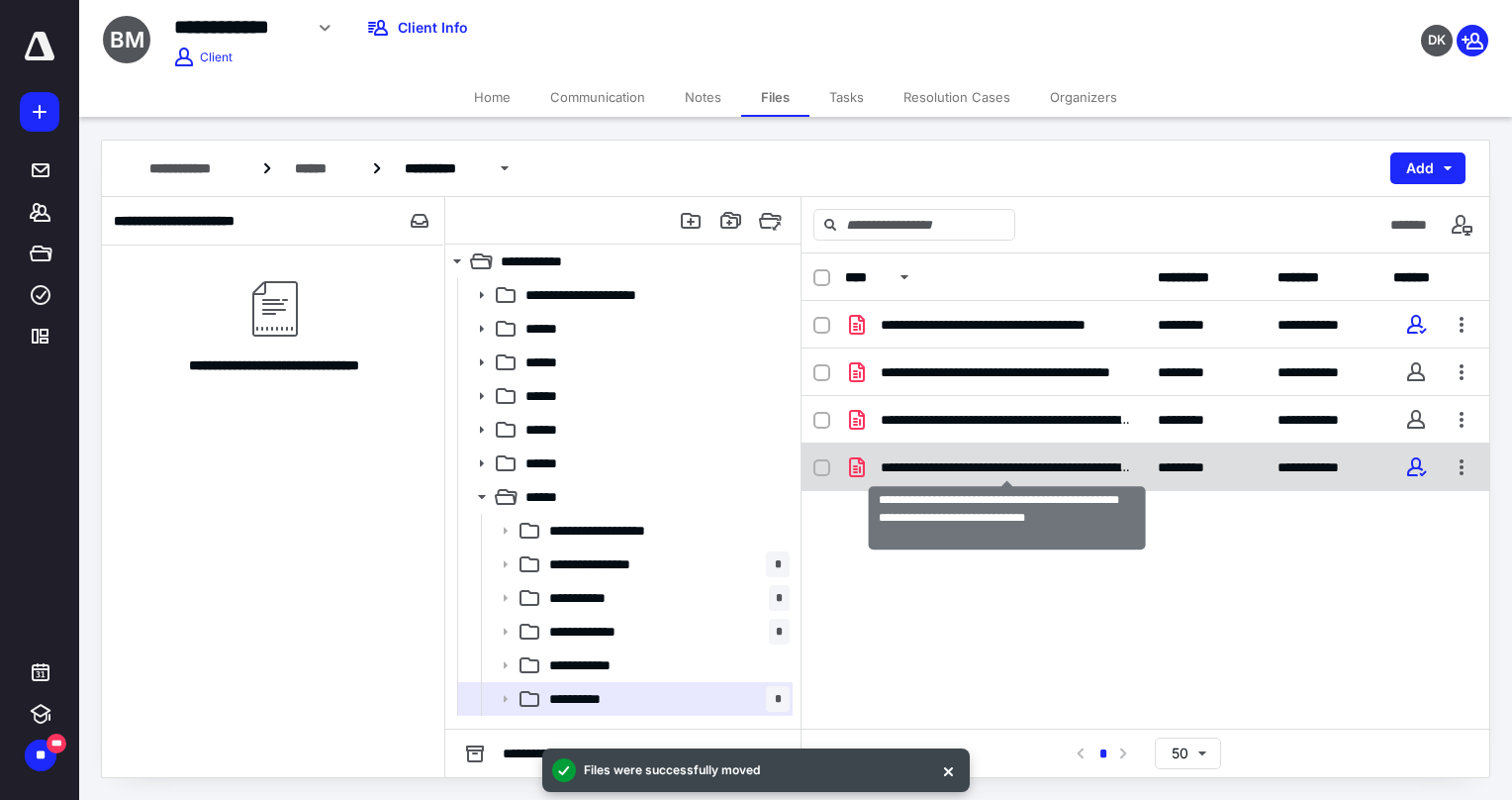 click on "**********" at bounding box center (1007, 467) 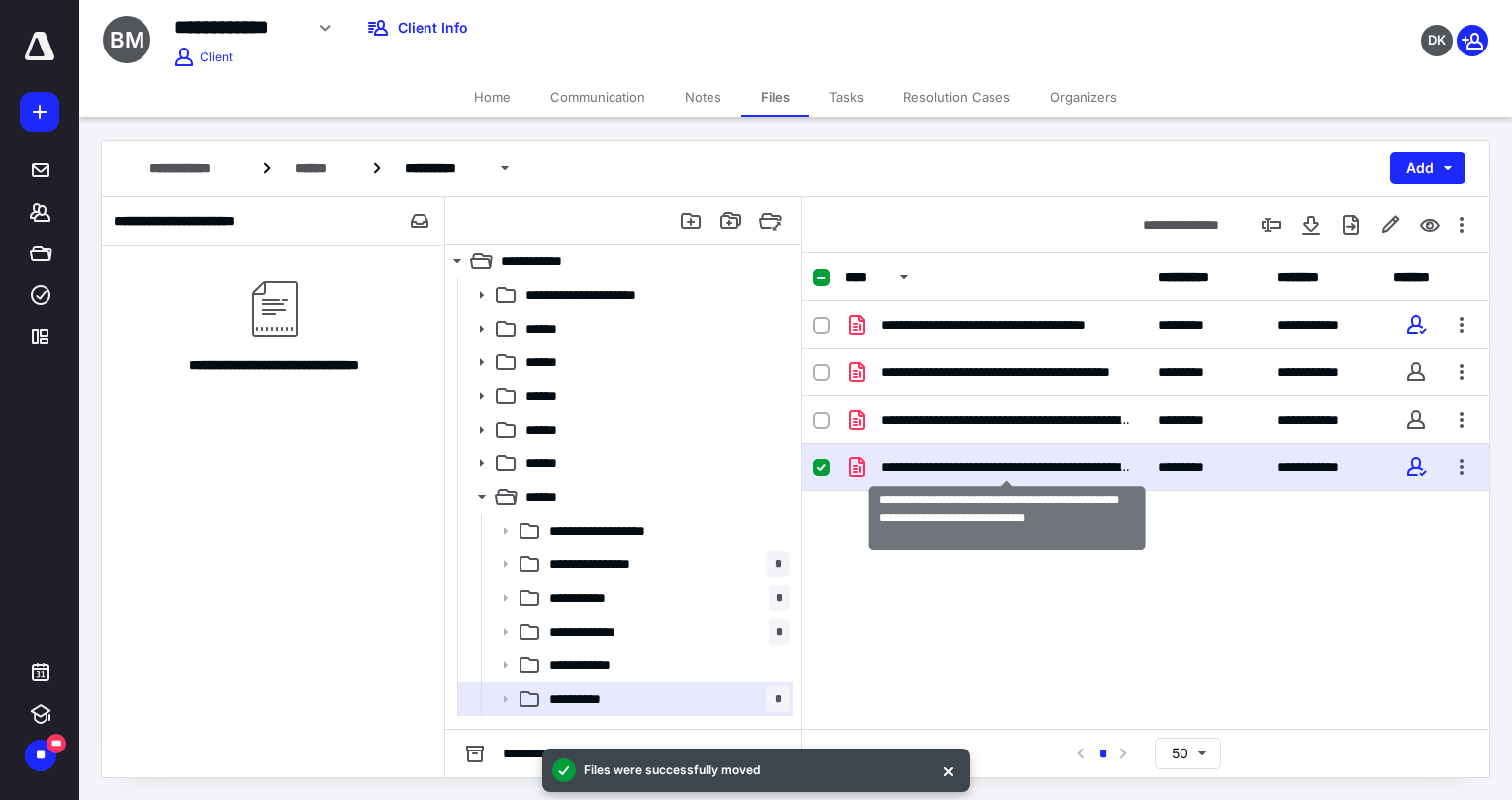 click on "**********" at bounding box center (1007, 467) 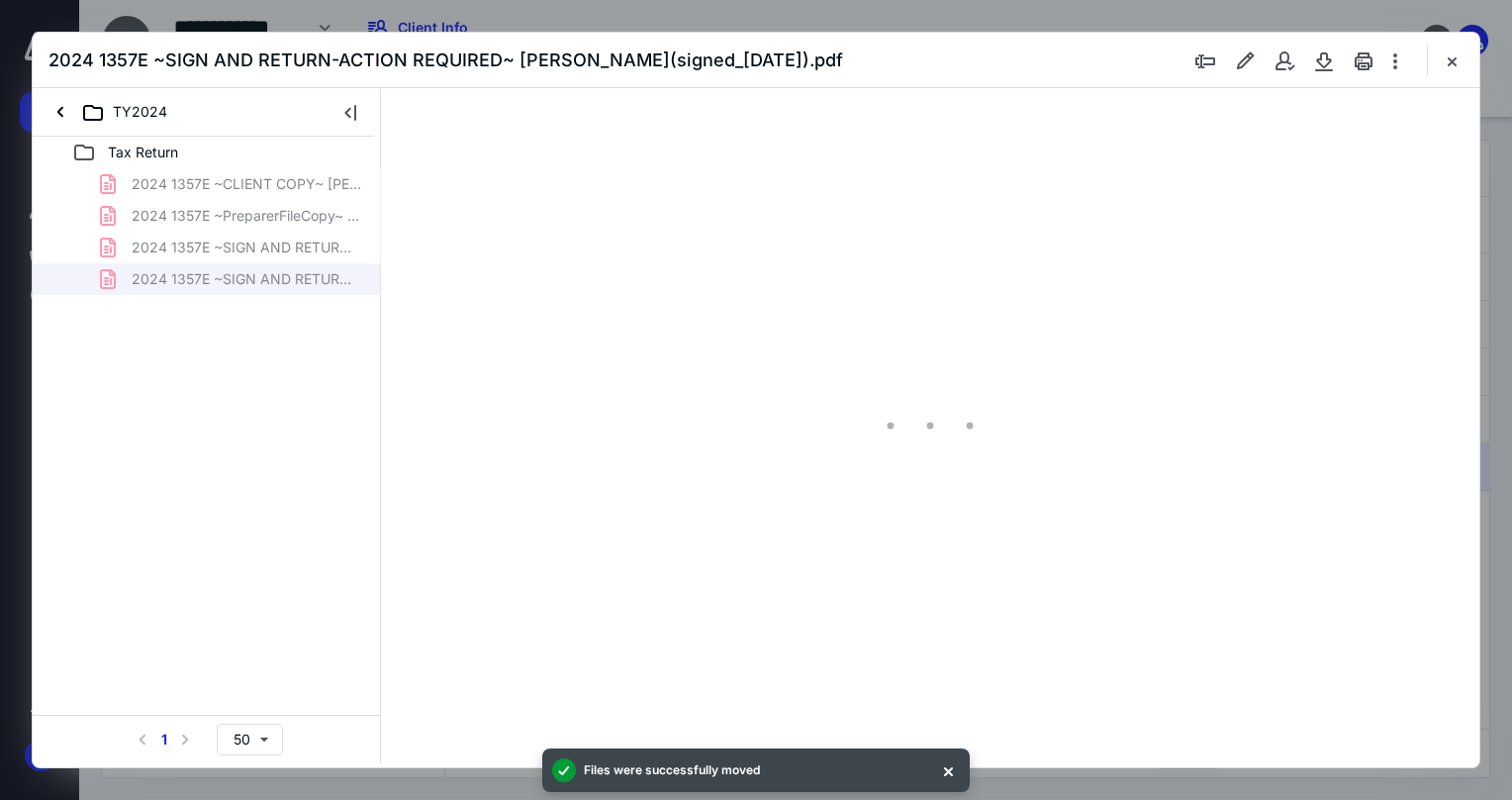 scroll, scrollTop: 0, scrollLeft: 0, axis: both 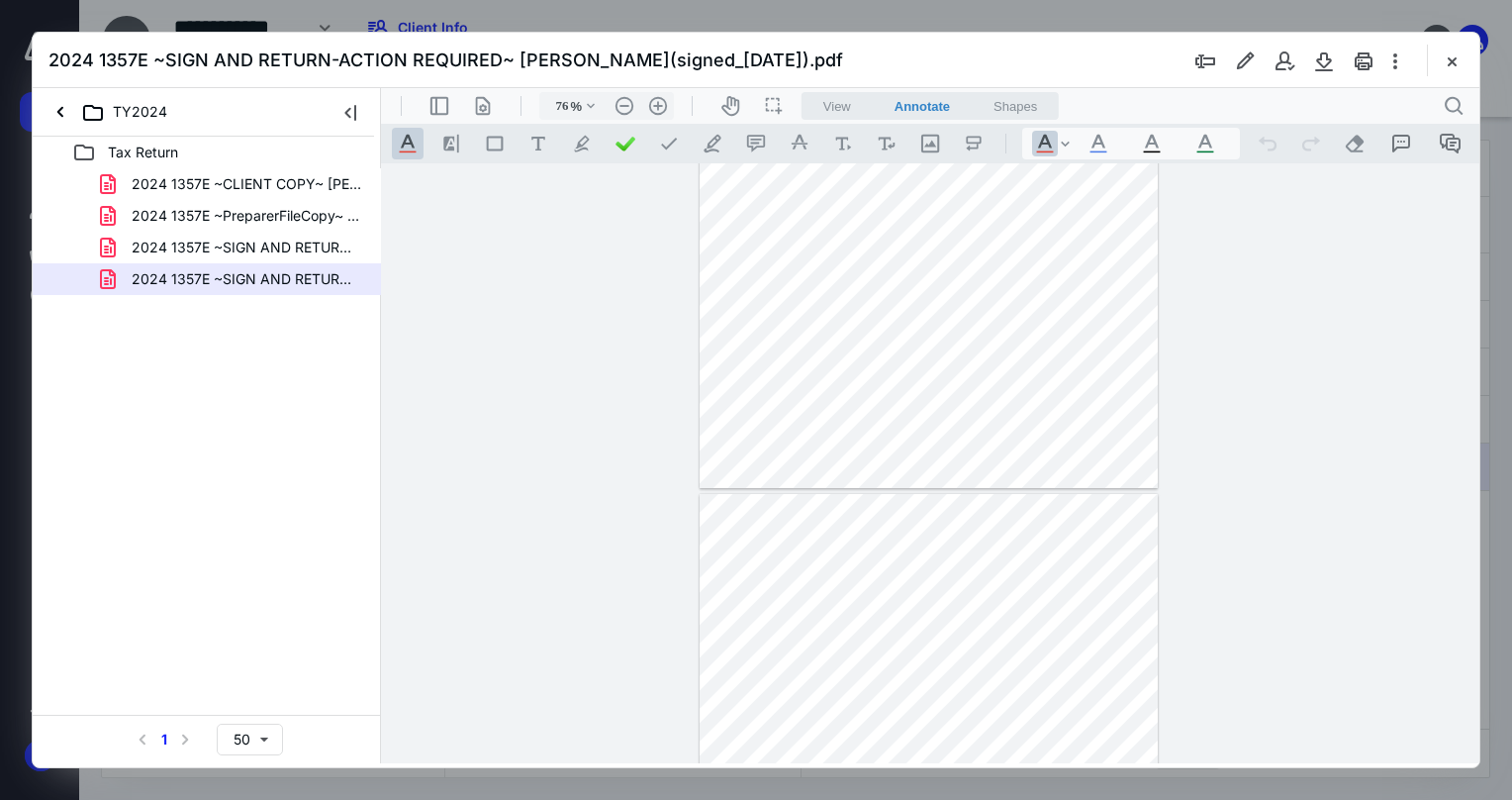 type on "*" 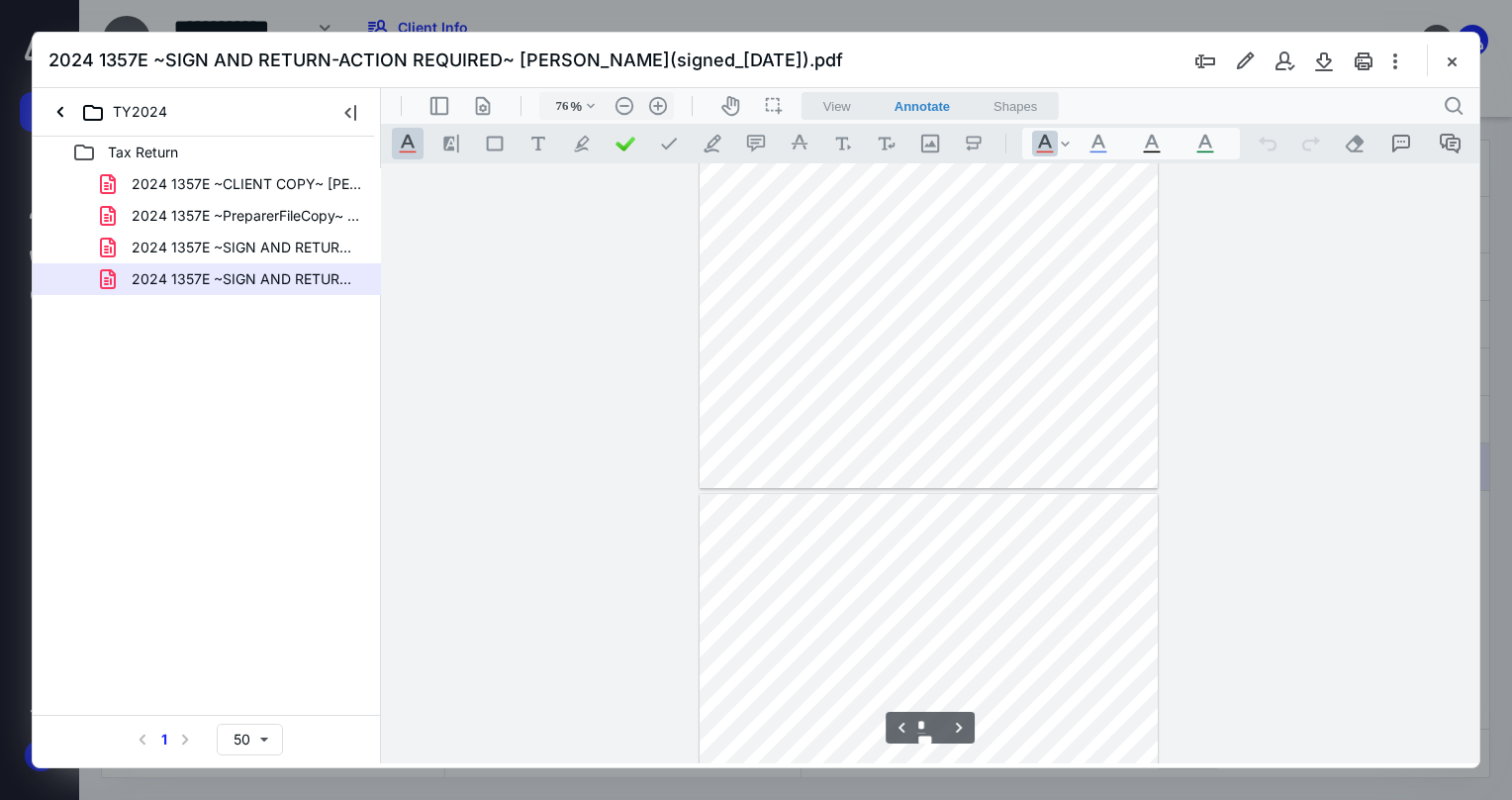 scroll, scrollTop: 969, scrollLeft: 0, axis: vertical 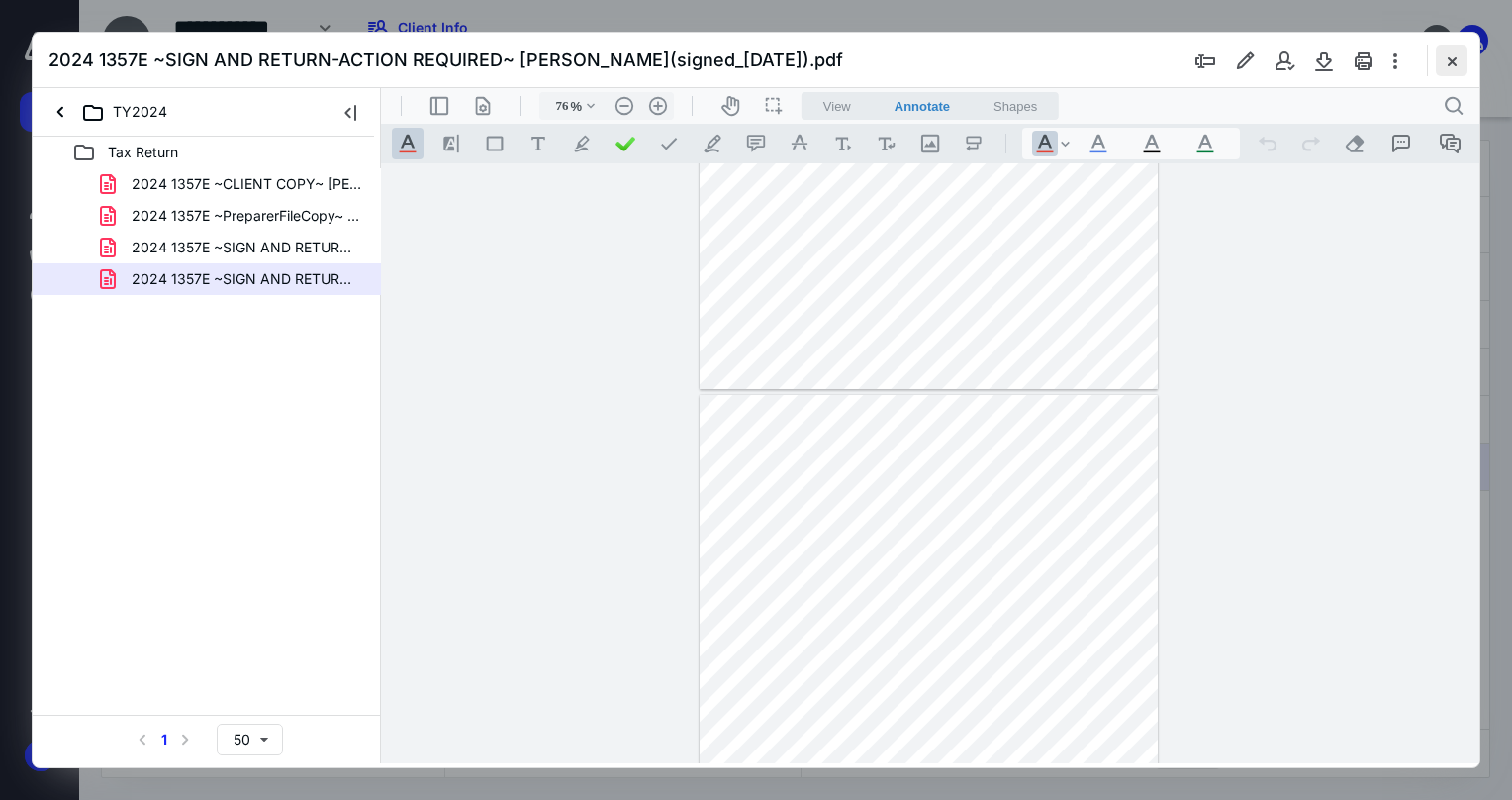 click at bounding box center [1452, 60] 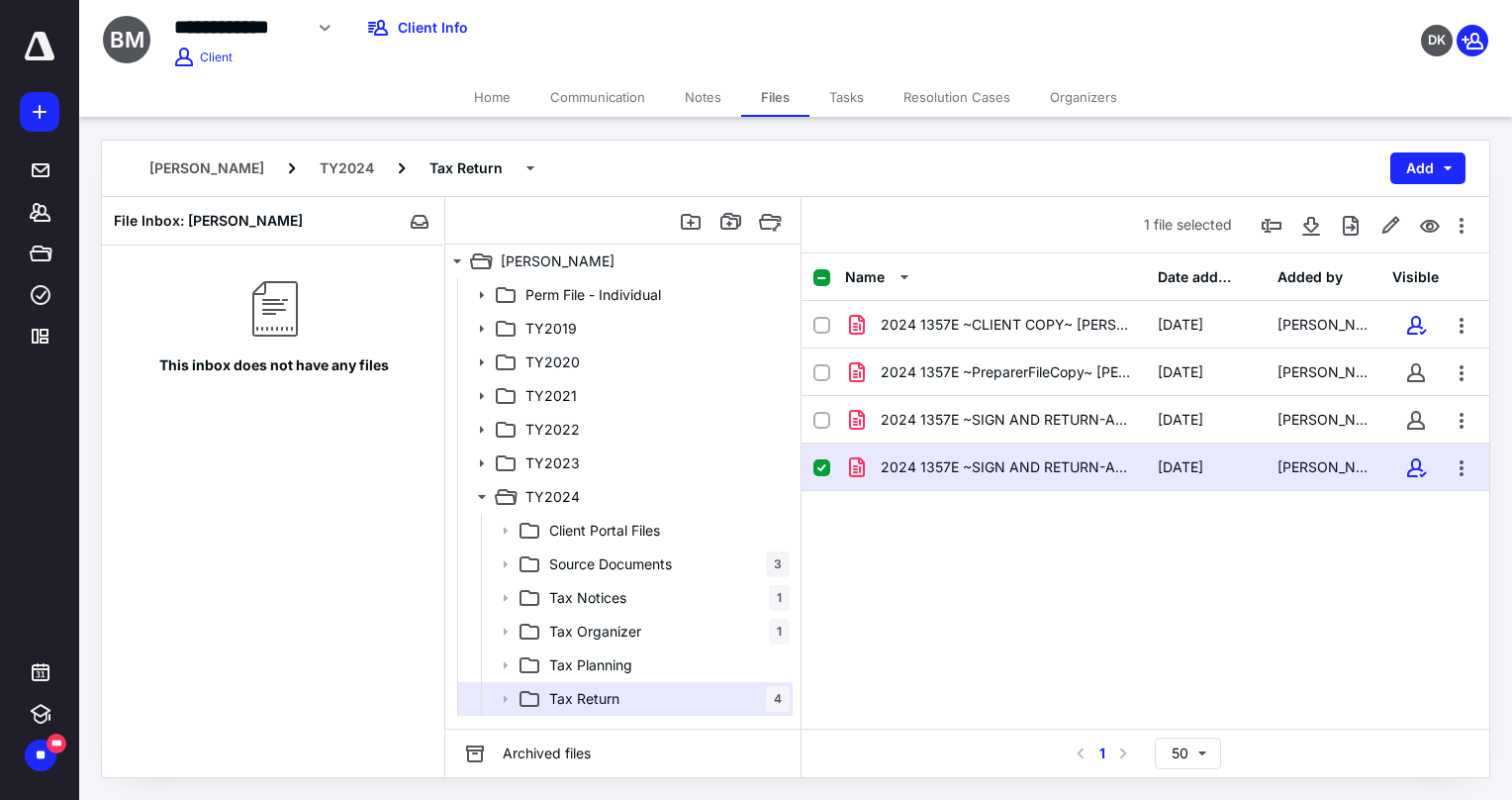 click on "Tasks" at bounding box center (846, 97) 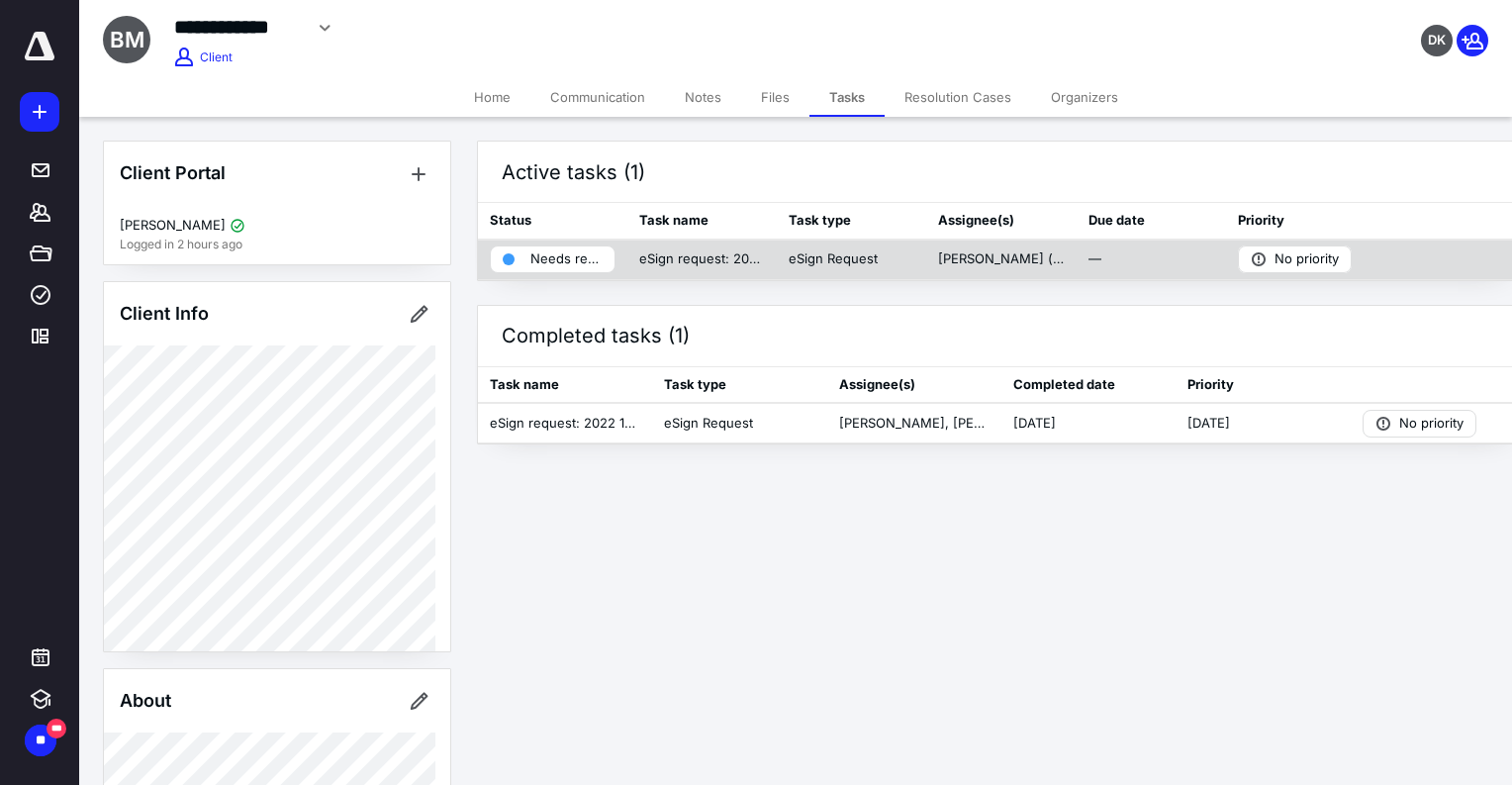 click on "Needs review" at bounding box center (552, 259) 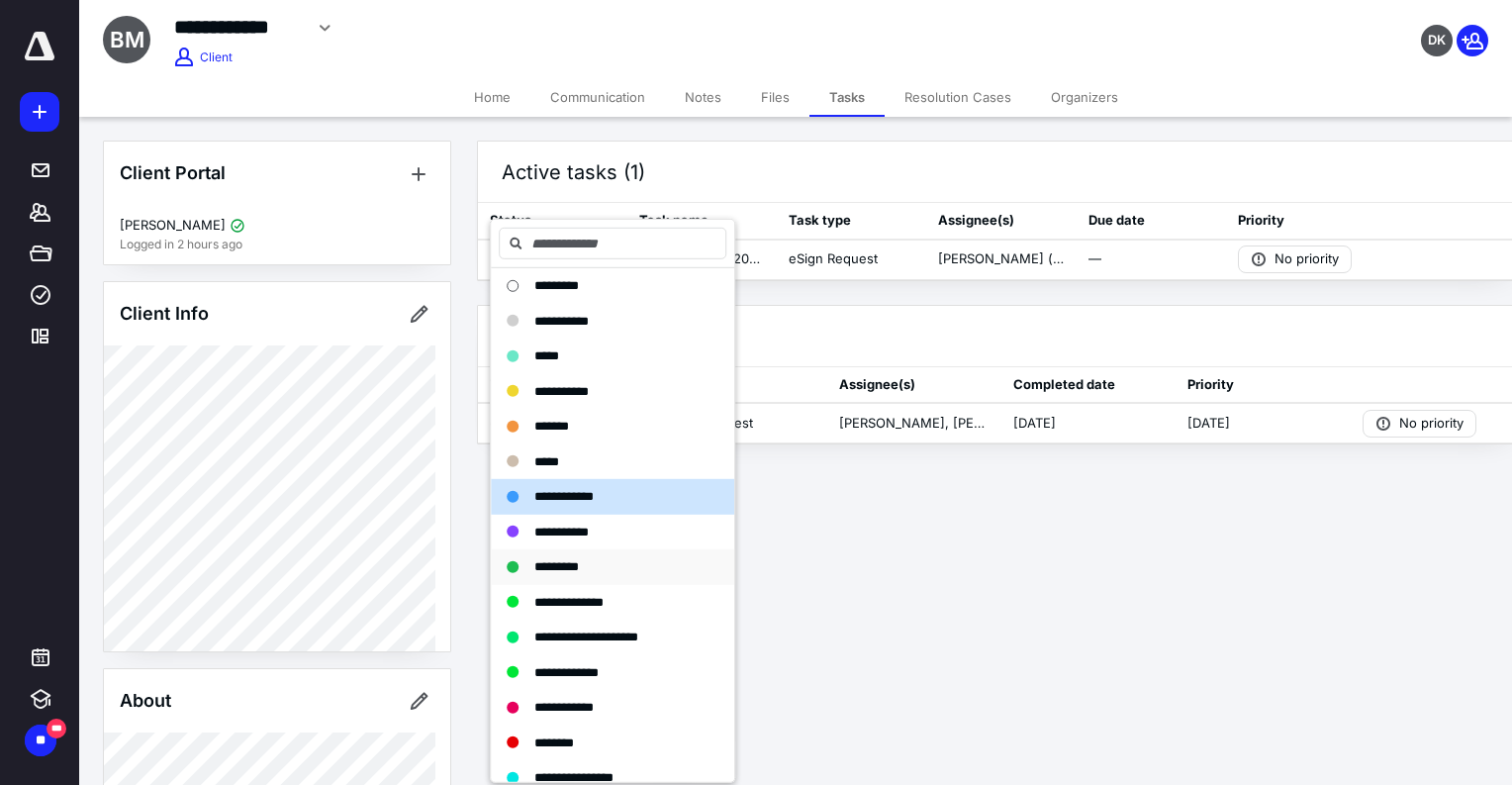 click on "*********" at bounding box center (601, 567) 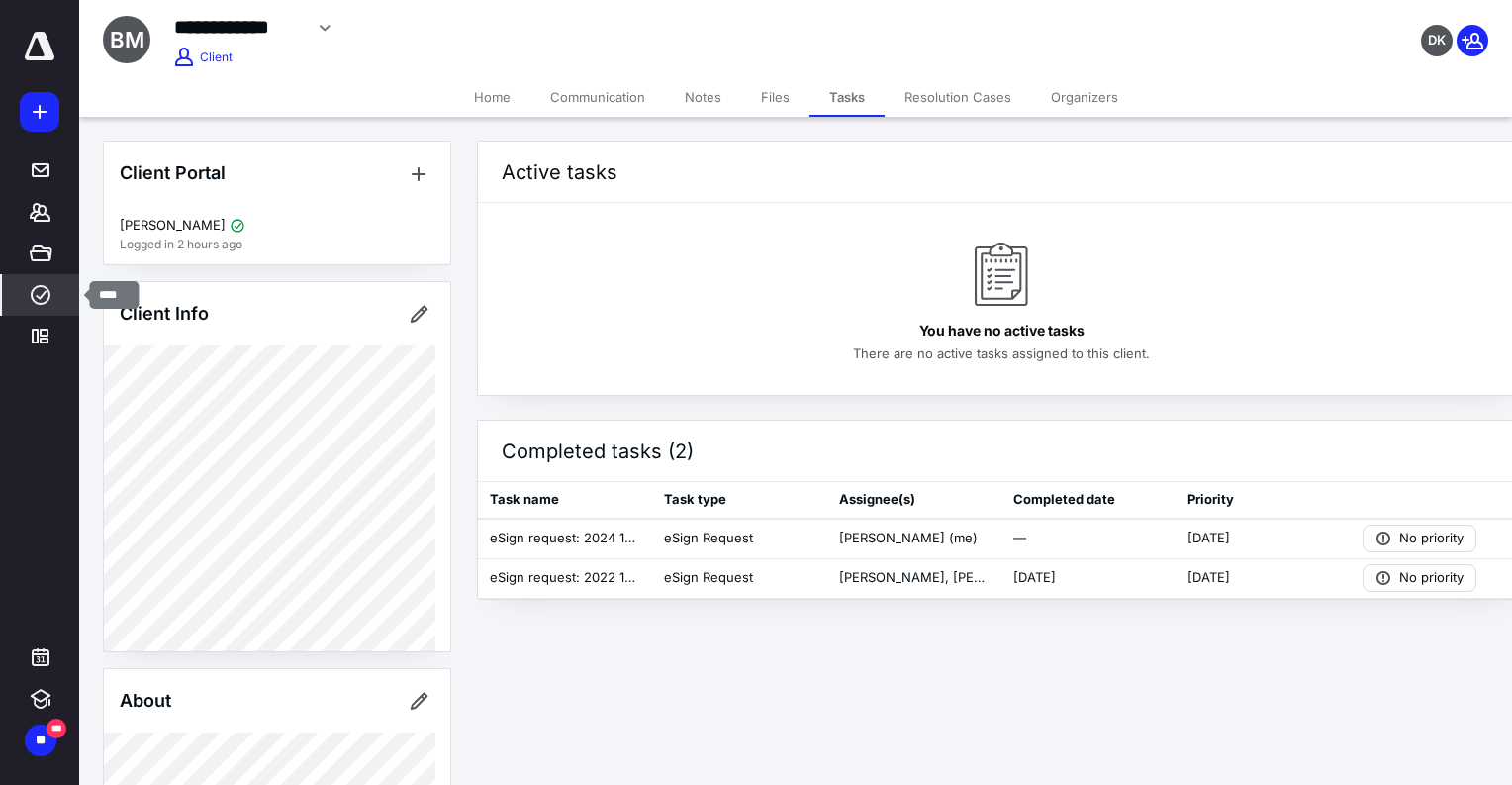 click on "****" at bounding box center [41, 295] 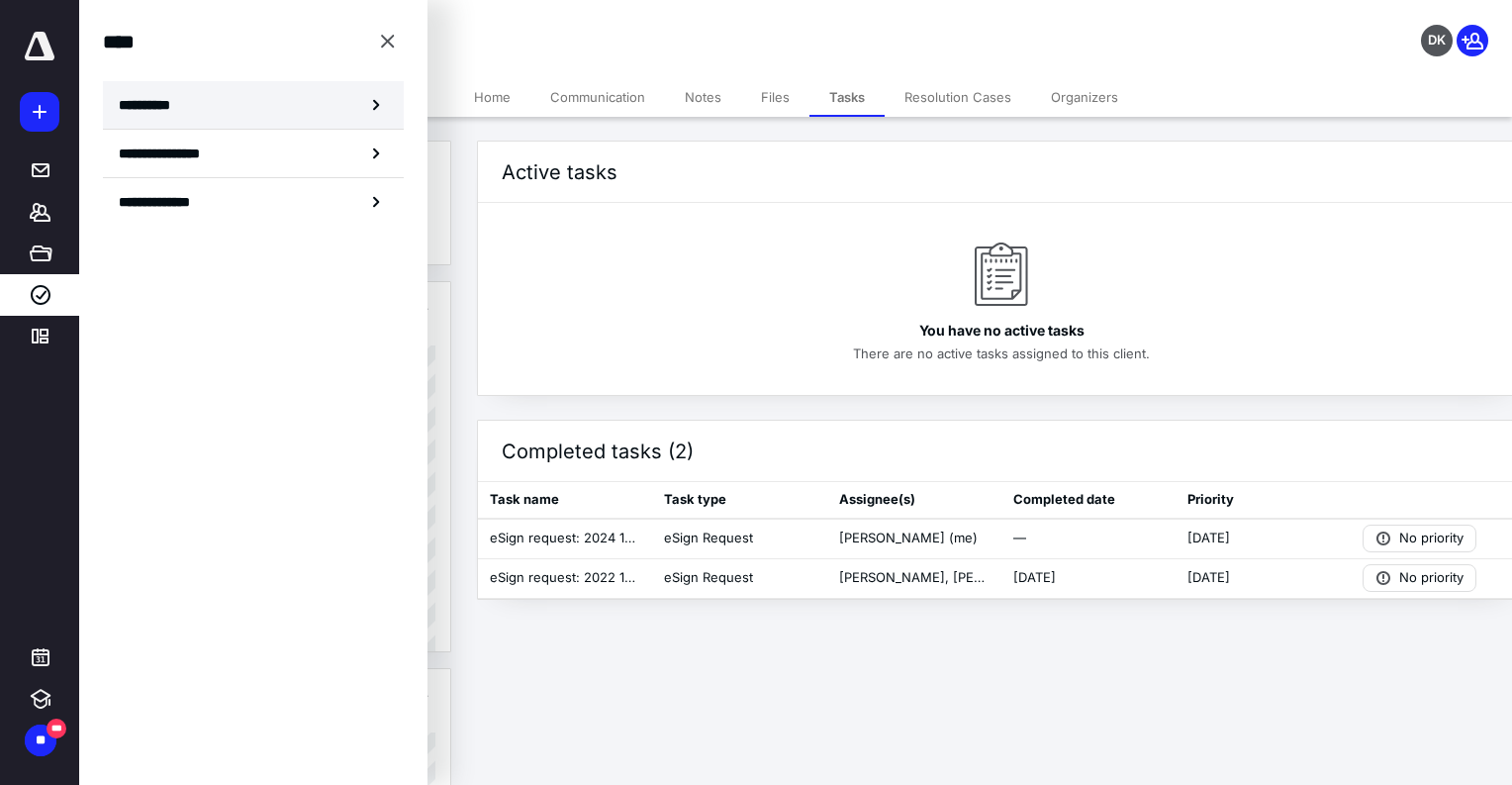 click on "**********" at bounding box center (151, 105) 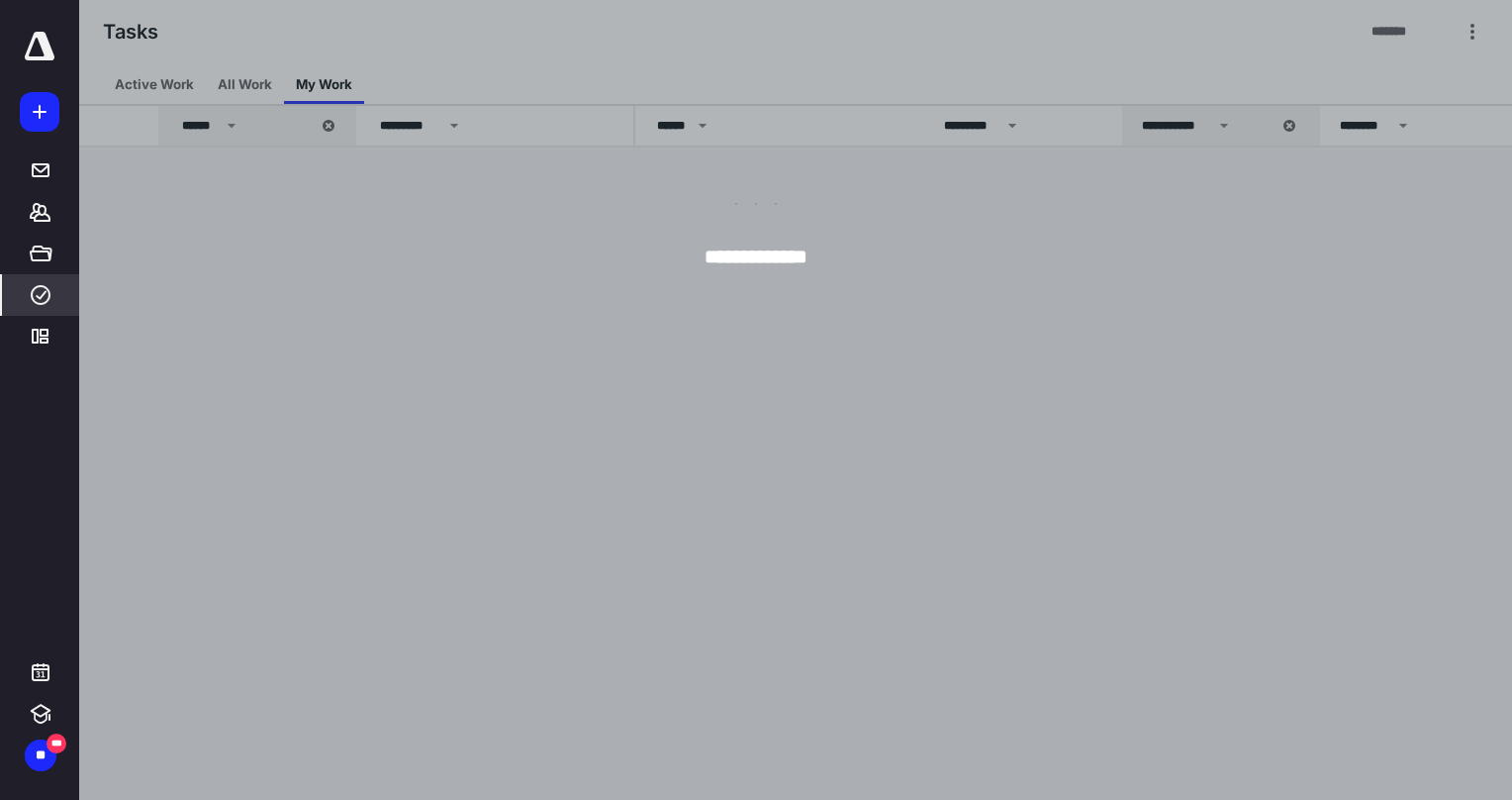 scroll, scrollTop: 0, scrollLeft: 0, axis: both 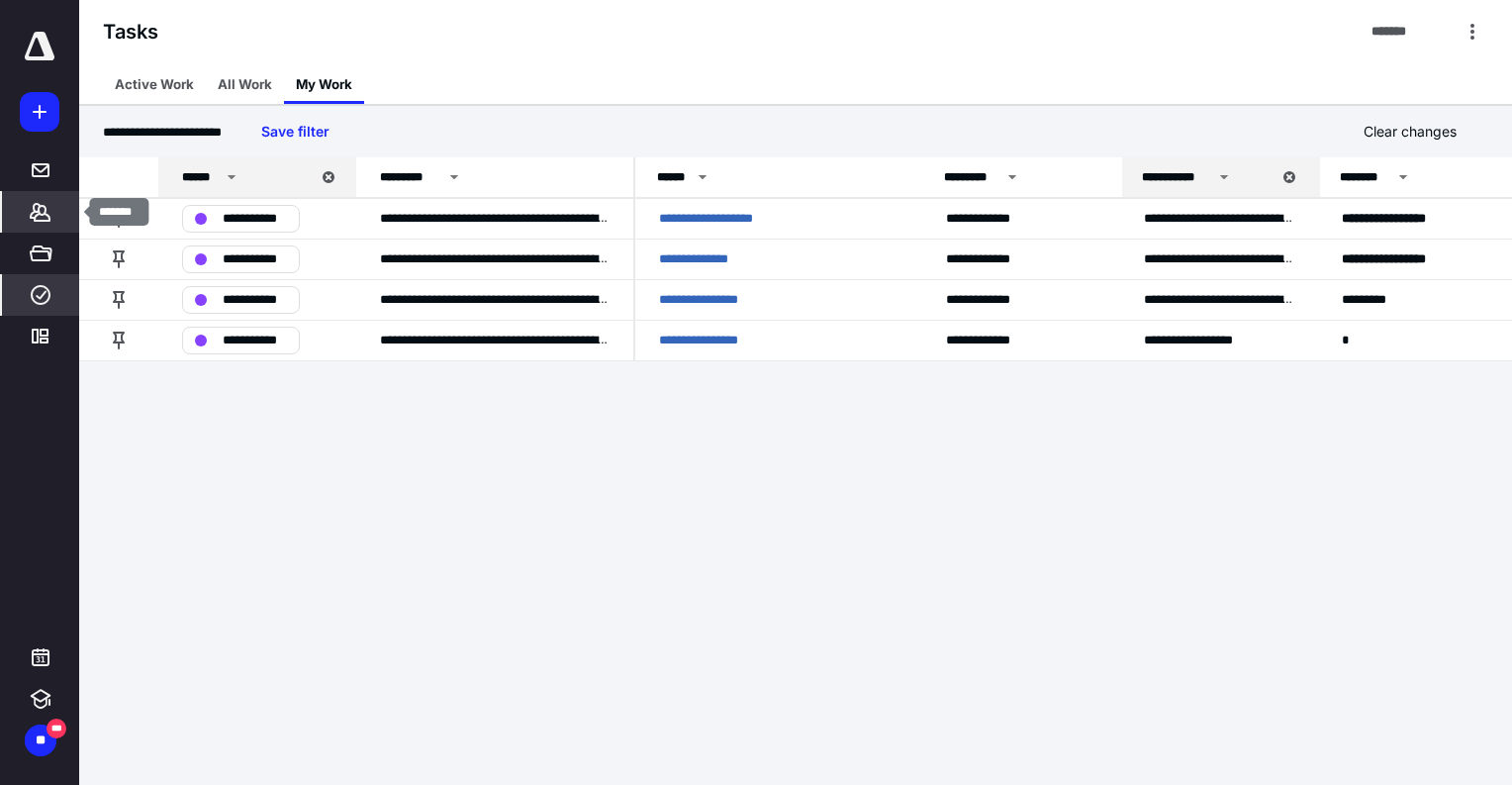 click 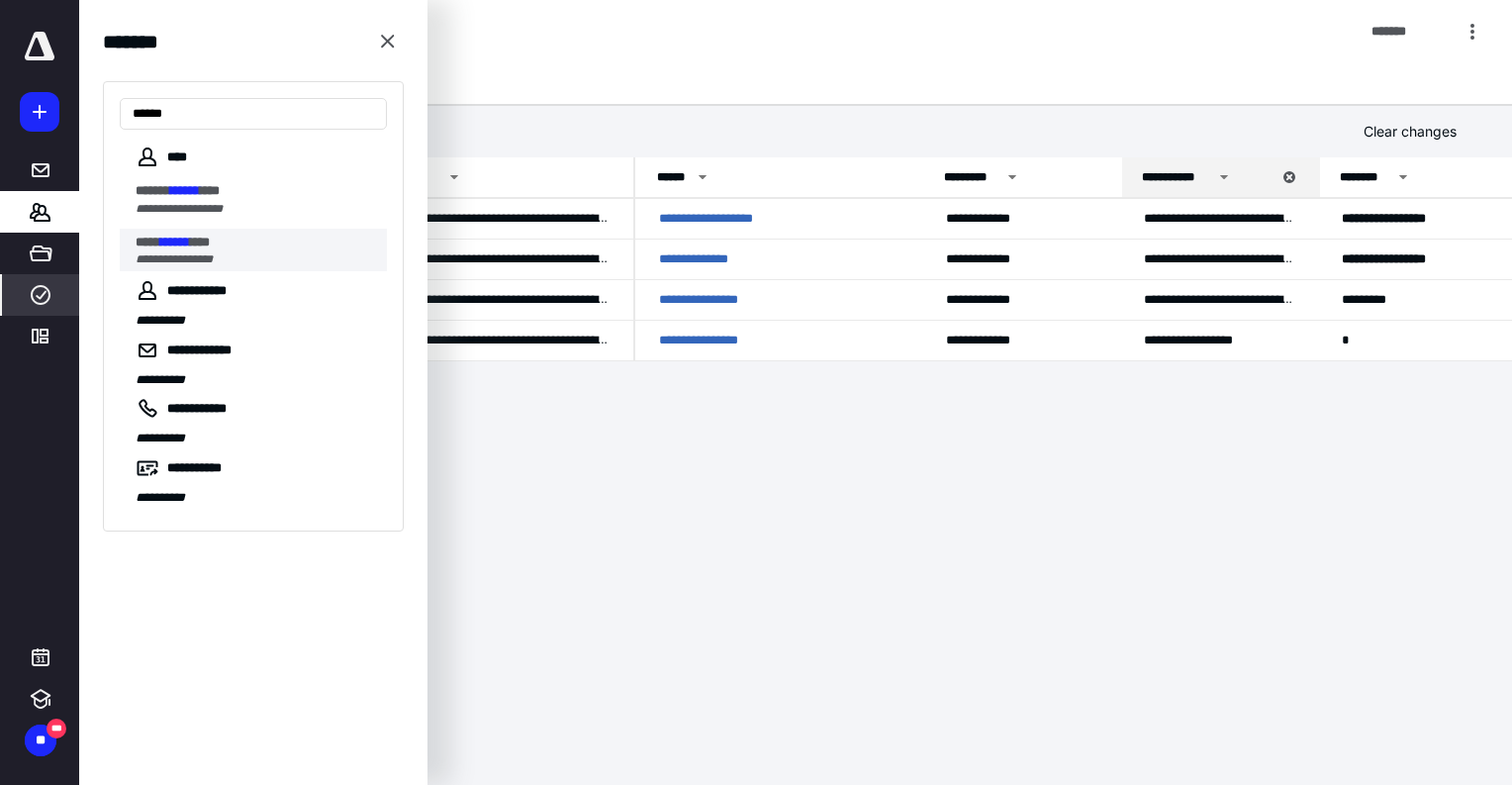 type on "******" 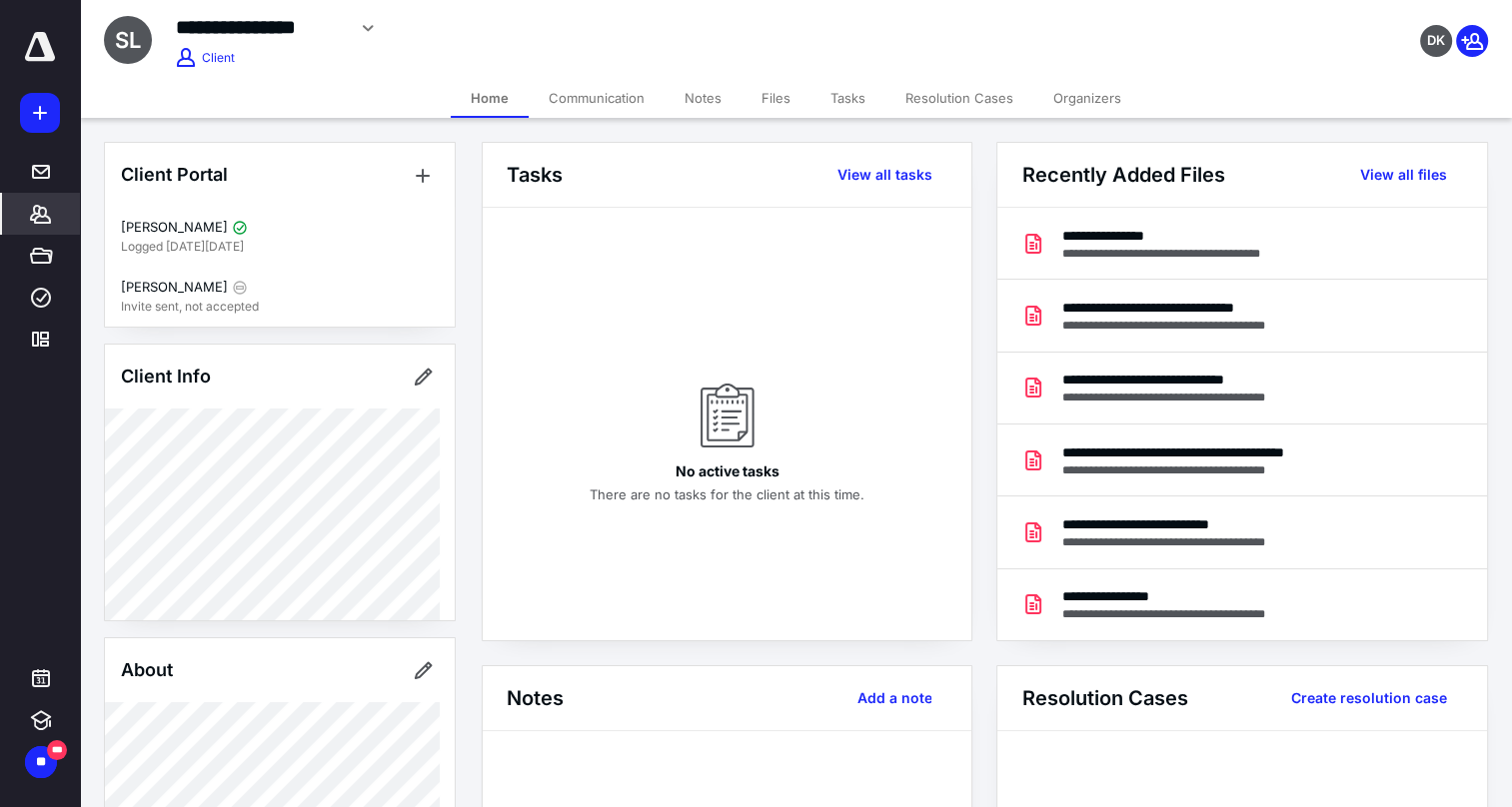 click on "Files" at bounding box center (775, 98) 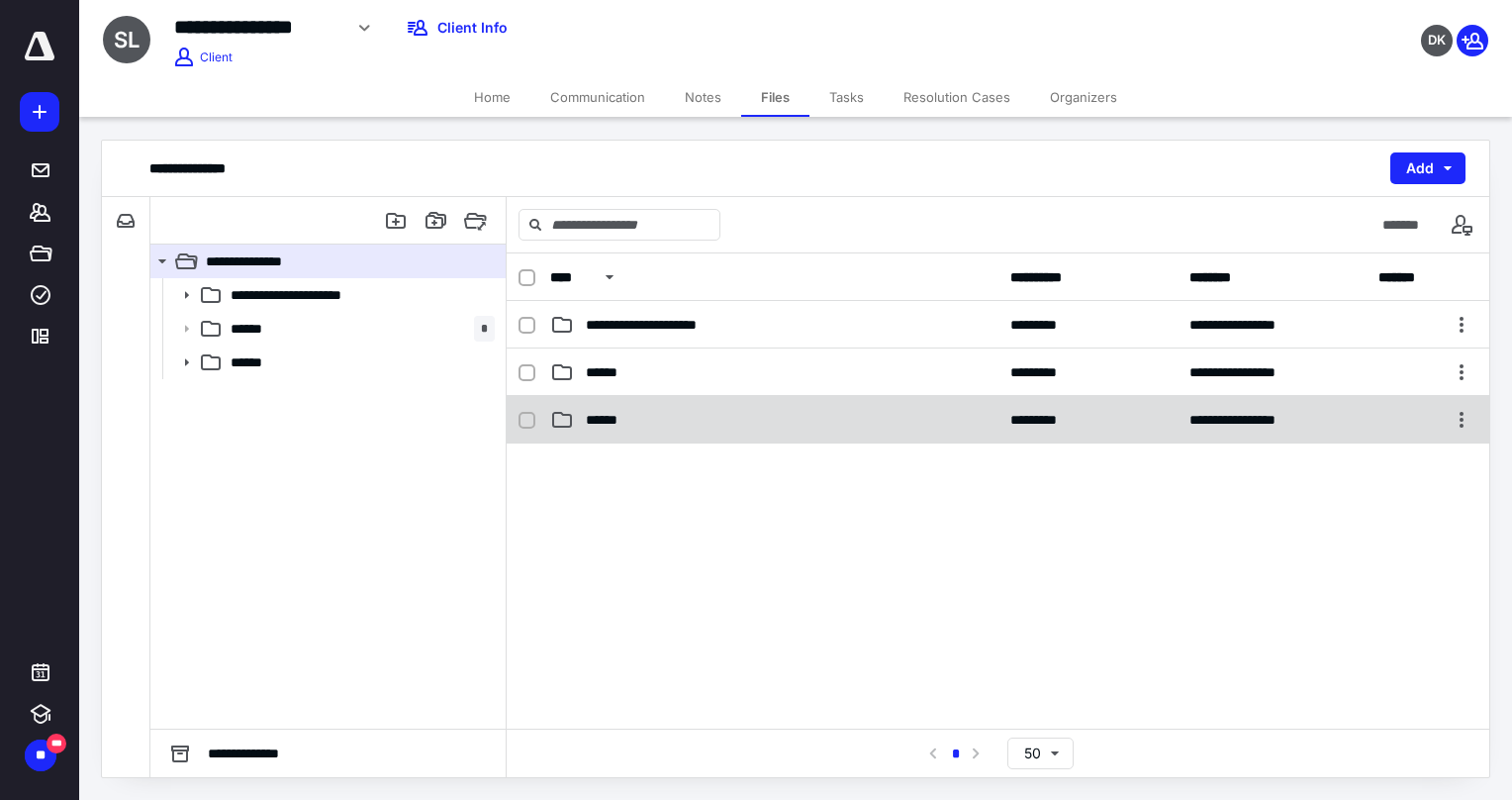 click on "**********" at bounding box center (997, 420) 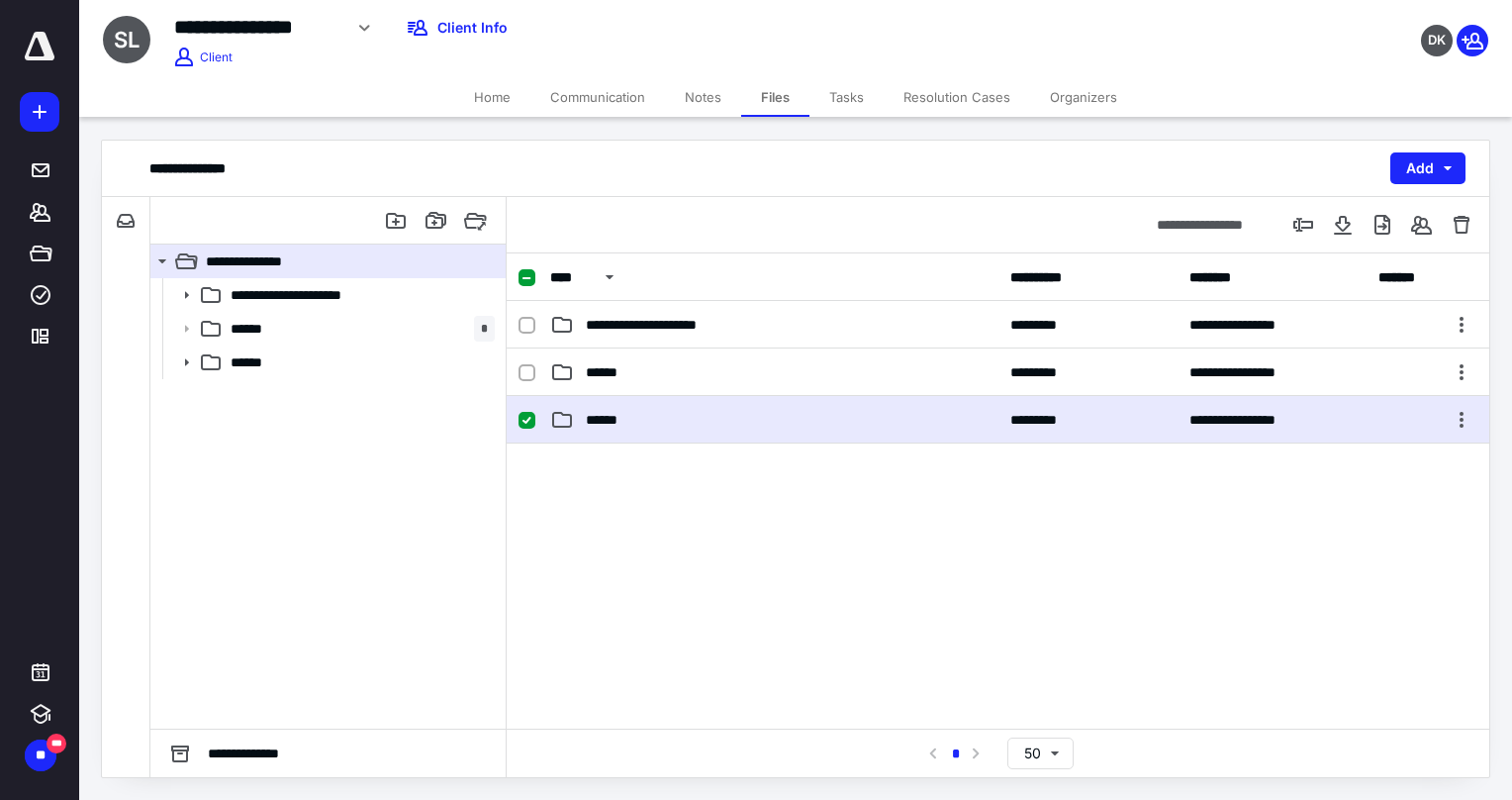 click on "**********" at bounding box center (997, 420) 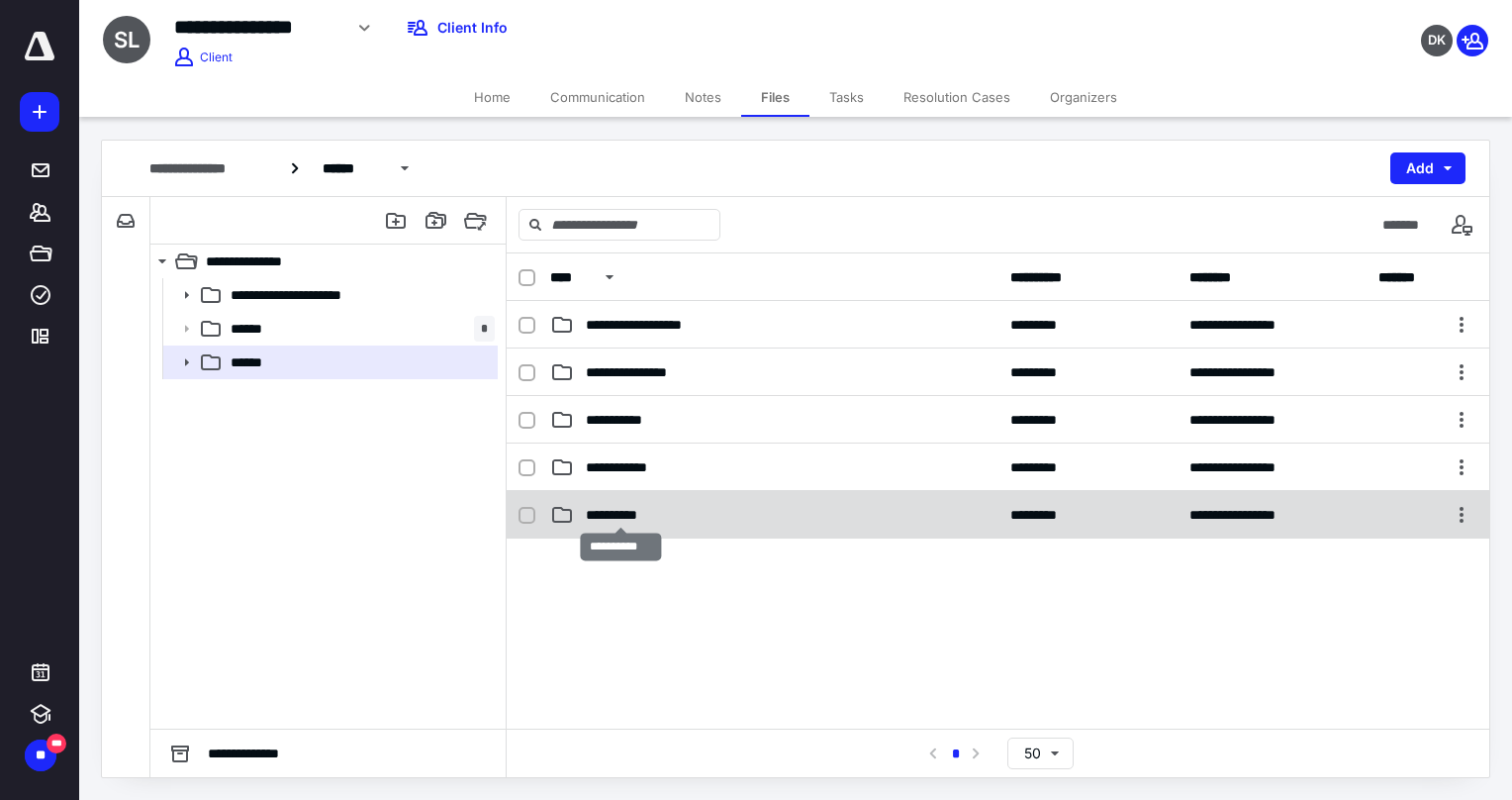 click on "**********" at bounding box center [620, 515] 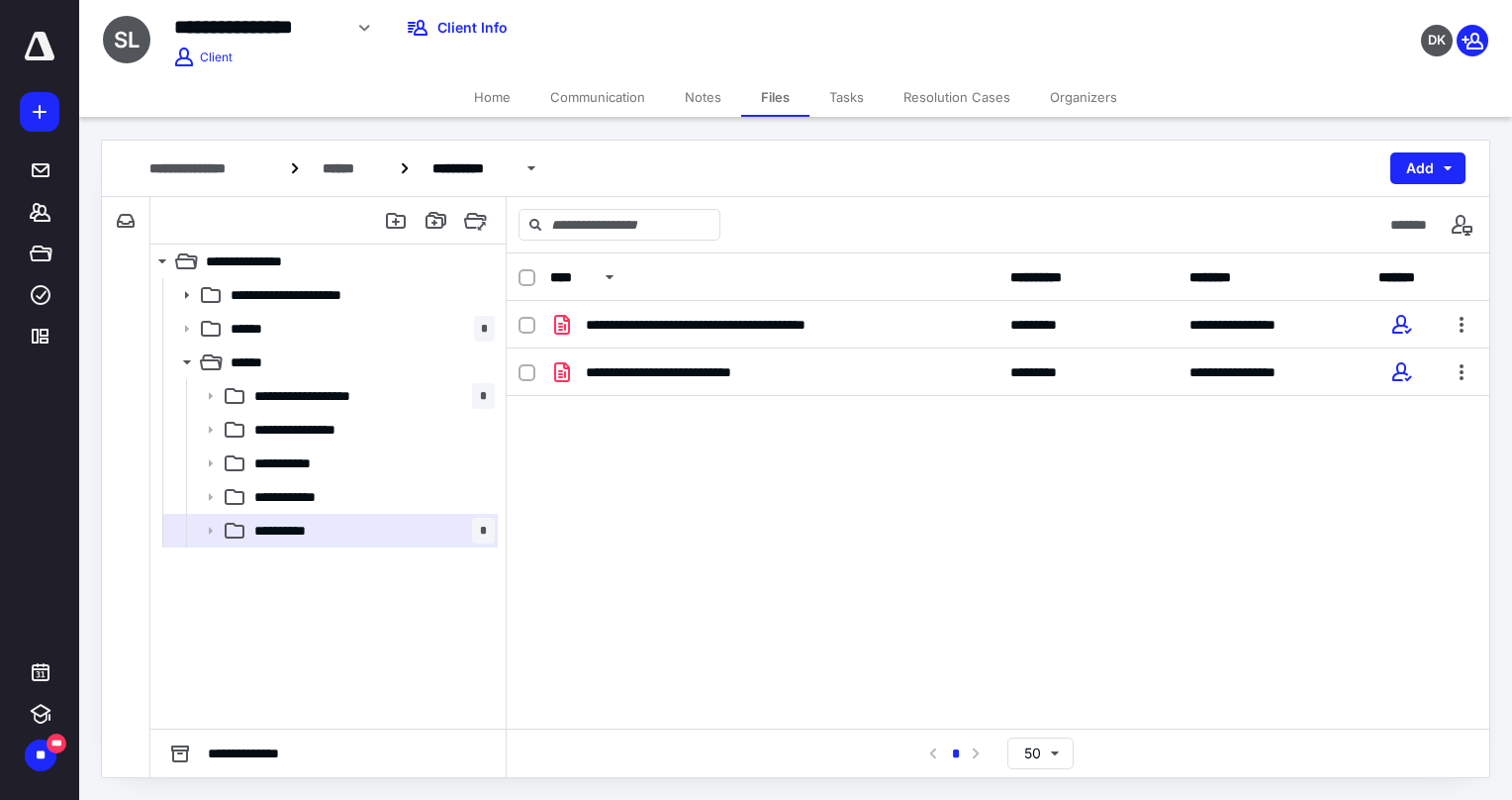 click on "**********" at bounding box center (997, 450) 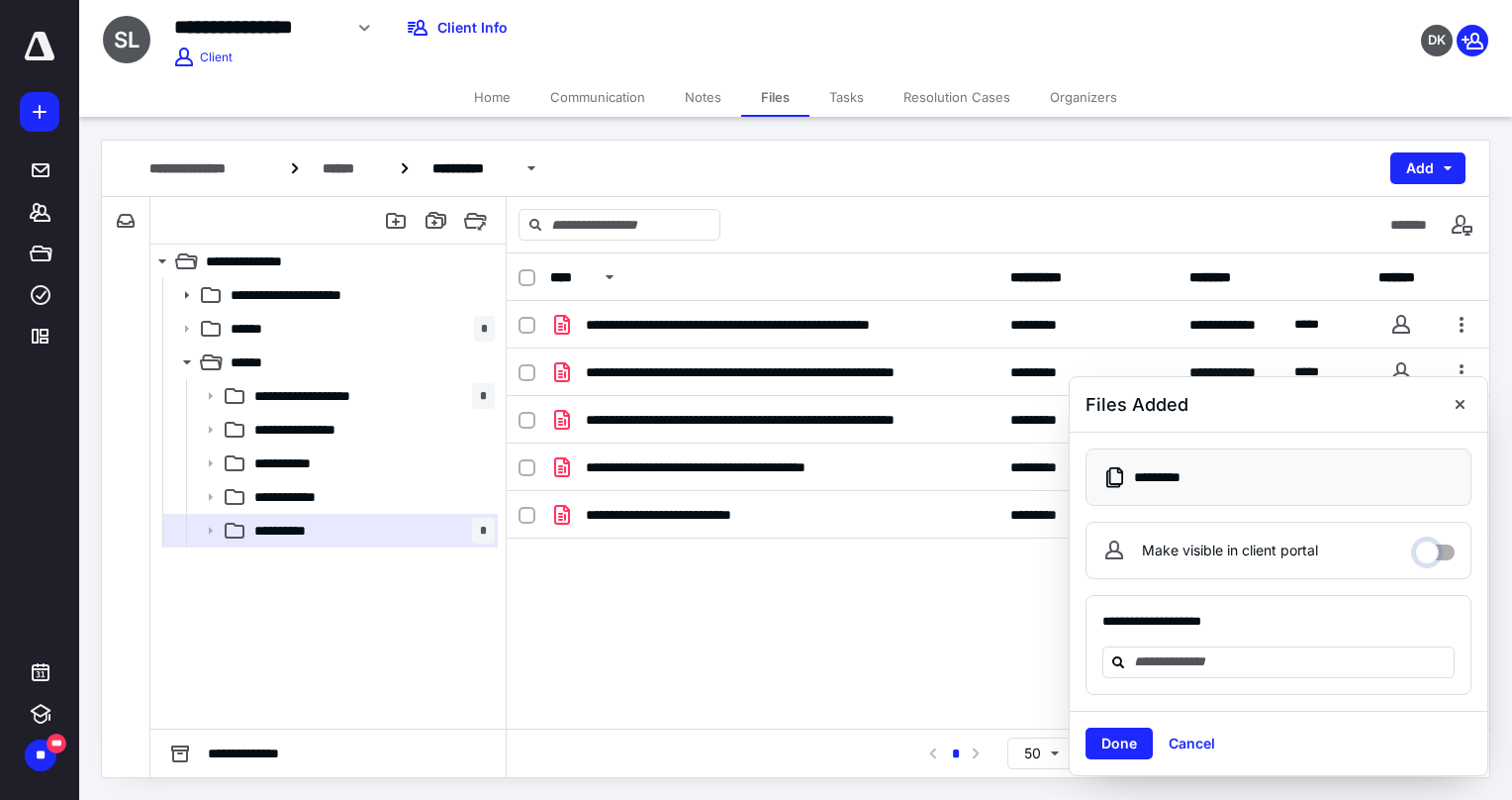 click at bounding box center [1435, 550] 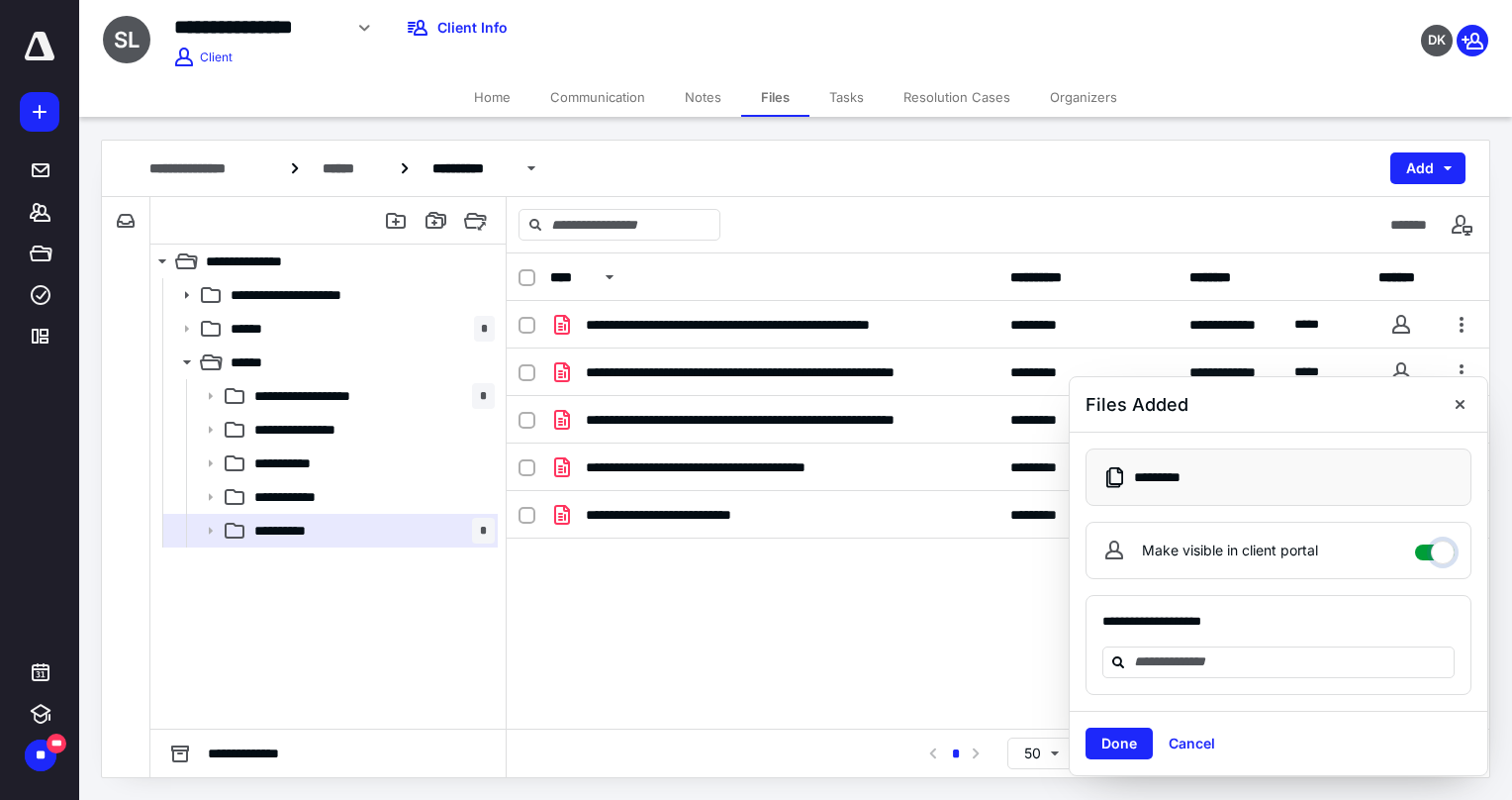 checkbox on "****" 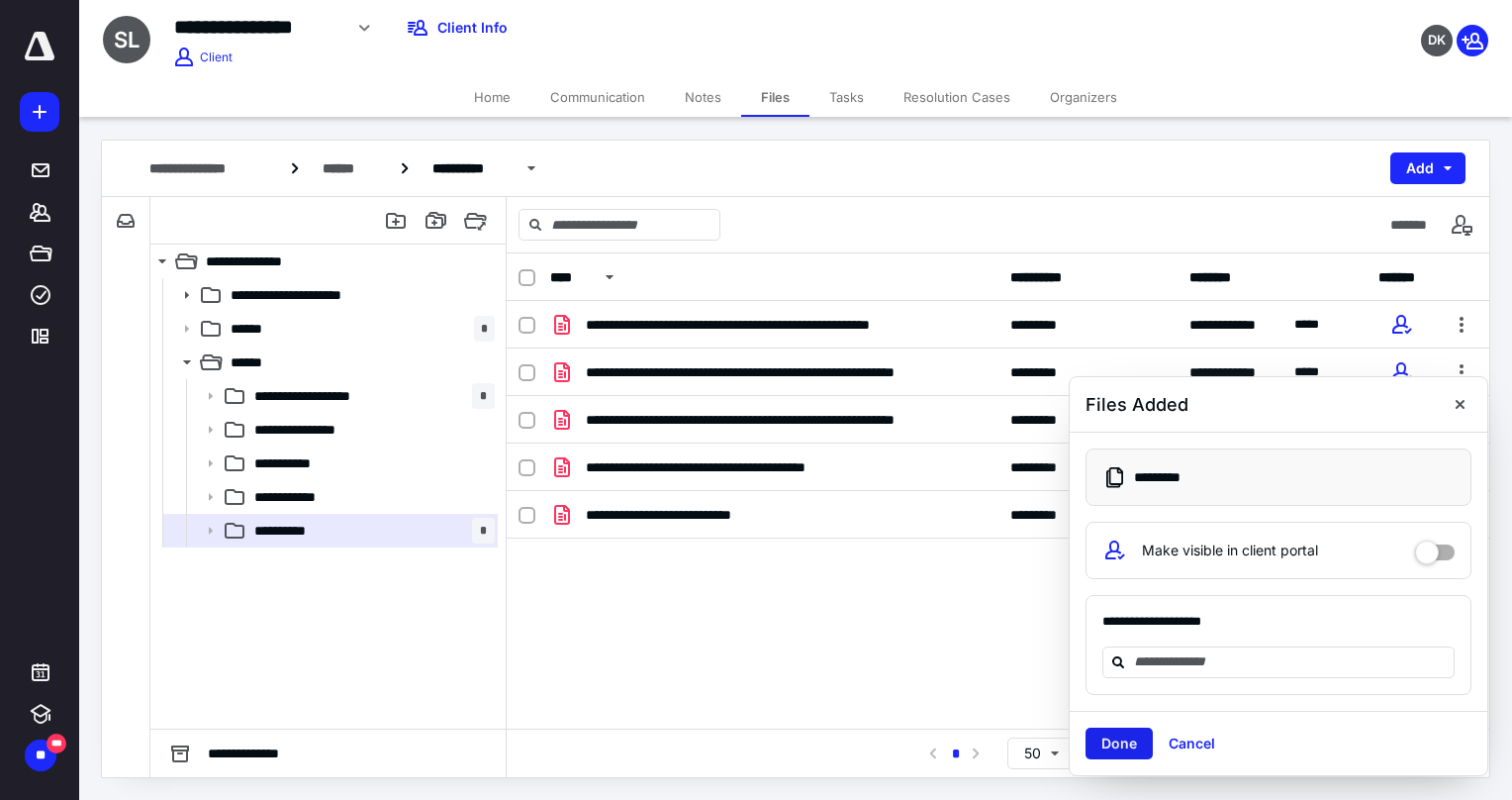 click on "Done" at bounding box center (1119, 744) 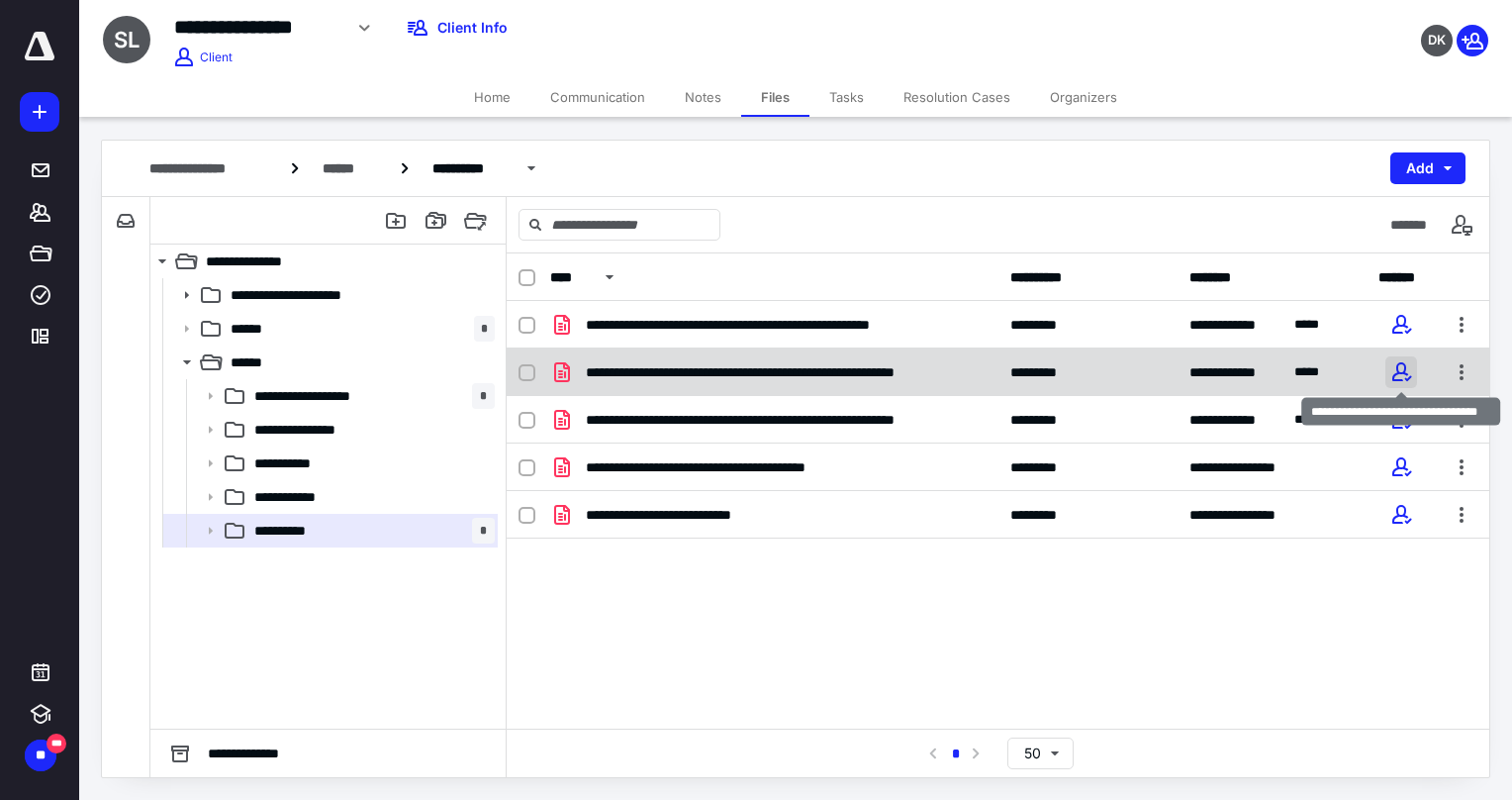 click at bounding box center (1401, 372) 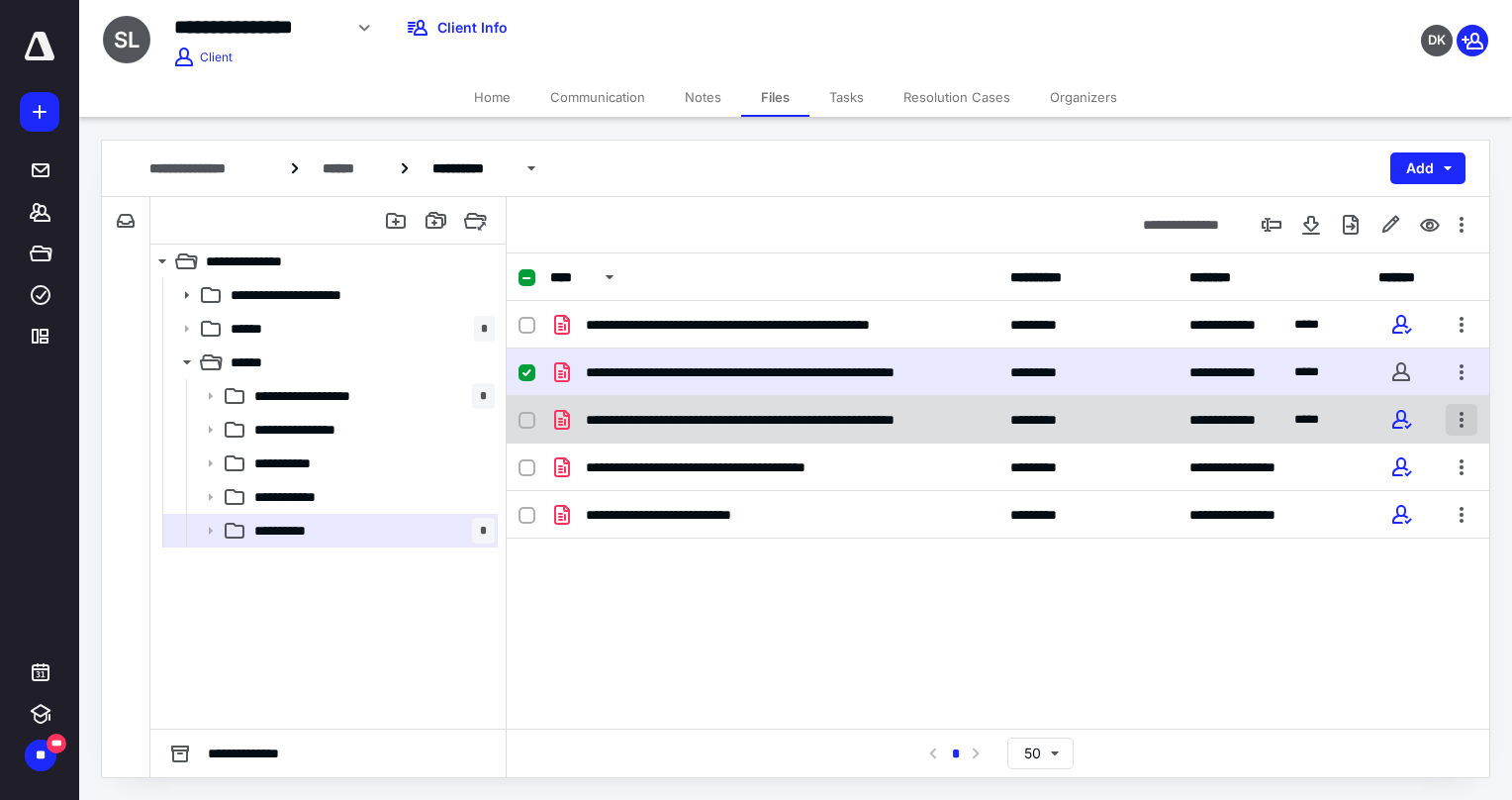 click at bounding box center (1462, 420) 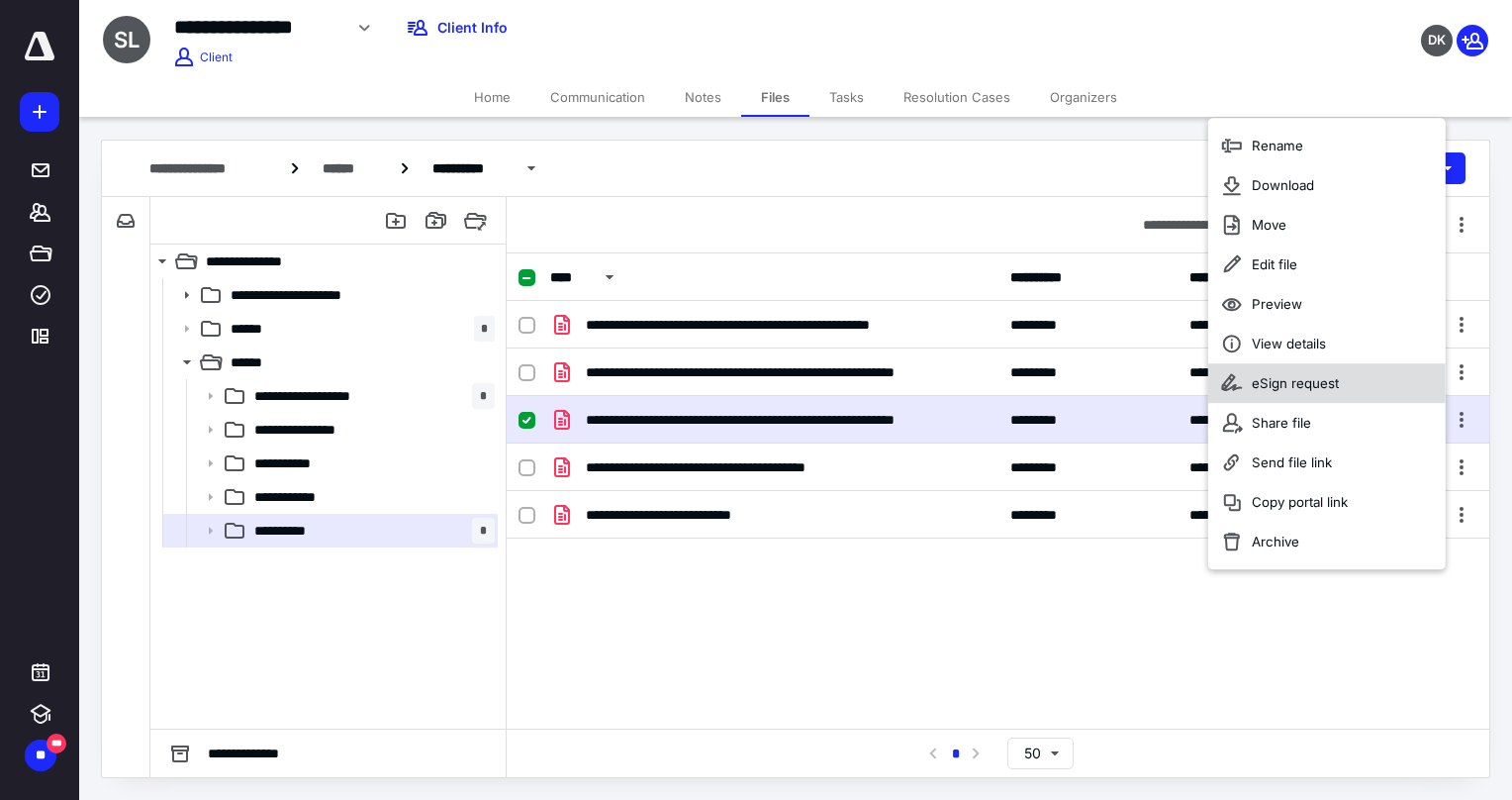 click on "eSign request" at bounding box center (1295, 383) 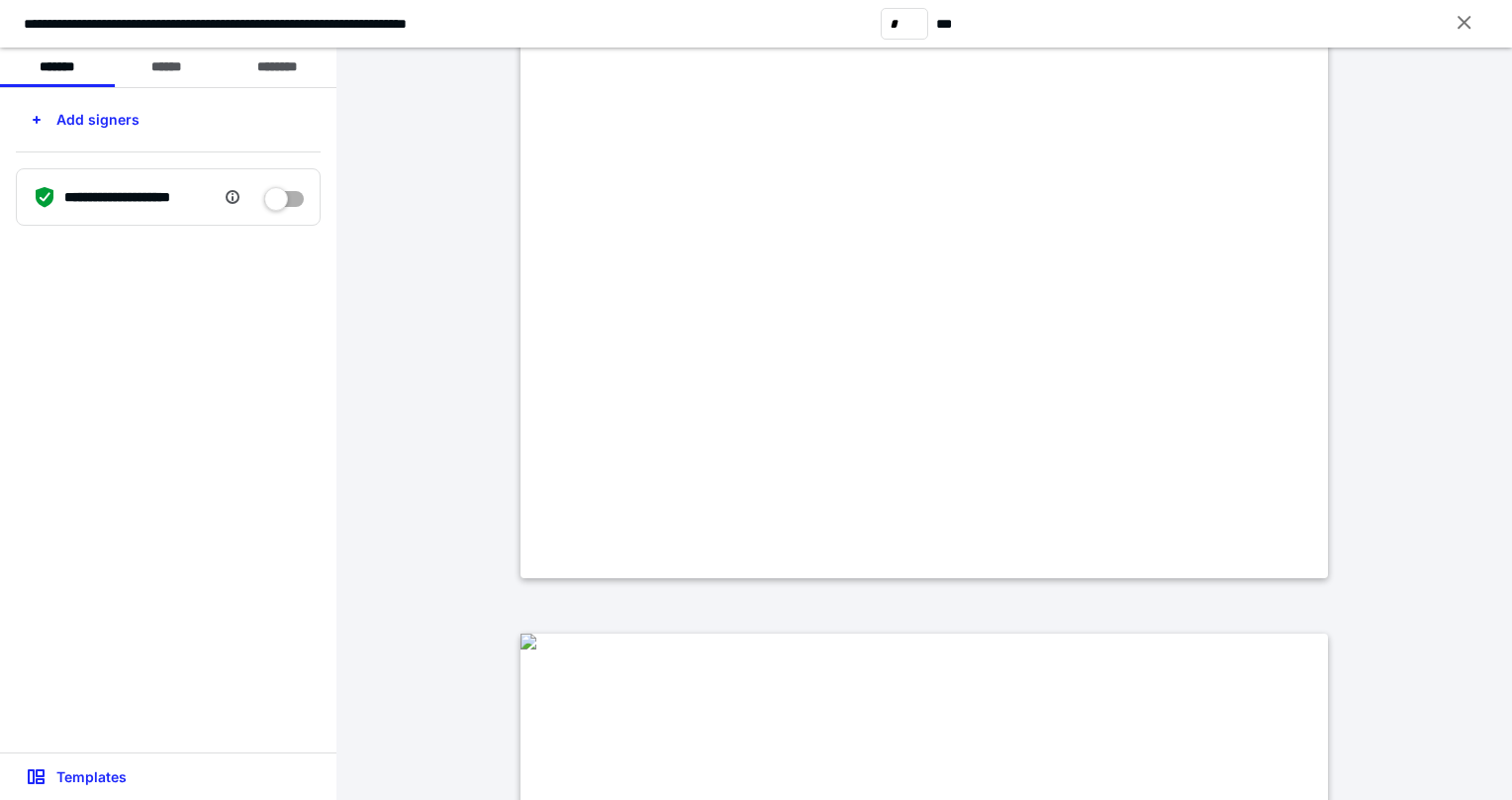 type on "*" 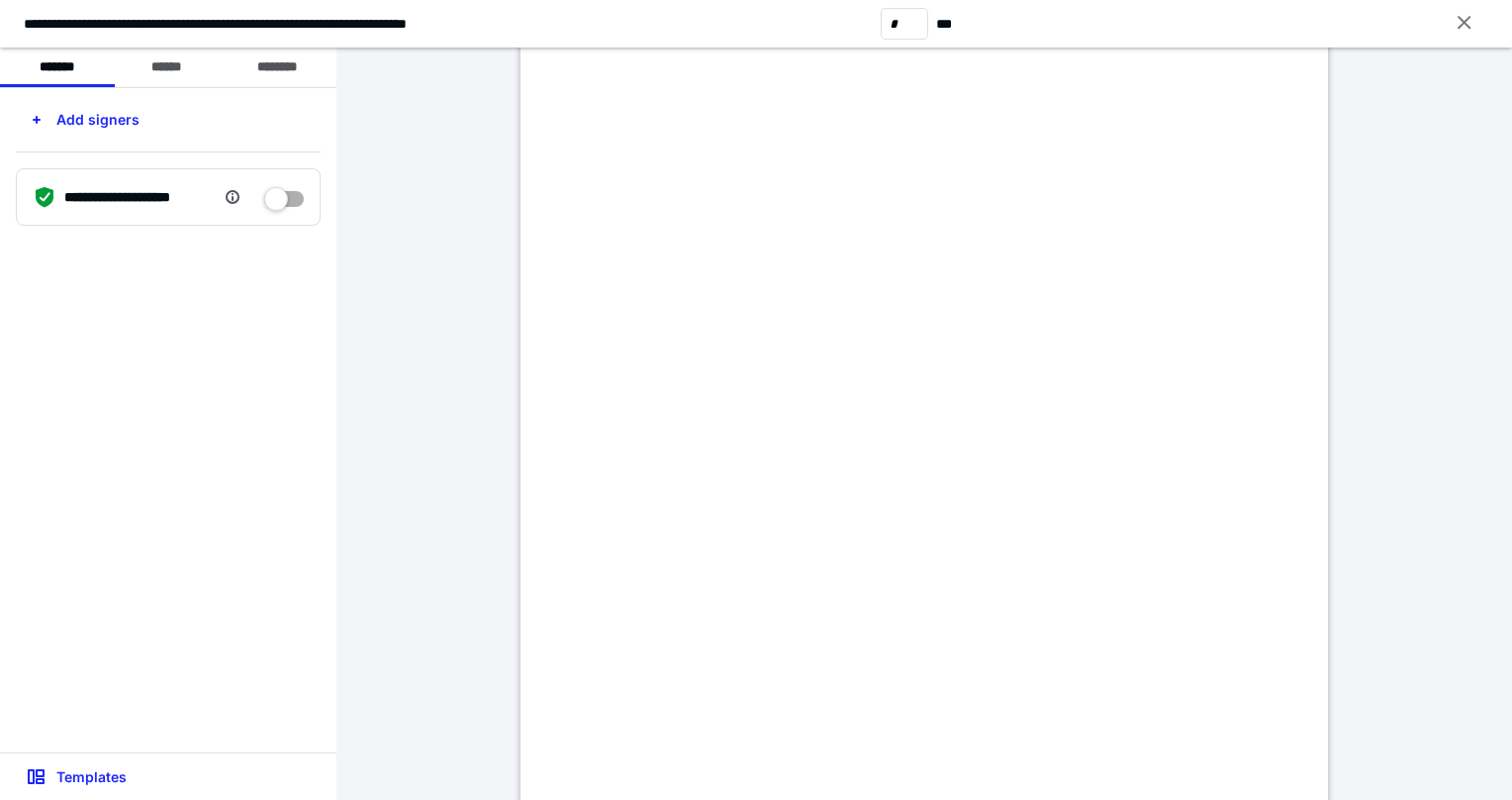 scroll, scrollTop: 3663, scrollLeft: 0, axis: vertical 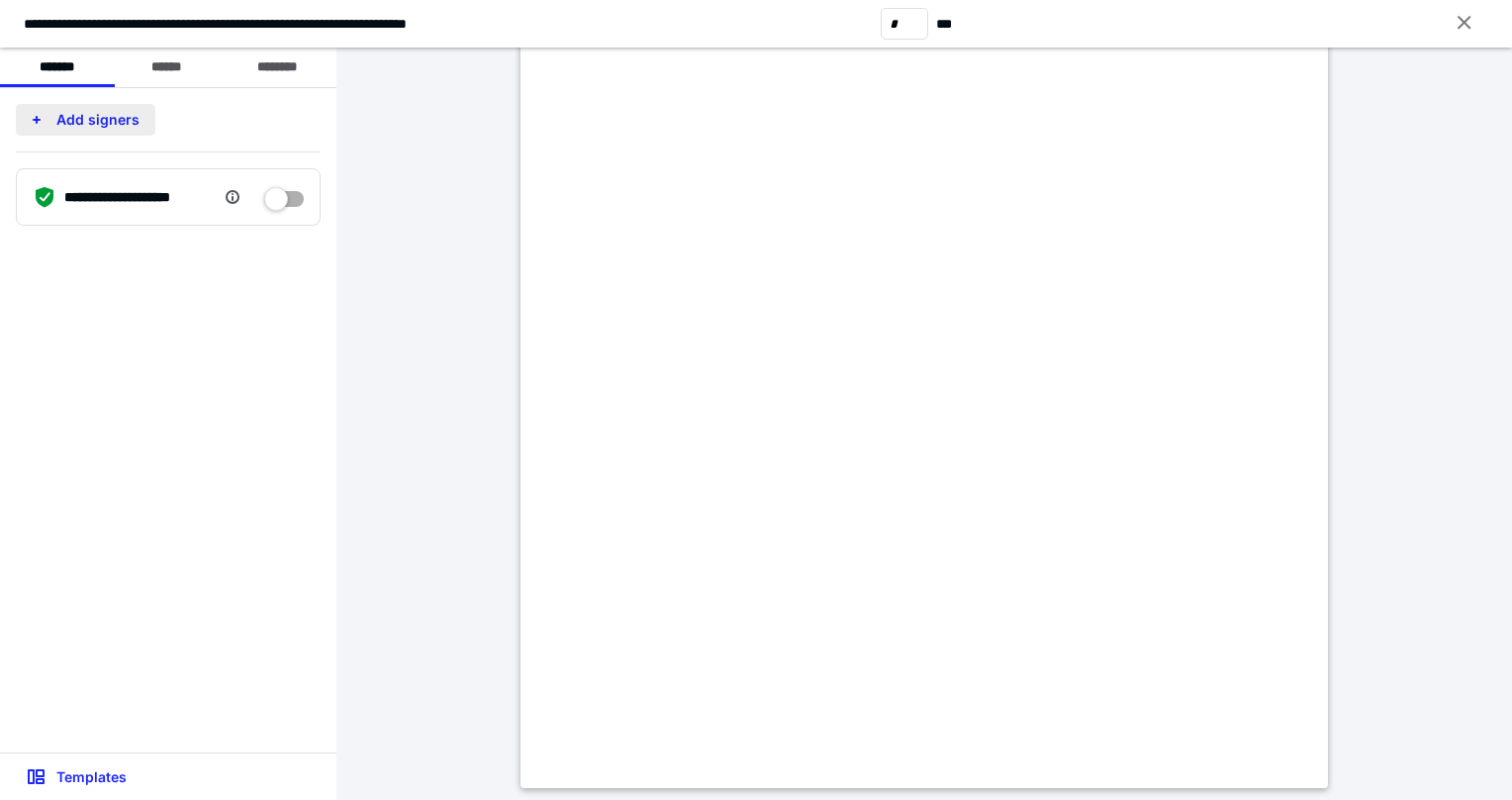 click on "Add signers" at bounding box center [85, 120] 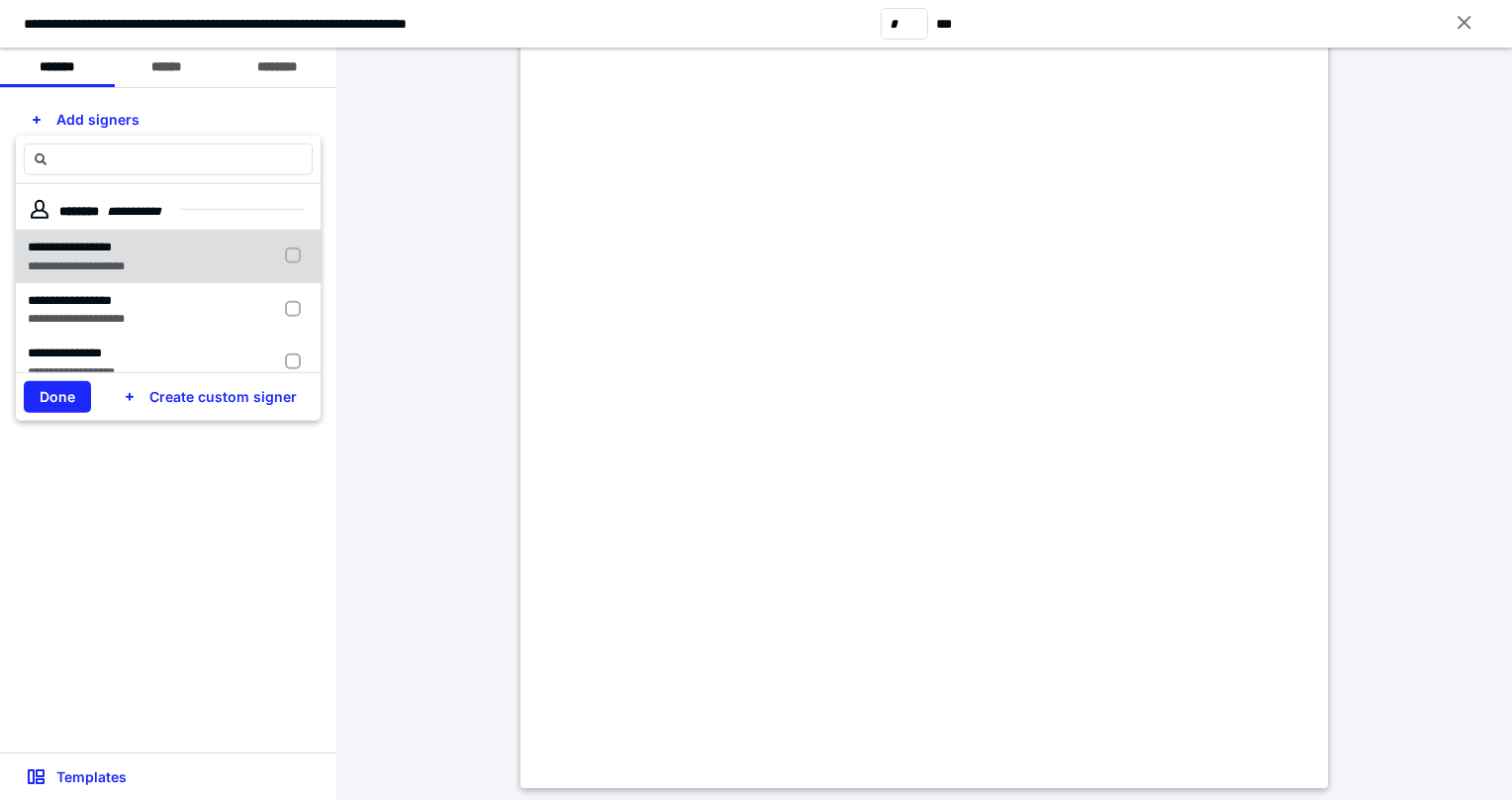 click at bounding box center [297, 255] 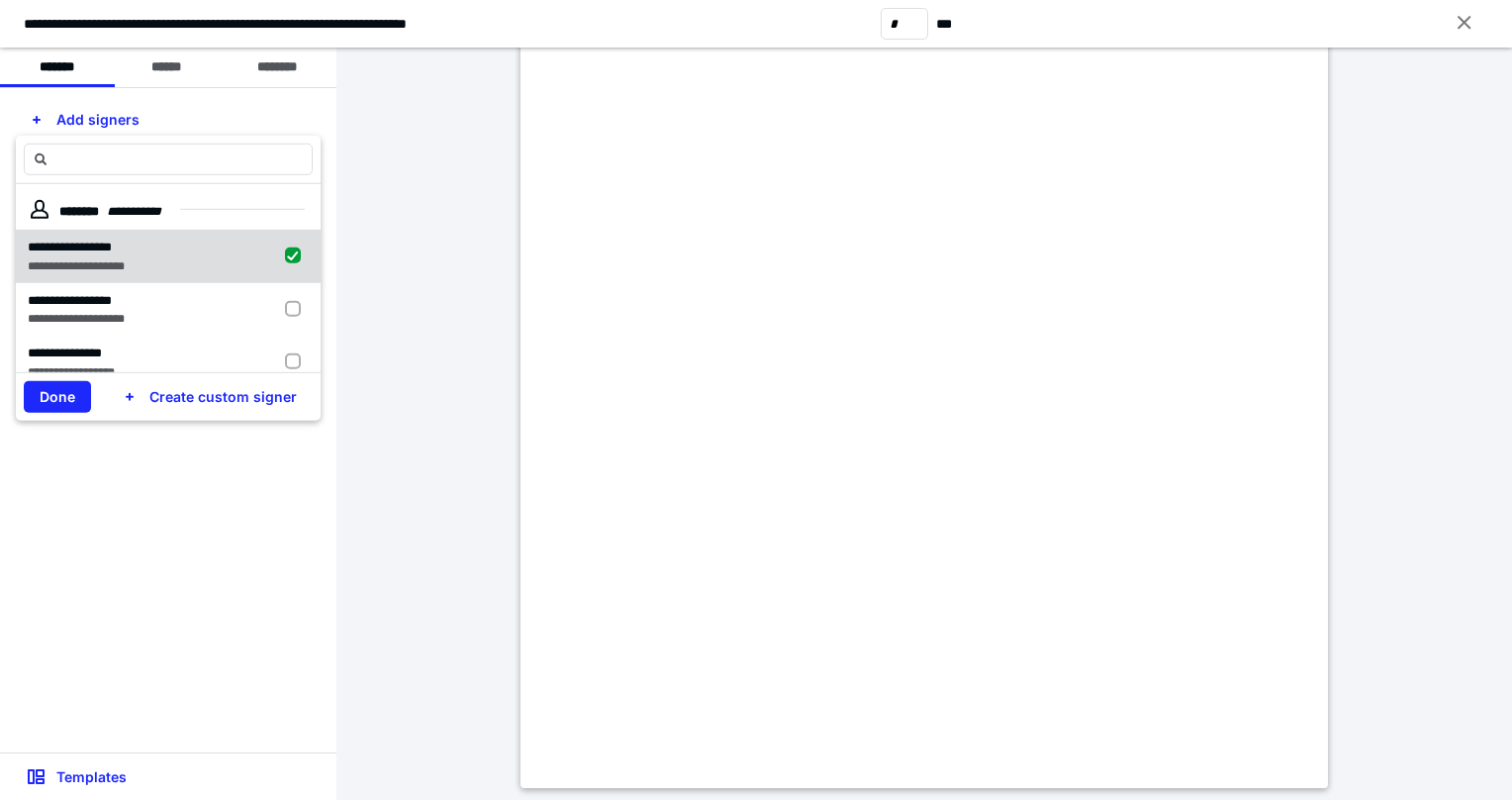 checkbox on "true" 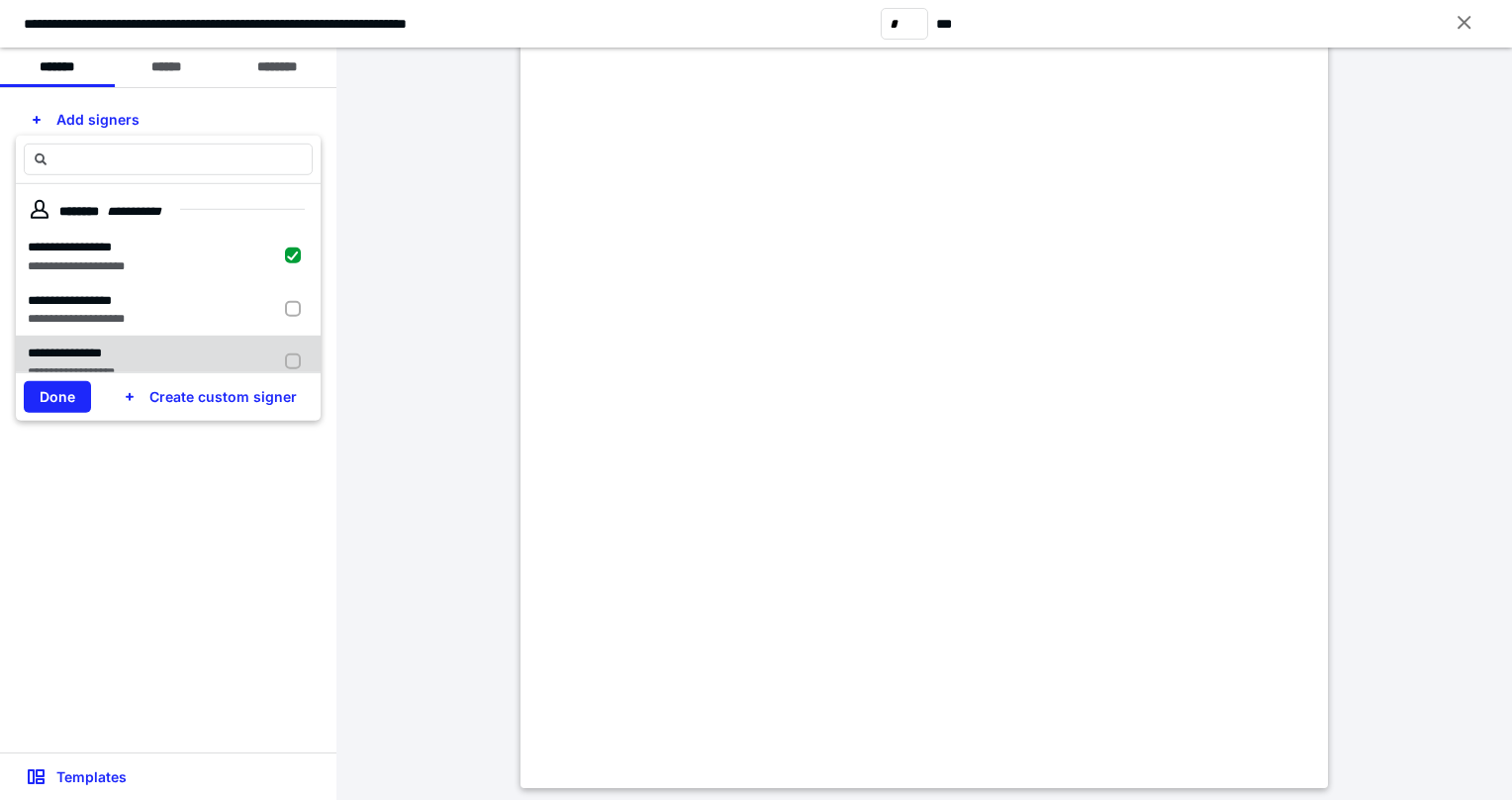 click at bounding box center (297, 362) 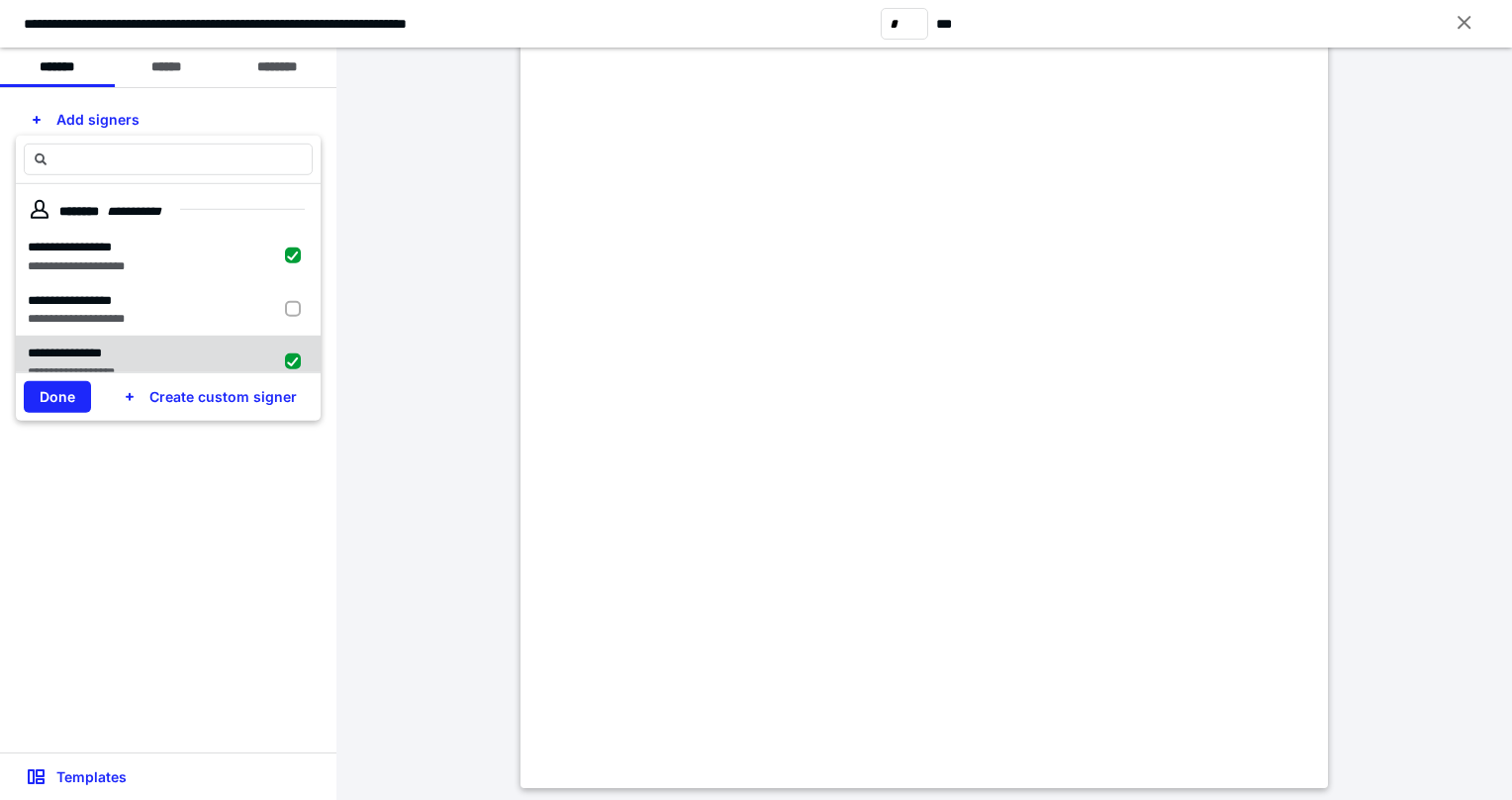 checkbox on "true" 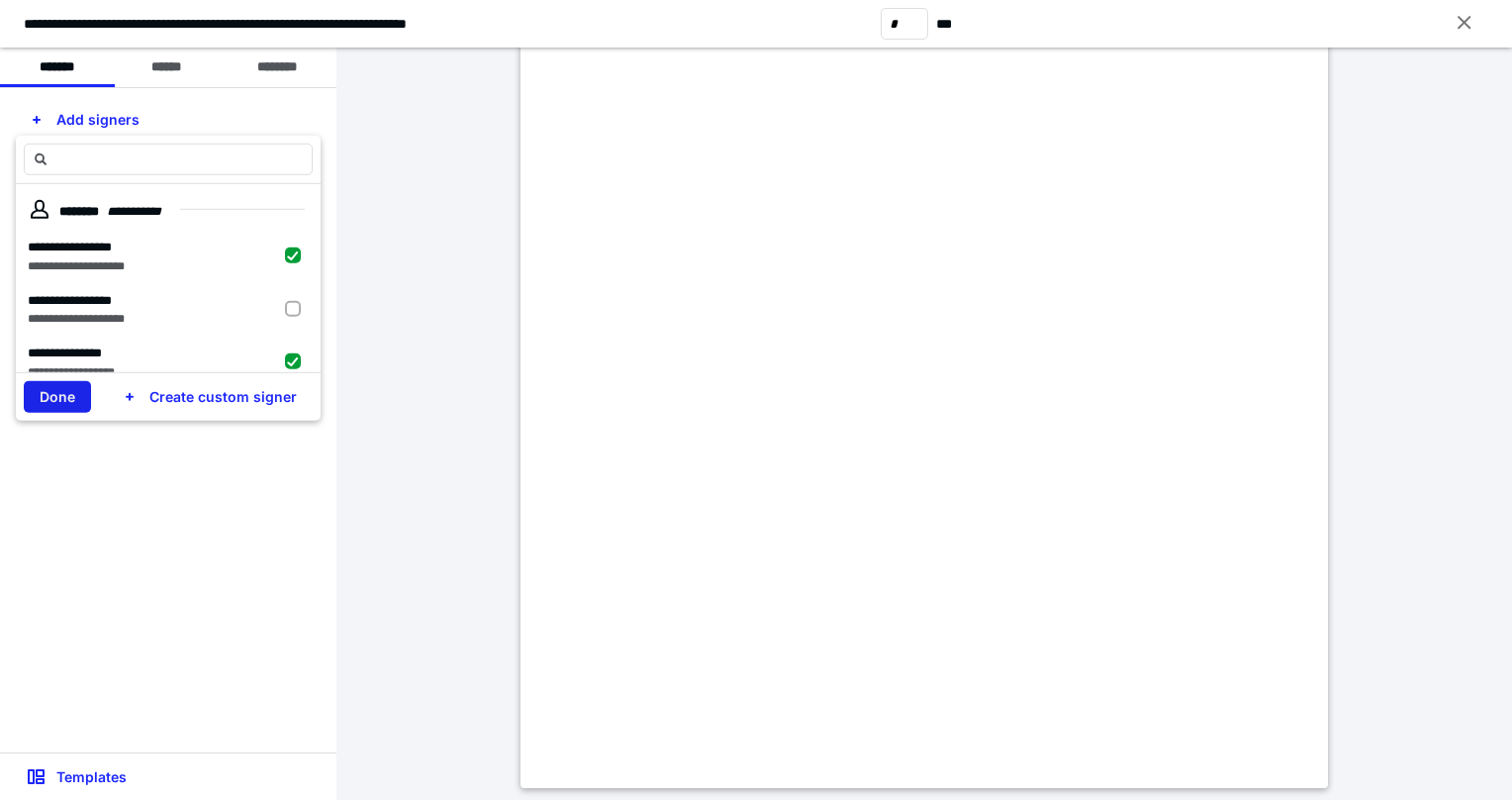 click on "Done" at bounding box center [57, 397] 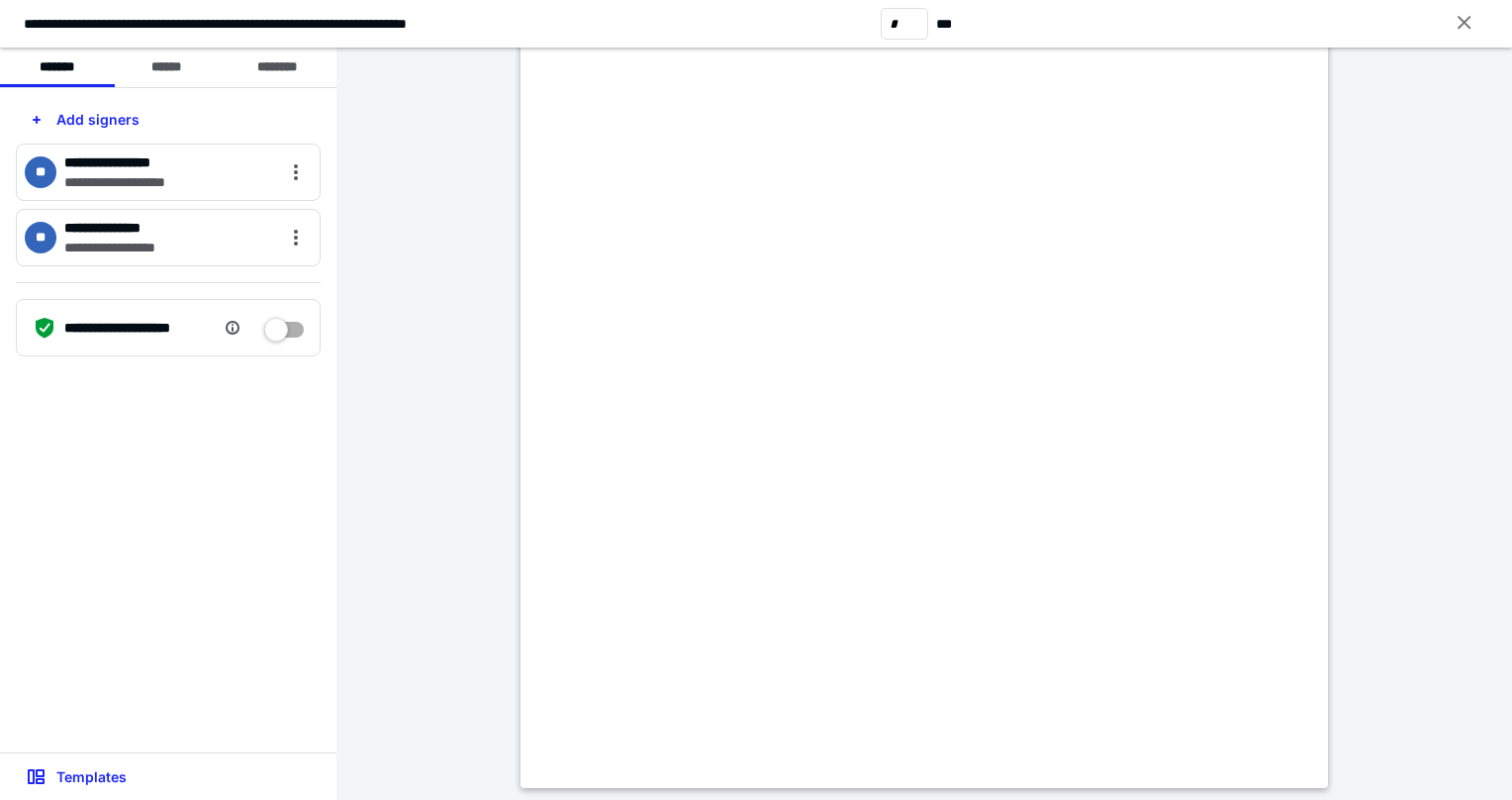 click on "**********" at bounding box center (168, 420) 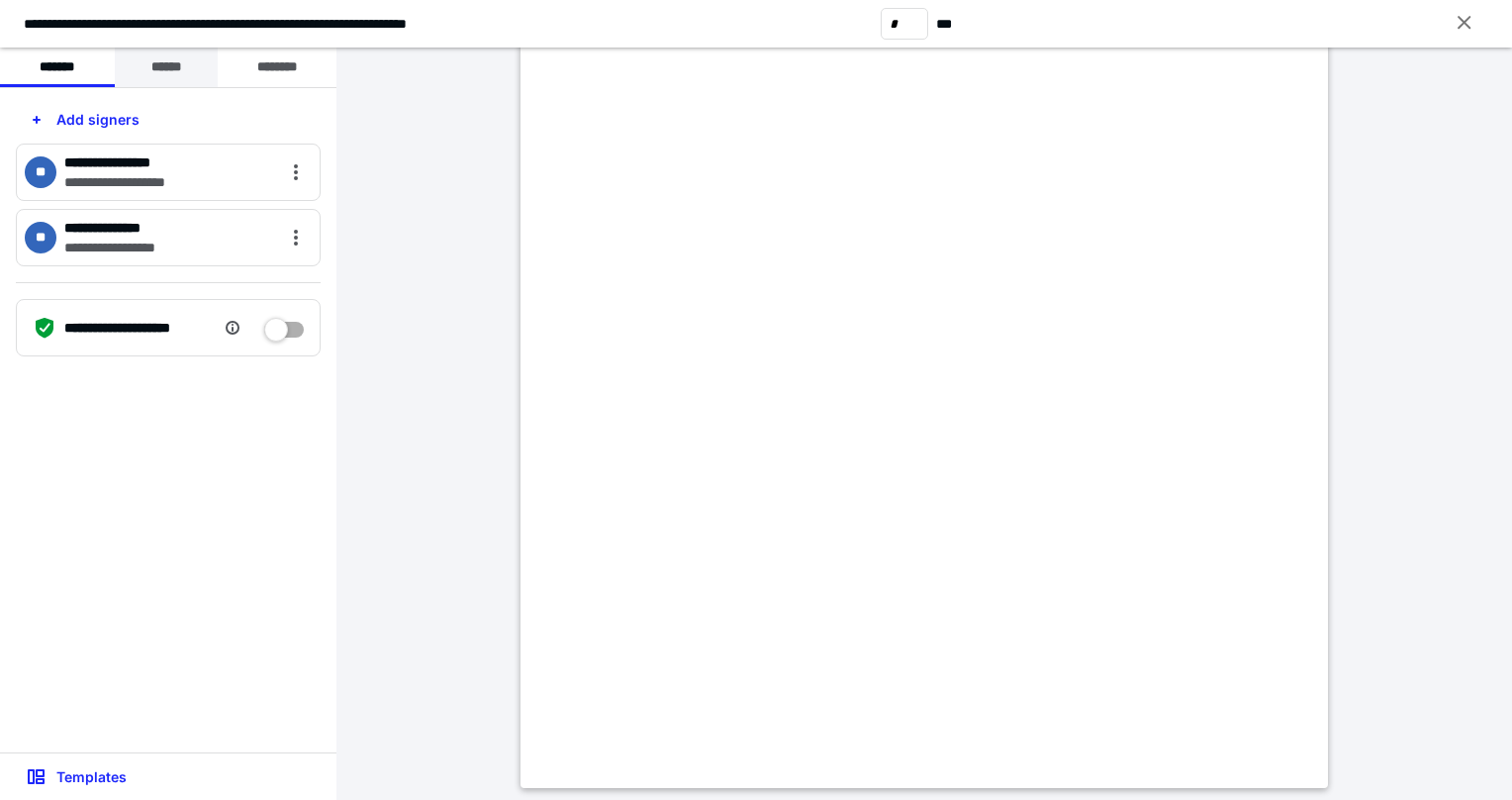 click on "******" at bounding box center [166, 67] 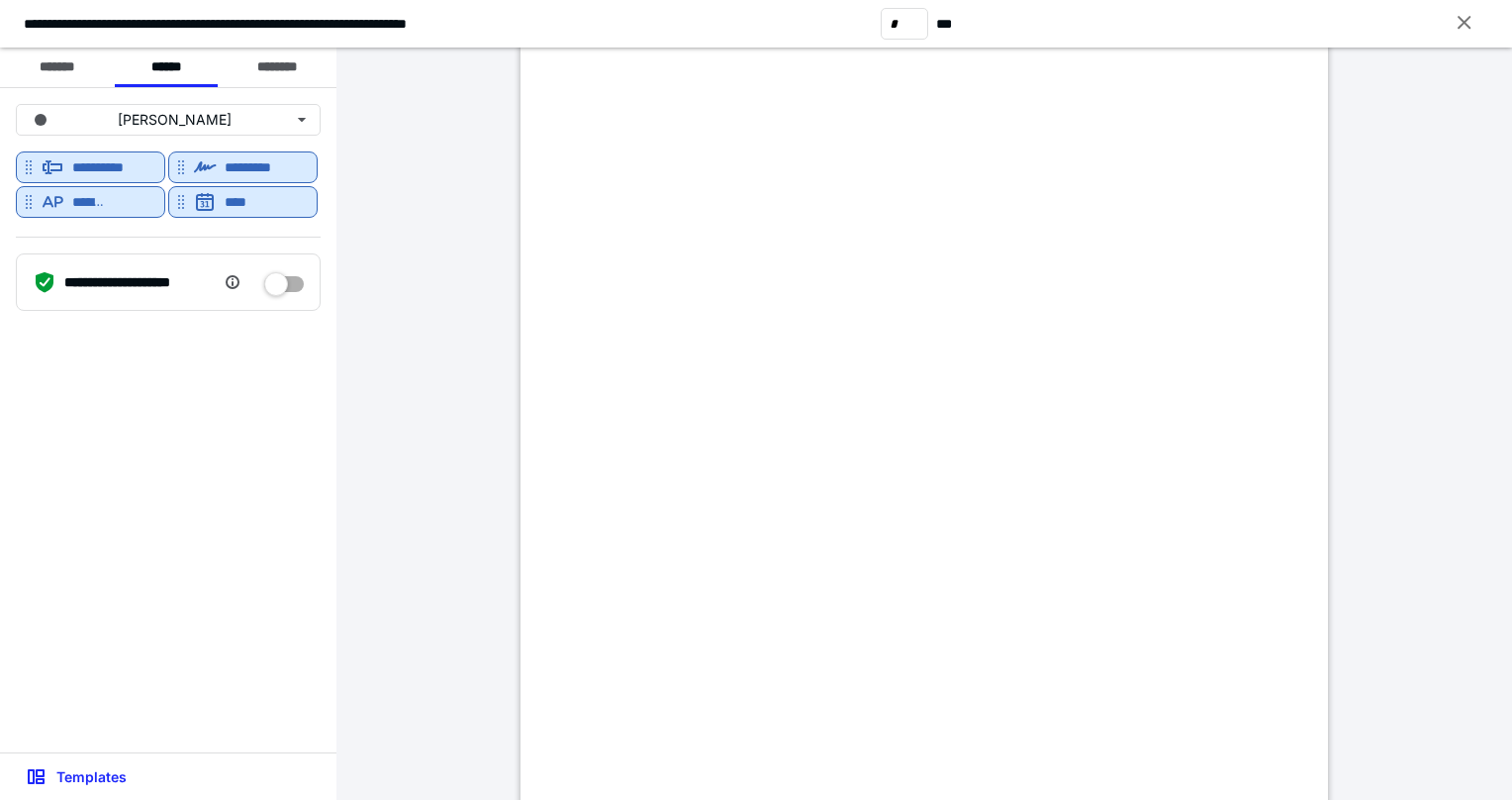 scroll, scrollTop: 3564, scrollLeft: 0, axis: vertical 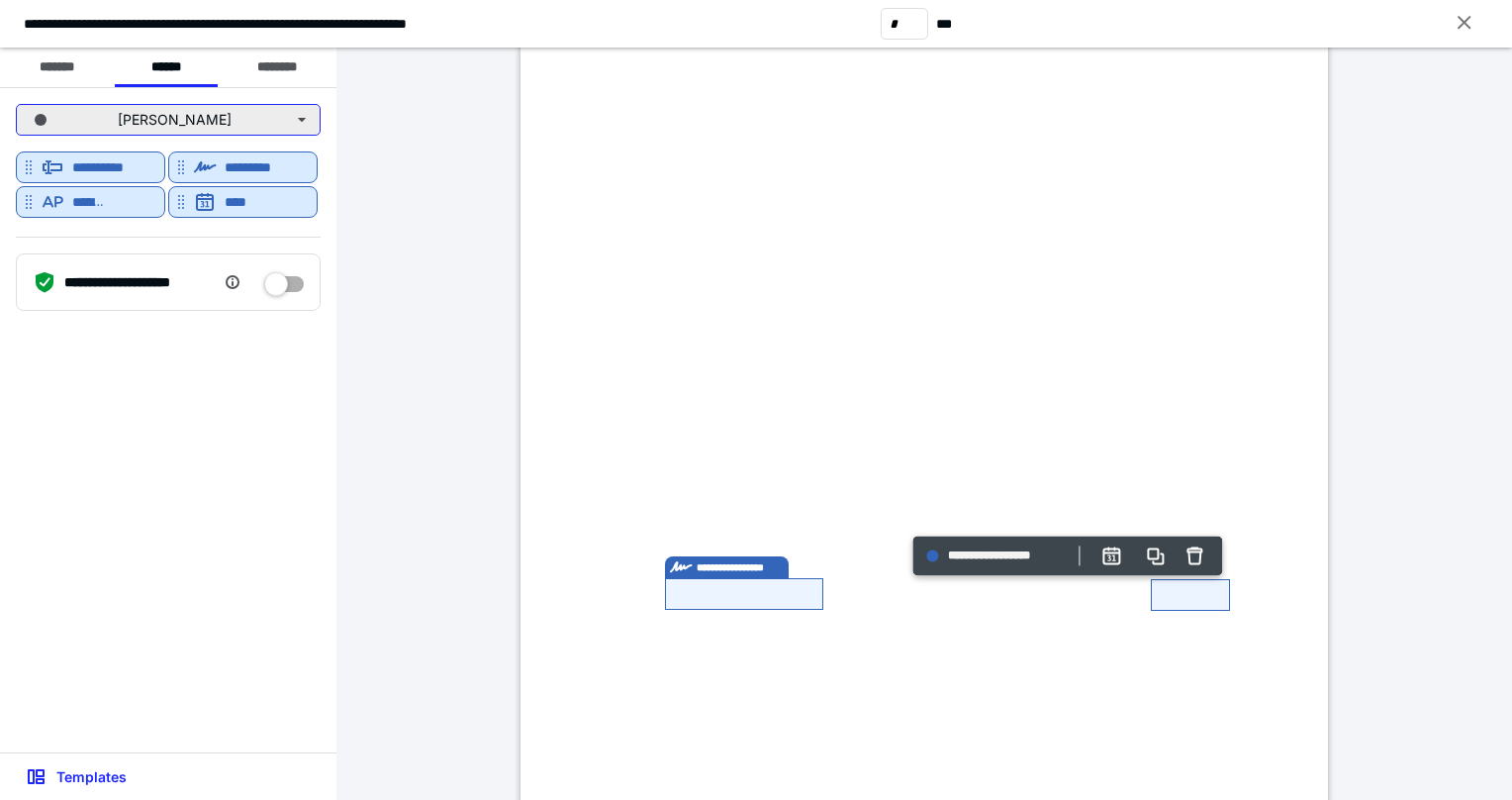 click on "[PERSON_NAME]" at bounding box center [168, 120] 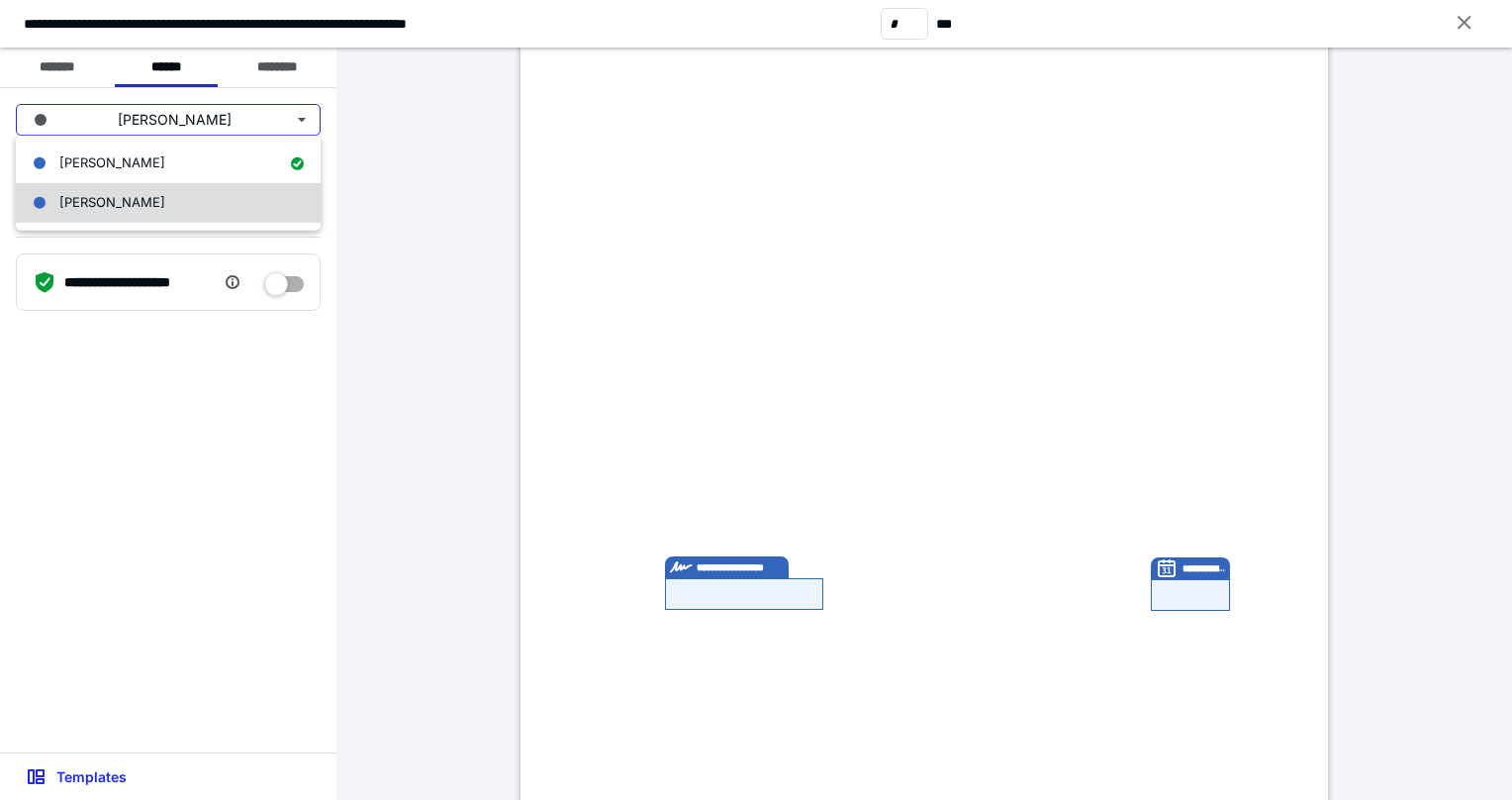 click on "[PERSON_NAME]" at bounding box center [168, 203] 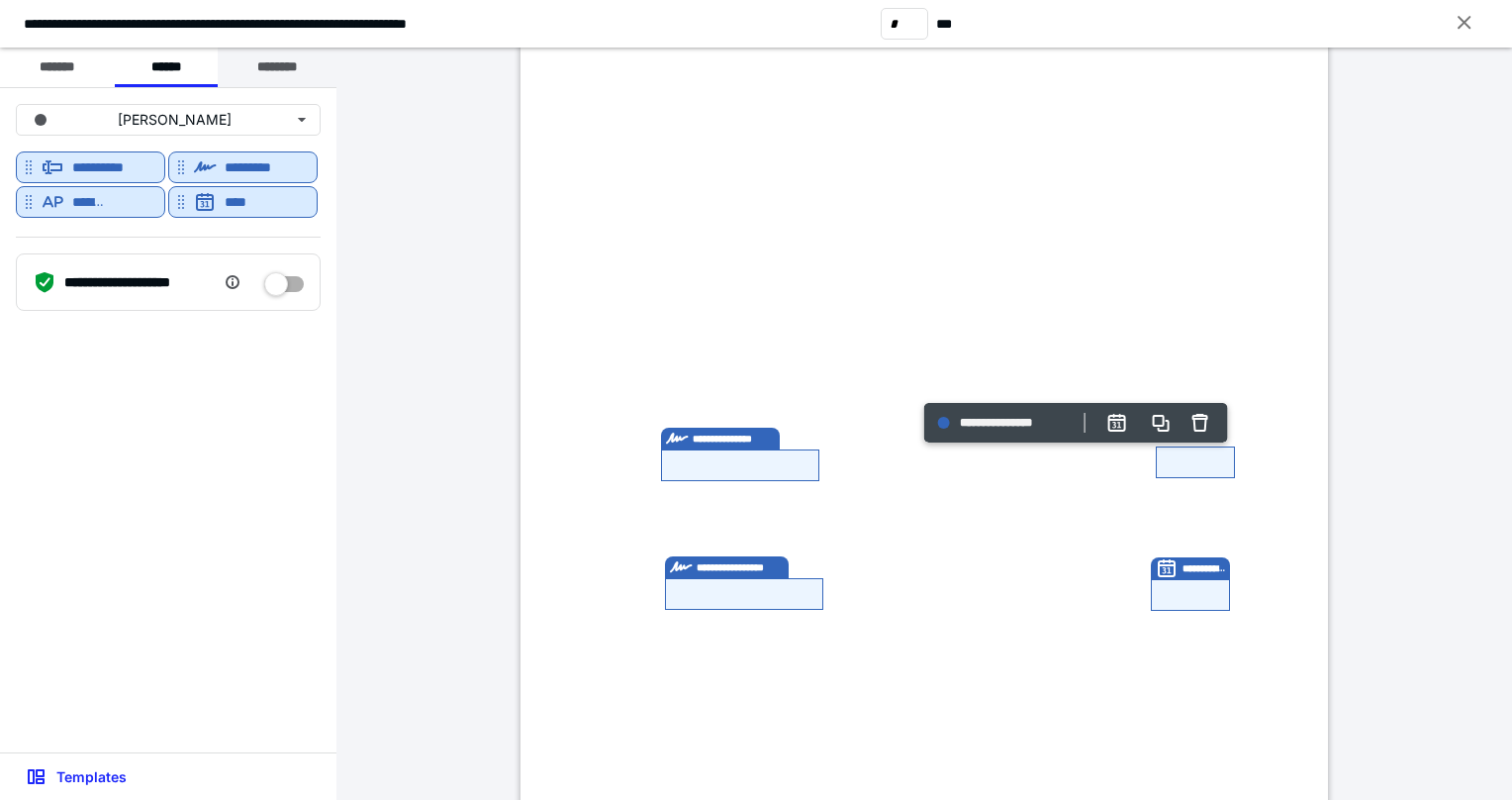 click on "********" at bounding box center [277, 67] 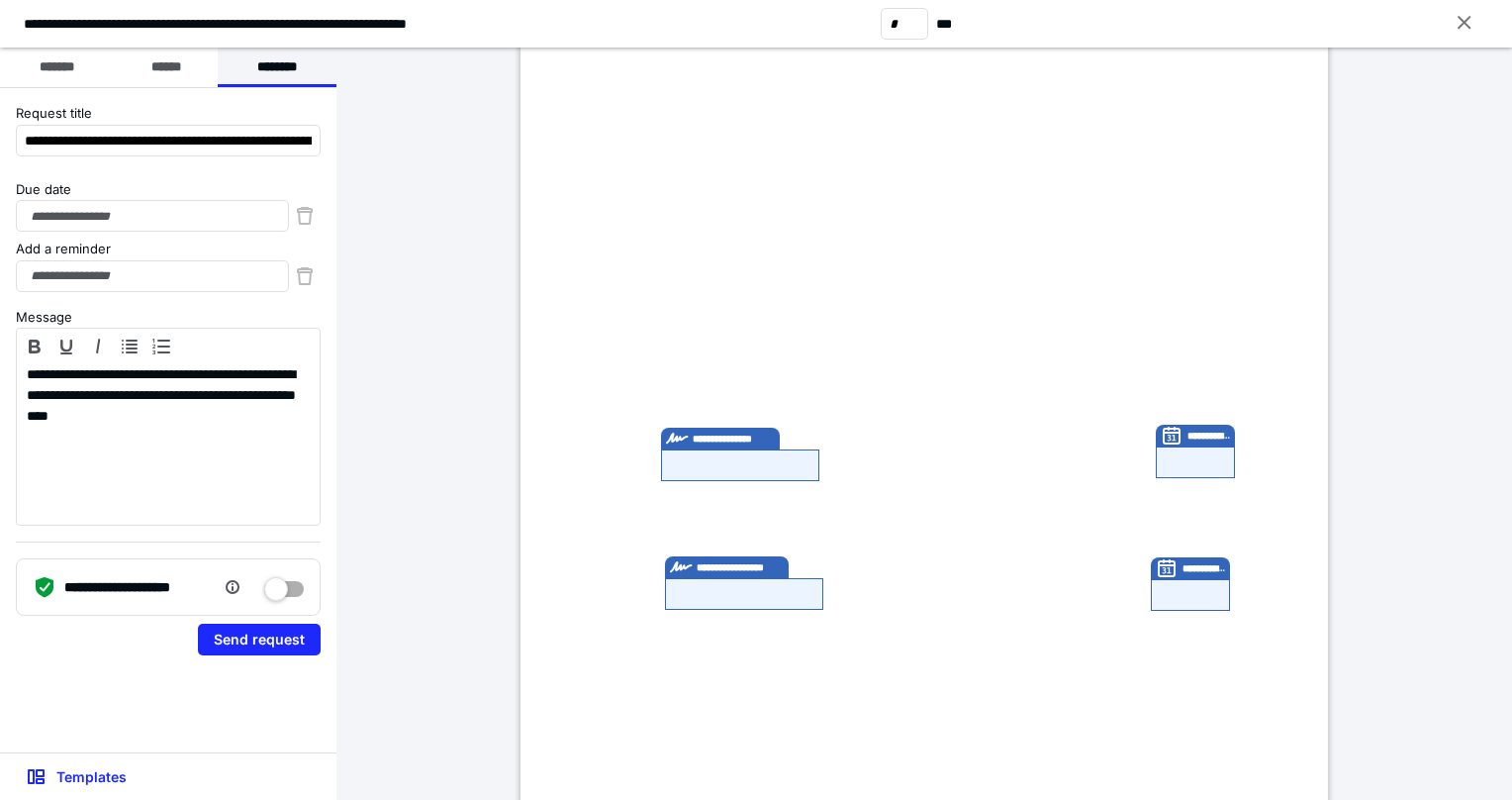 type 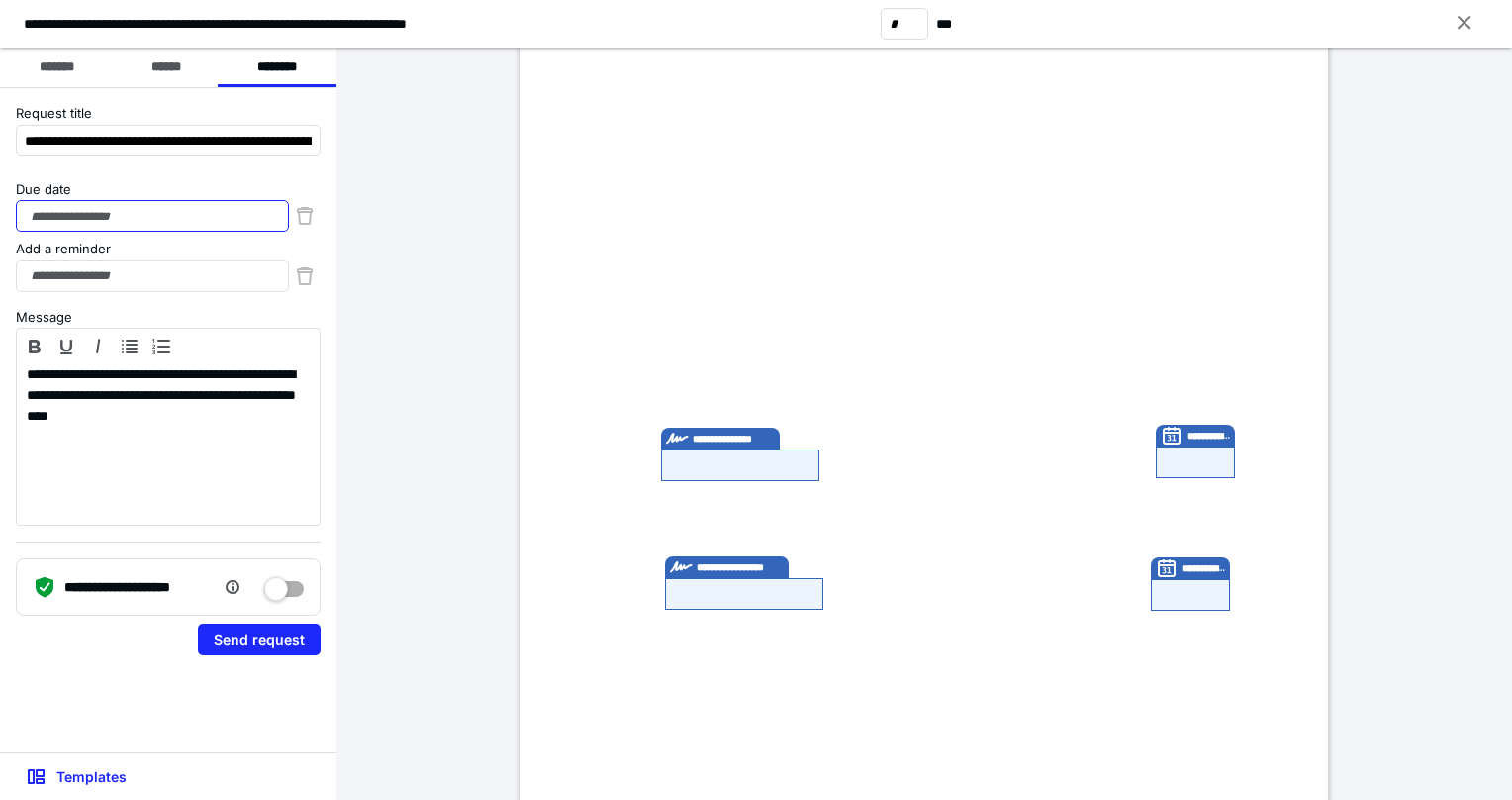 click on "Due date" at bounding box center [152, 216] 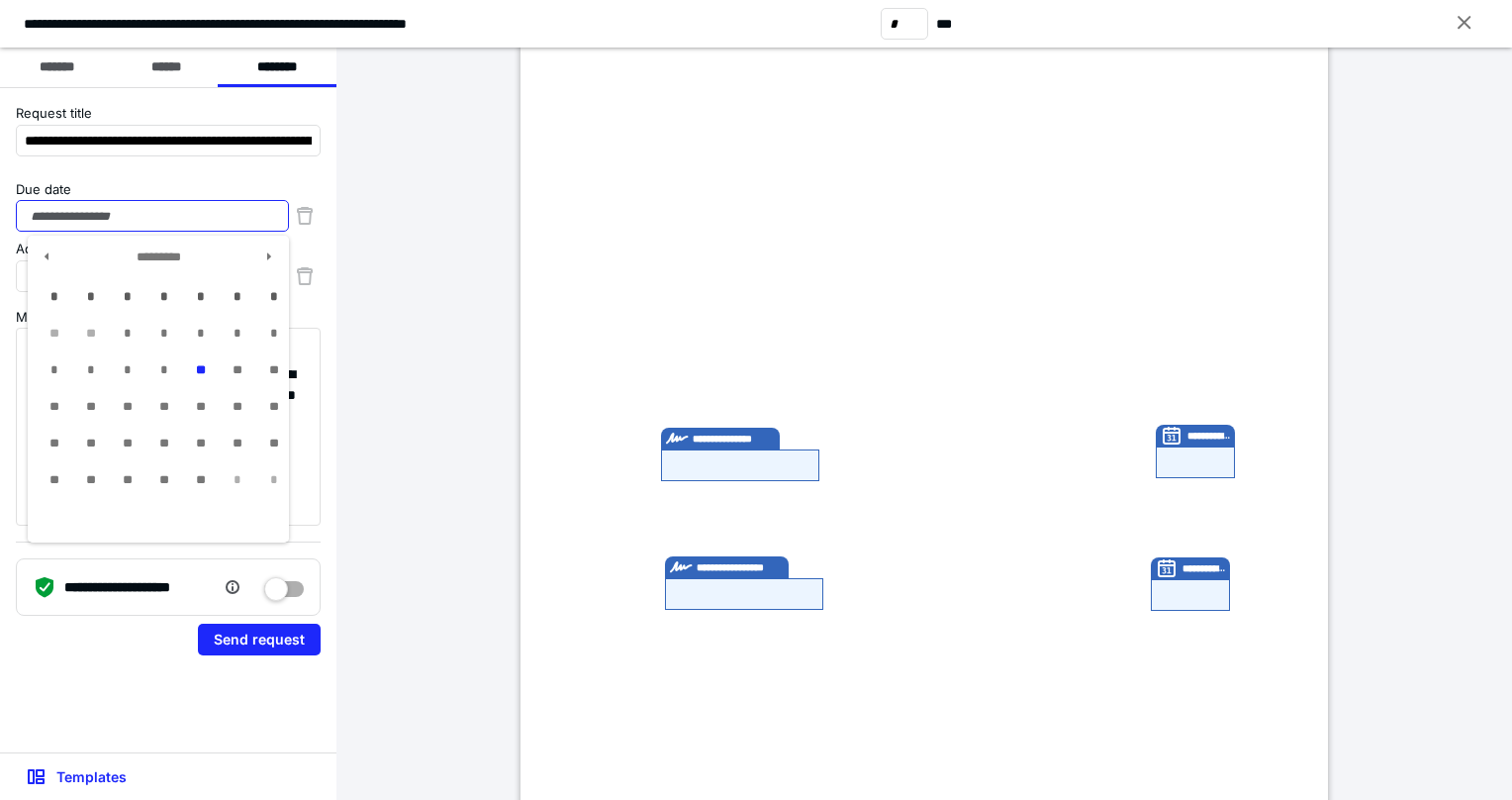 click on "**" at bounding box center [90, 444] 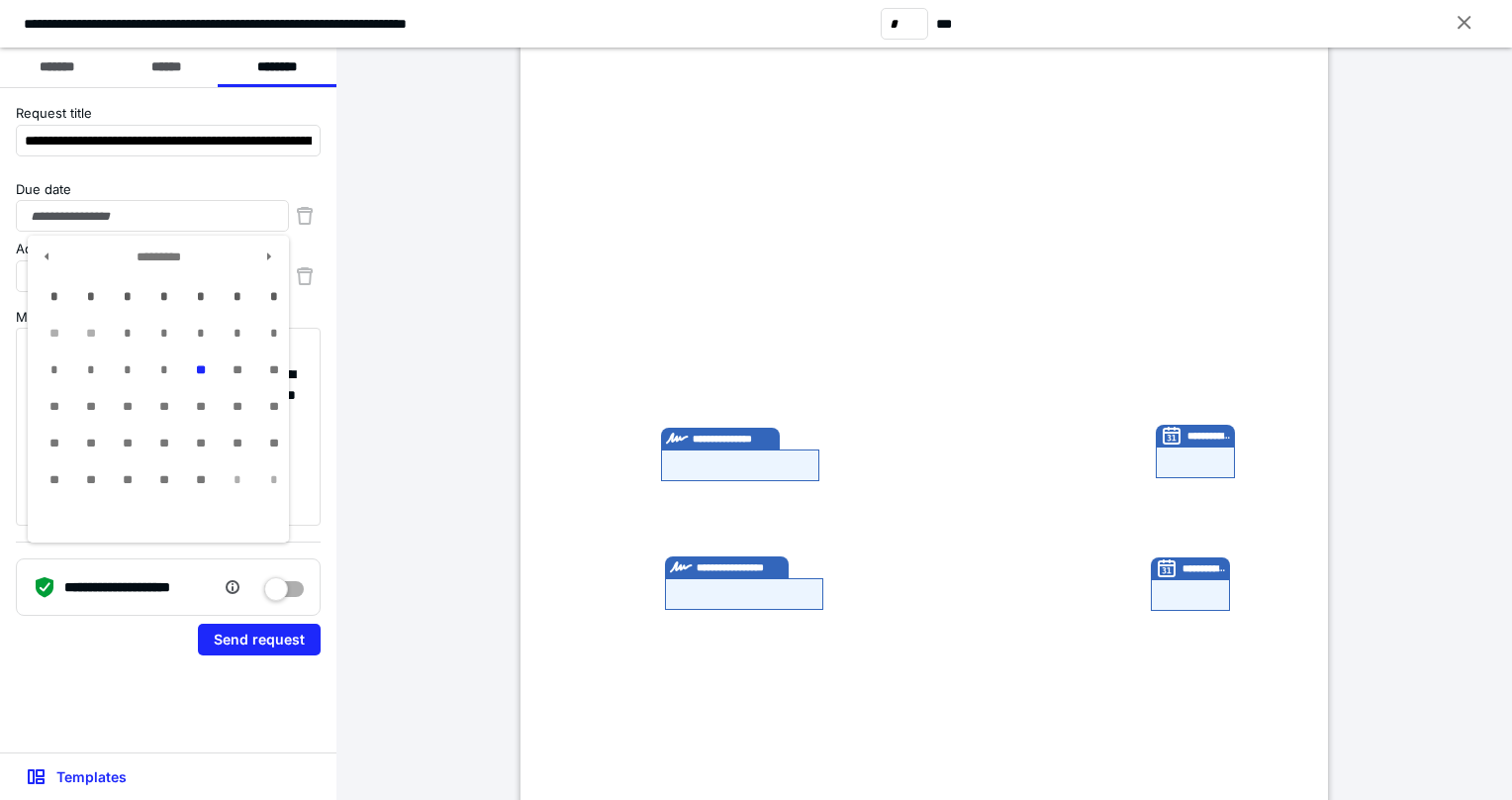 type on "**********" 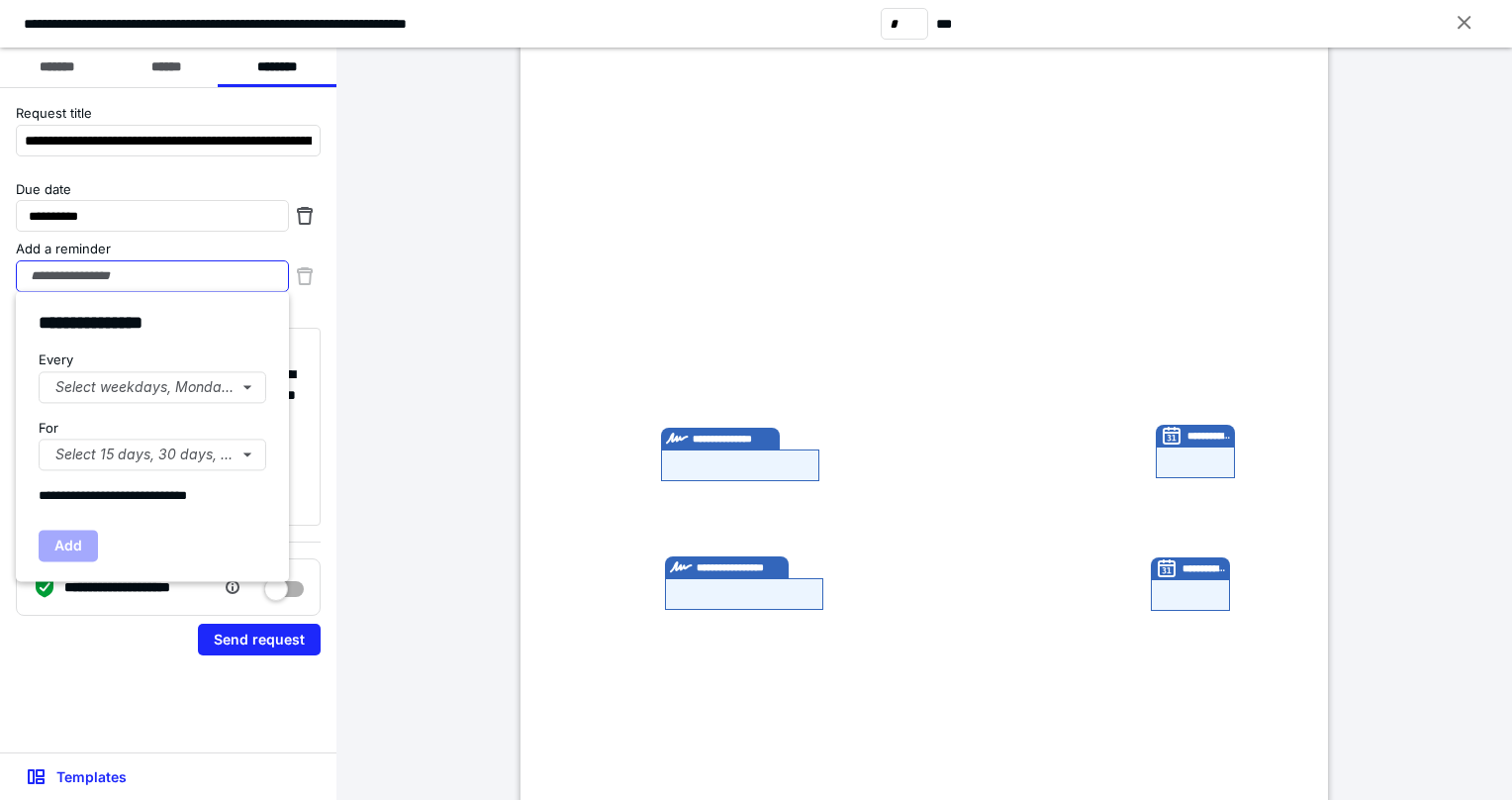 click on "Add a reminder" at bounding box center [152, 276] 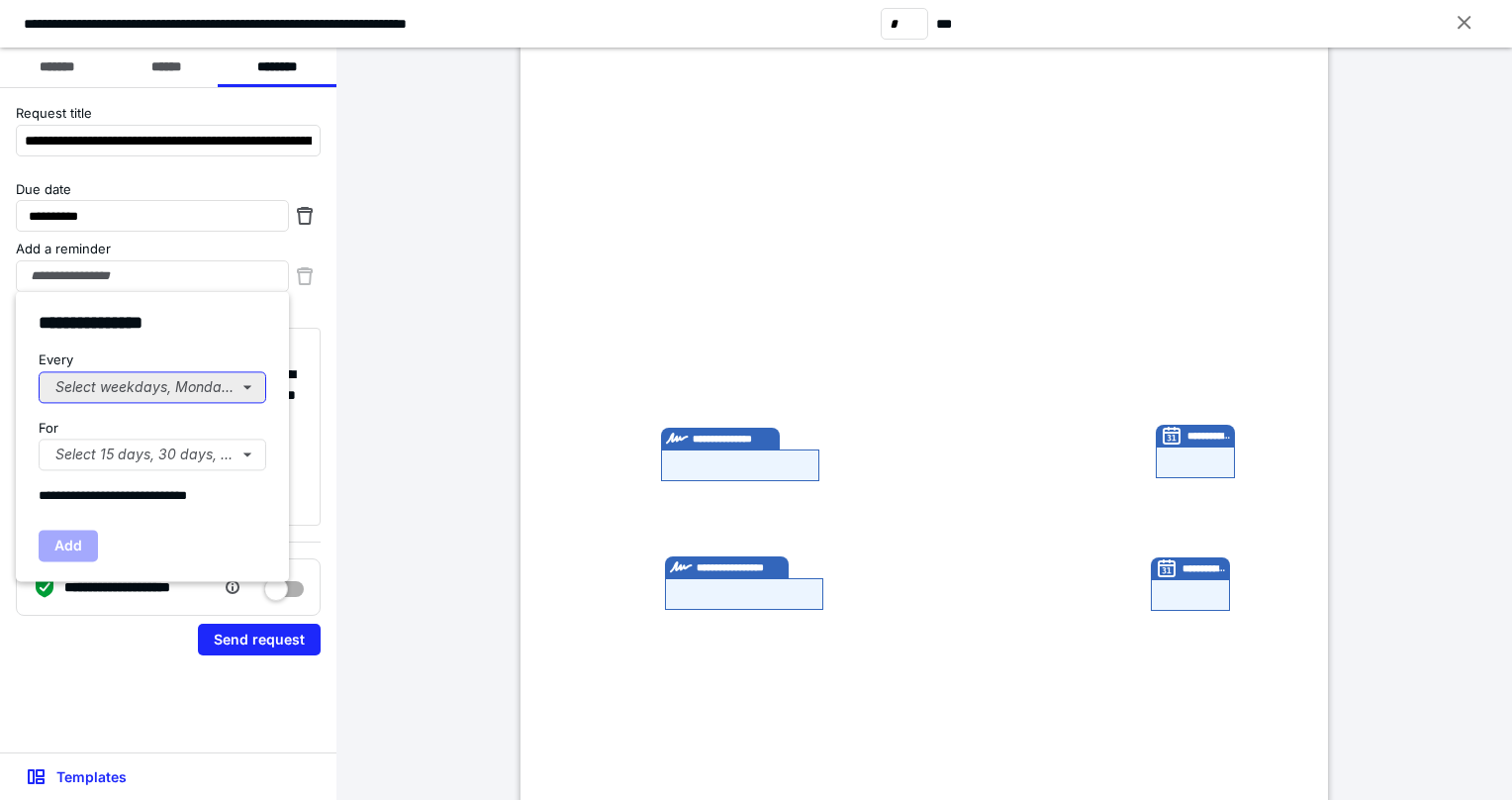 click on "Select weekdays, Mondays, or Tues..." at bounding box center [152, 387] 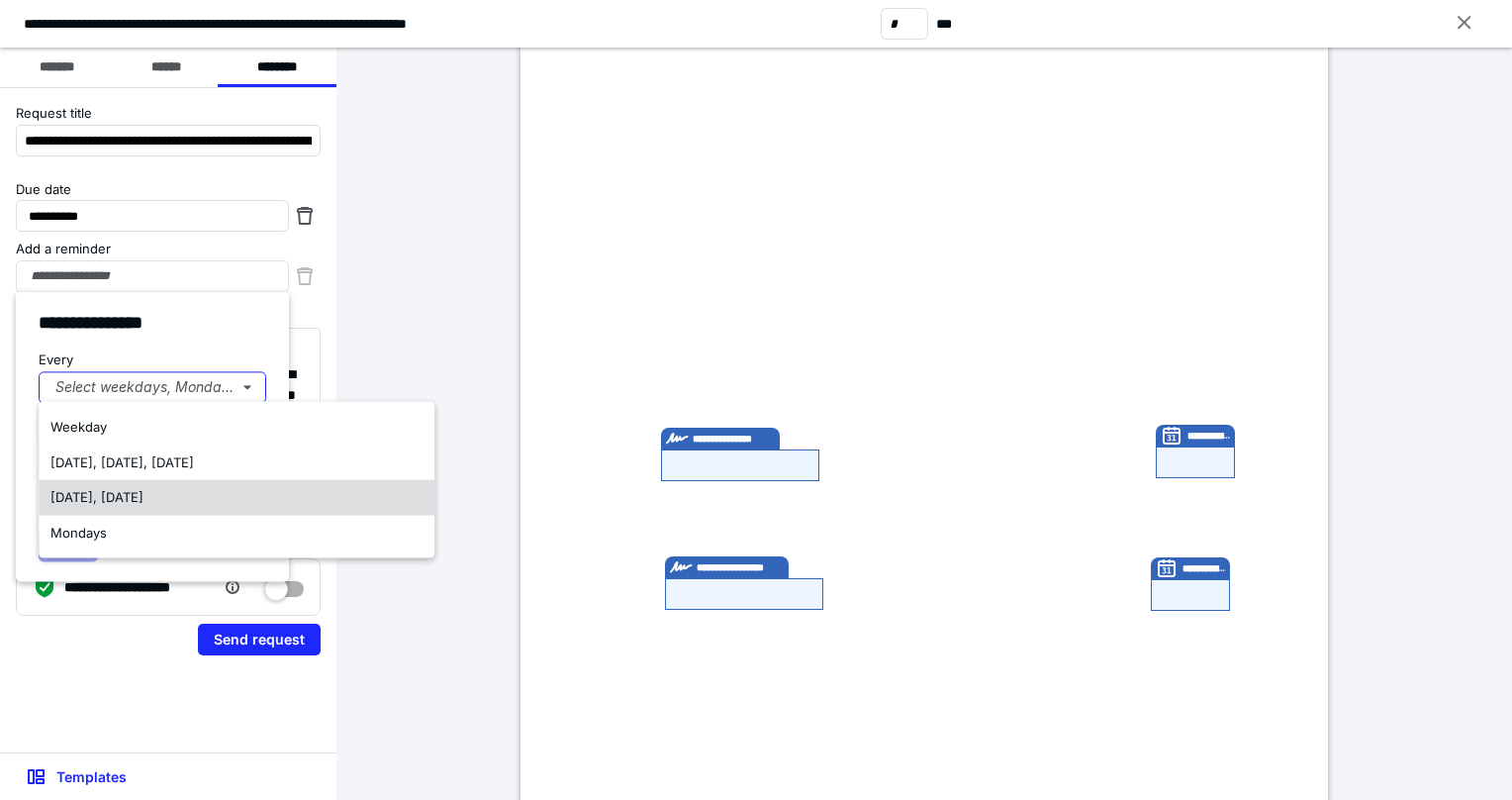 click on "[DATE], [DATE]" at bounding box center [236, 498] 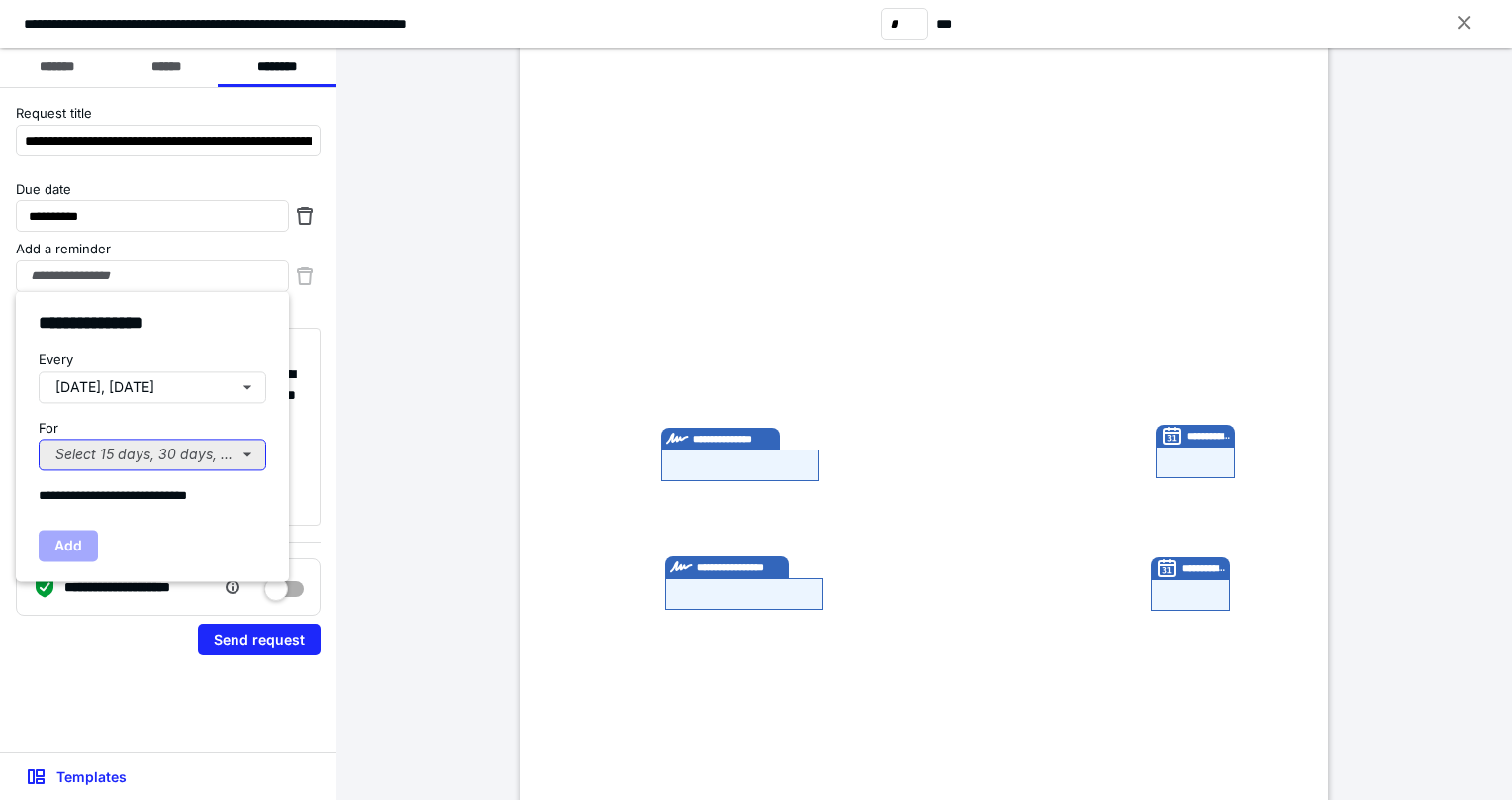 click on "Select 15 days, 30 days, or 45 days..." at bounding box center [152, 454] 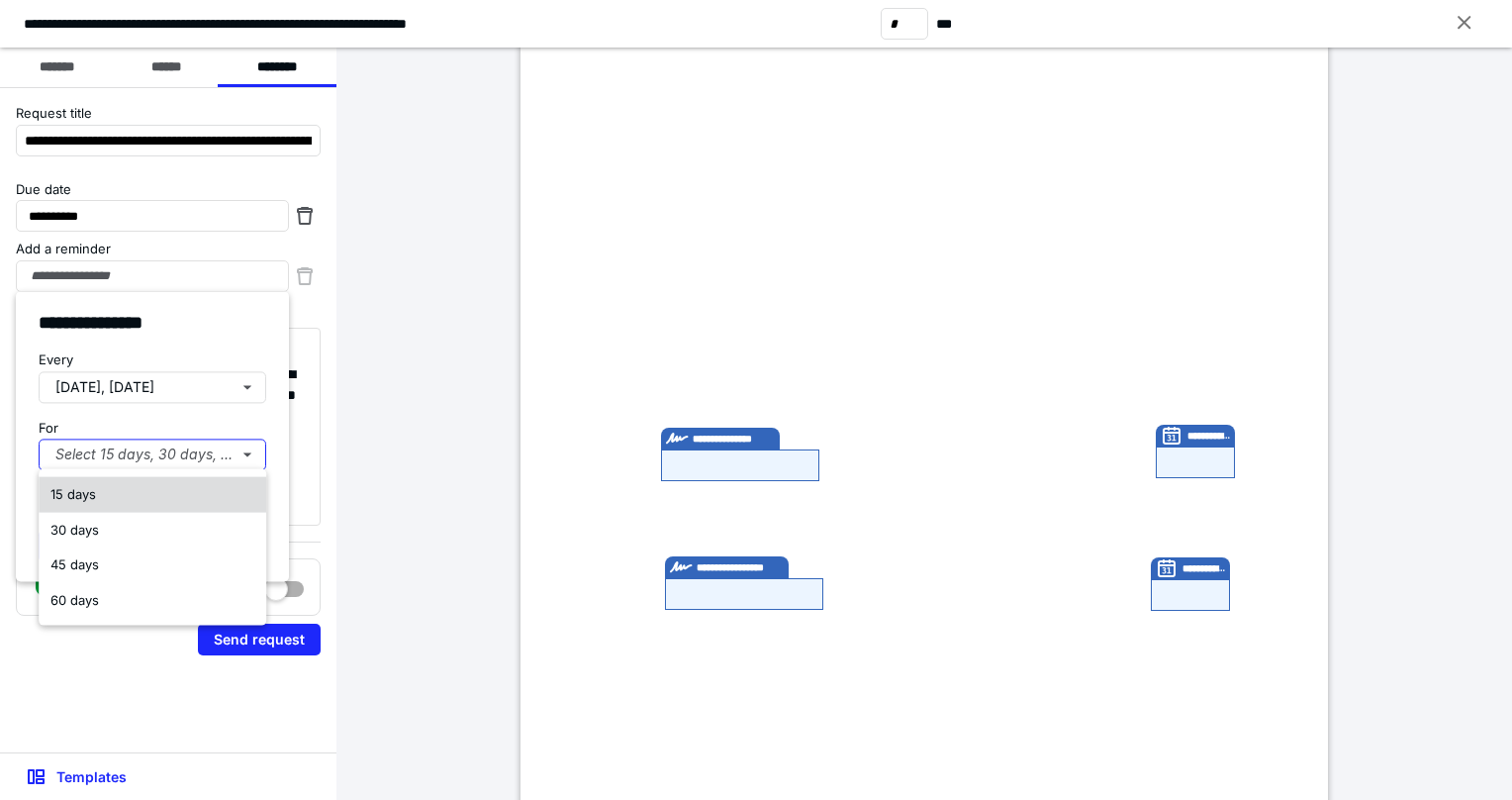 drag, startPoint x: 115, startPoint y: 530, endPoint x: 136, endPoint y: 502, distance: 35 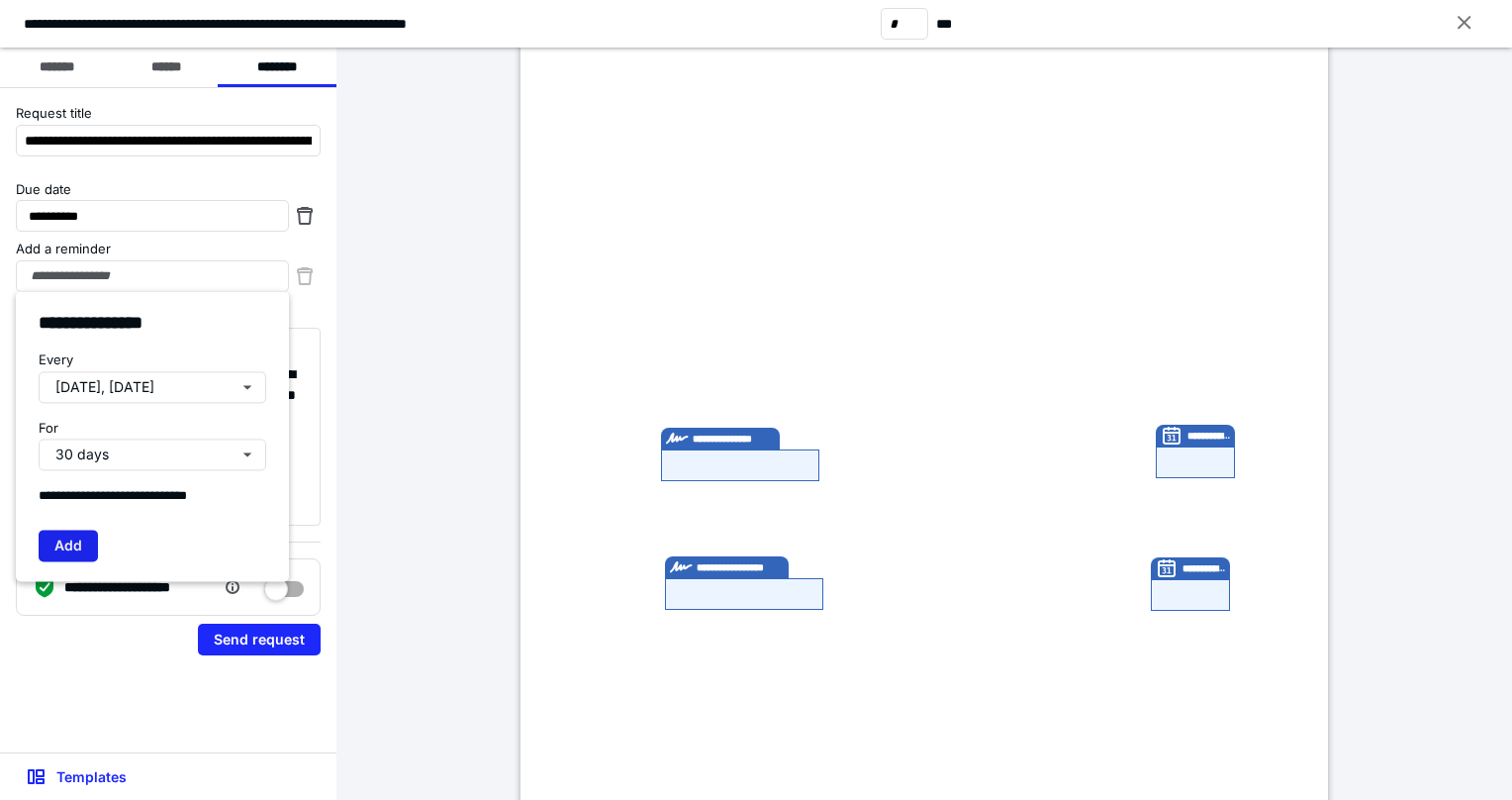click on "Add" at bounding box center [68, 546] 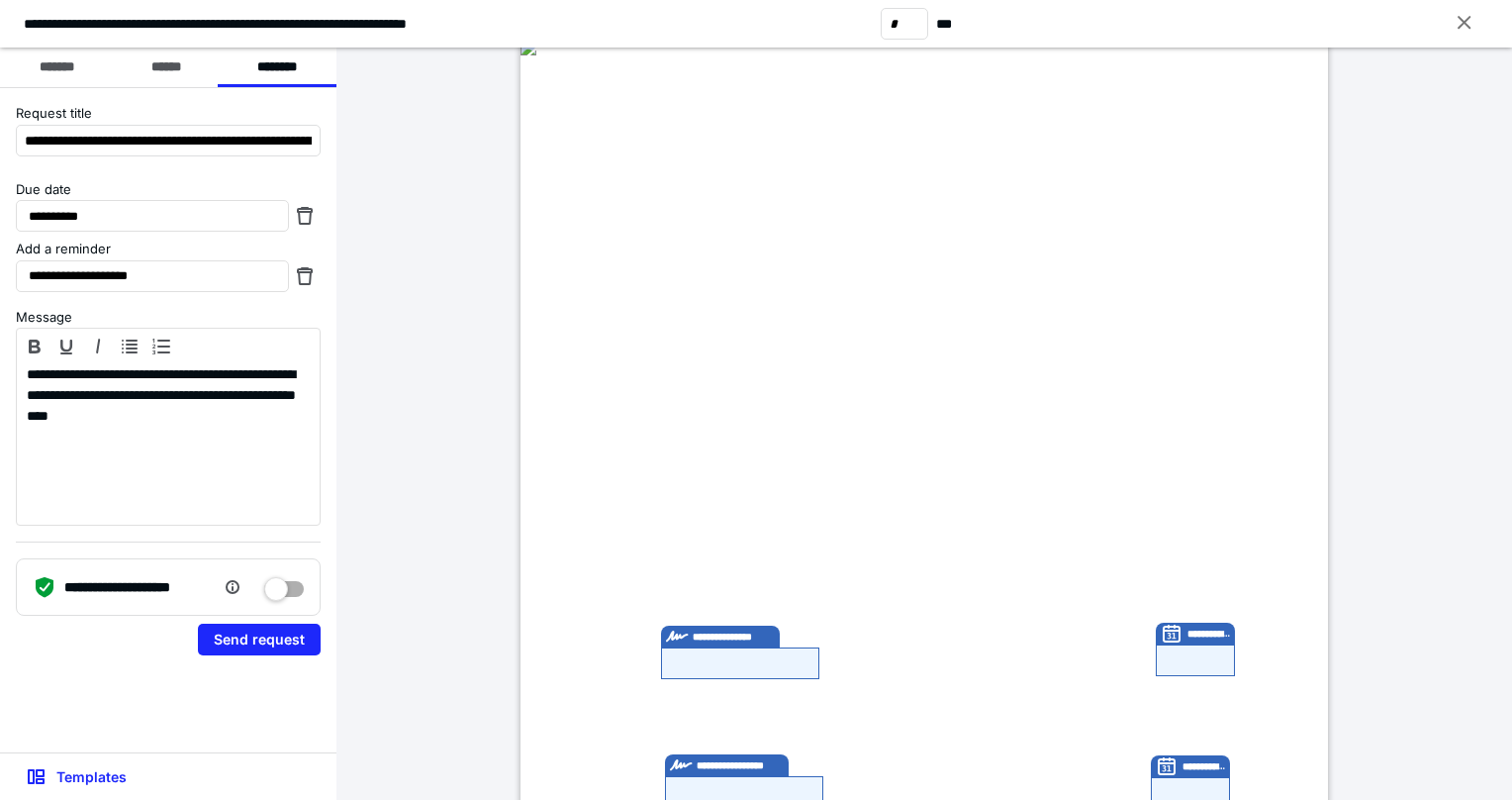 scroll, scrollTop: 3465, scrollLeft: 0, axis: vertical 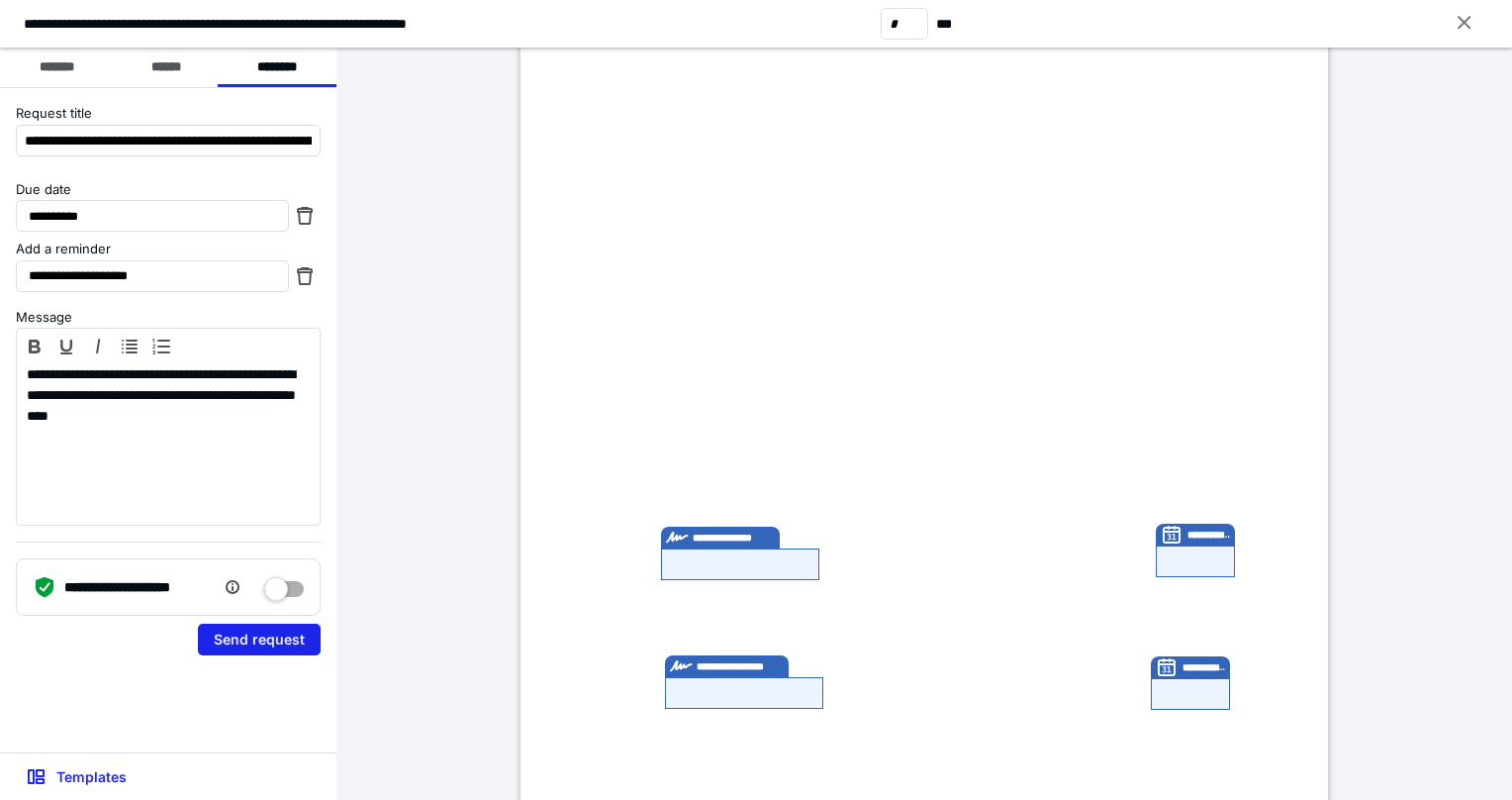 click on "Send request" at bounding box center (259, 640) 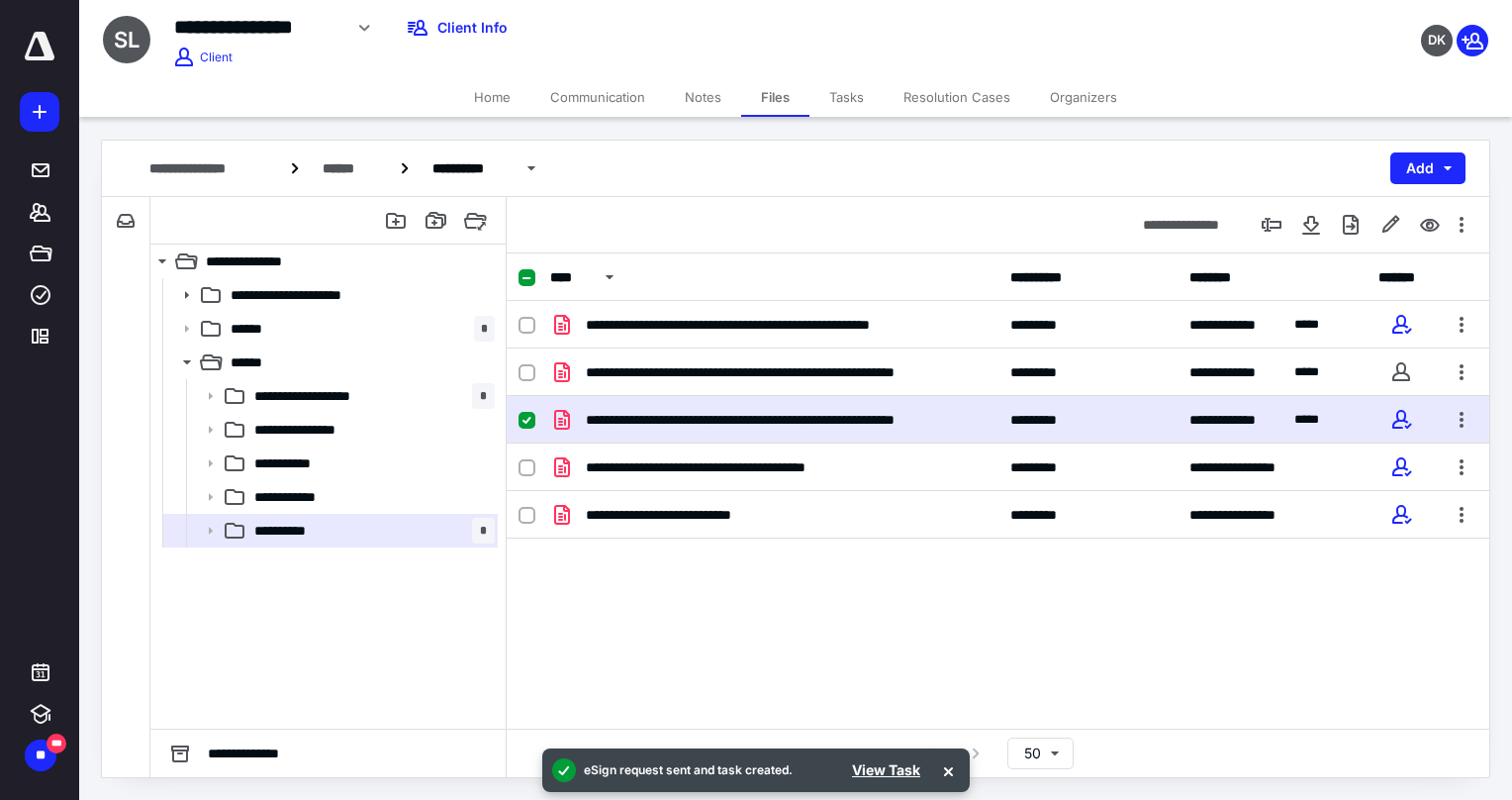 click on "Tasks" at bounding box center (846, 97) 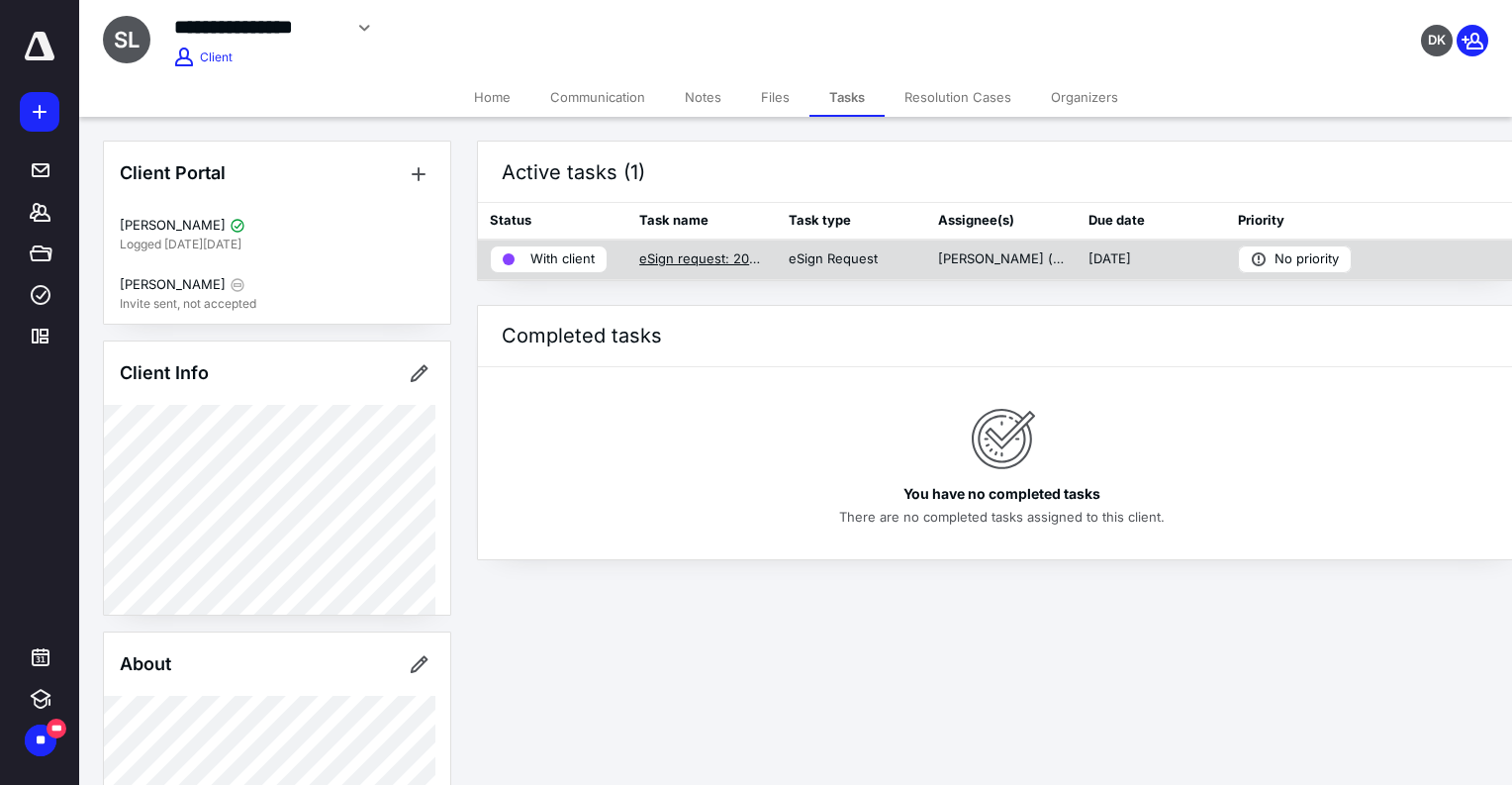 click on "eSign request: 2024 1493E ~SIGN AND RETURN-ACTION REQUIRED~ [PERSON_NAME] E AND LY.pdf" at bounding box center [702, 259] 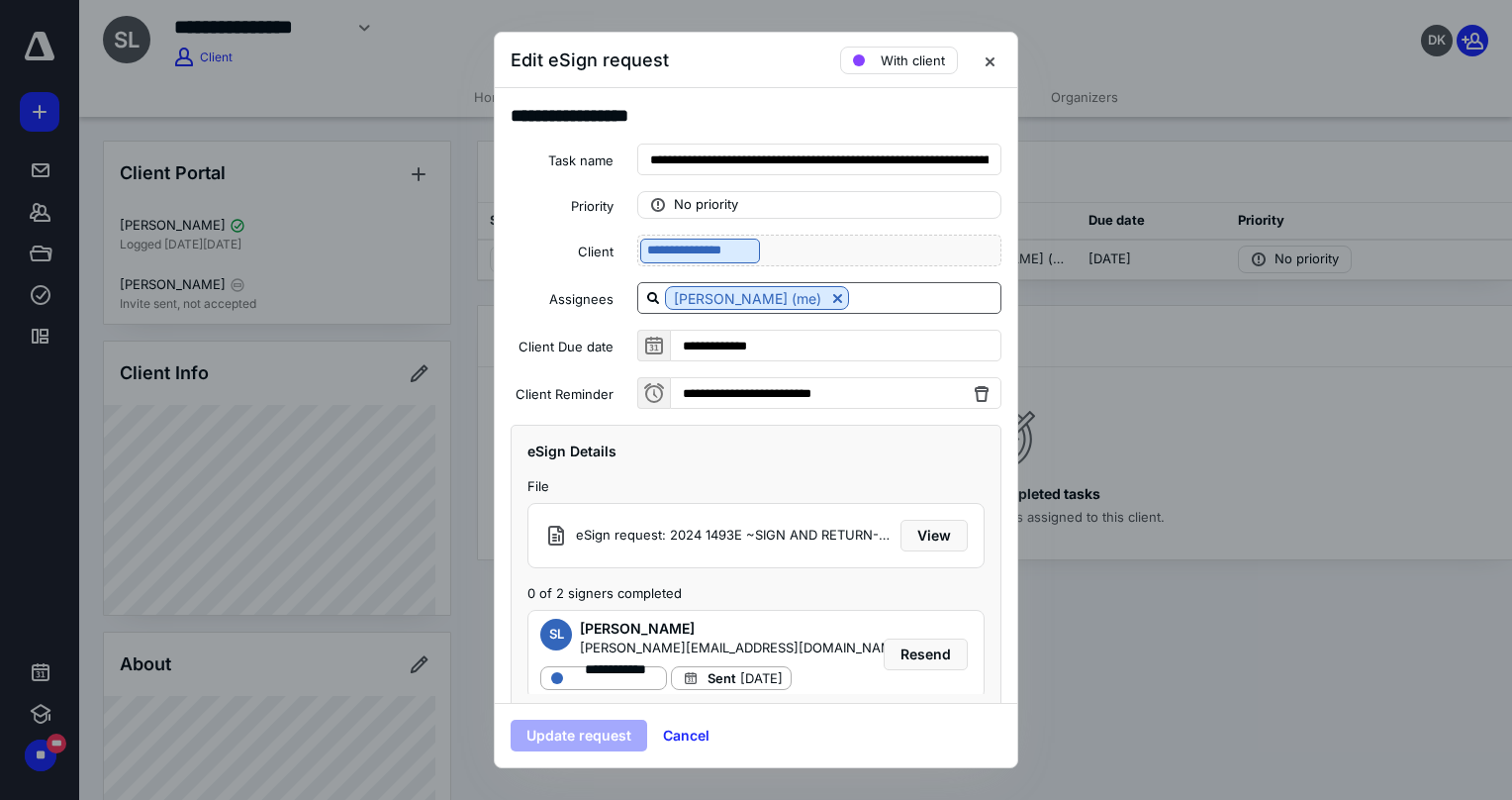 click at bounding box center (924, 297) 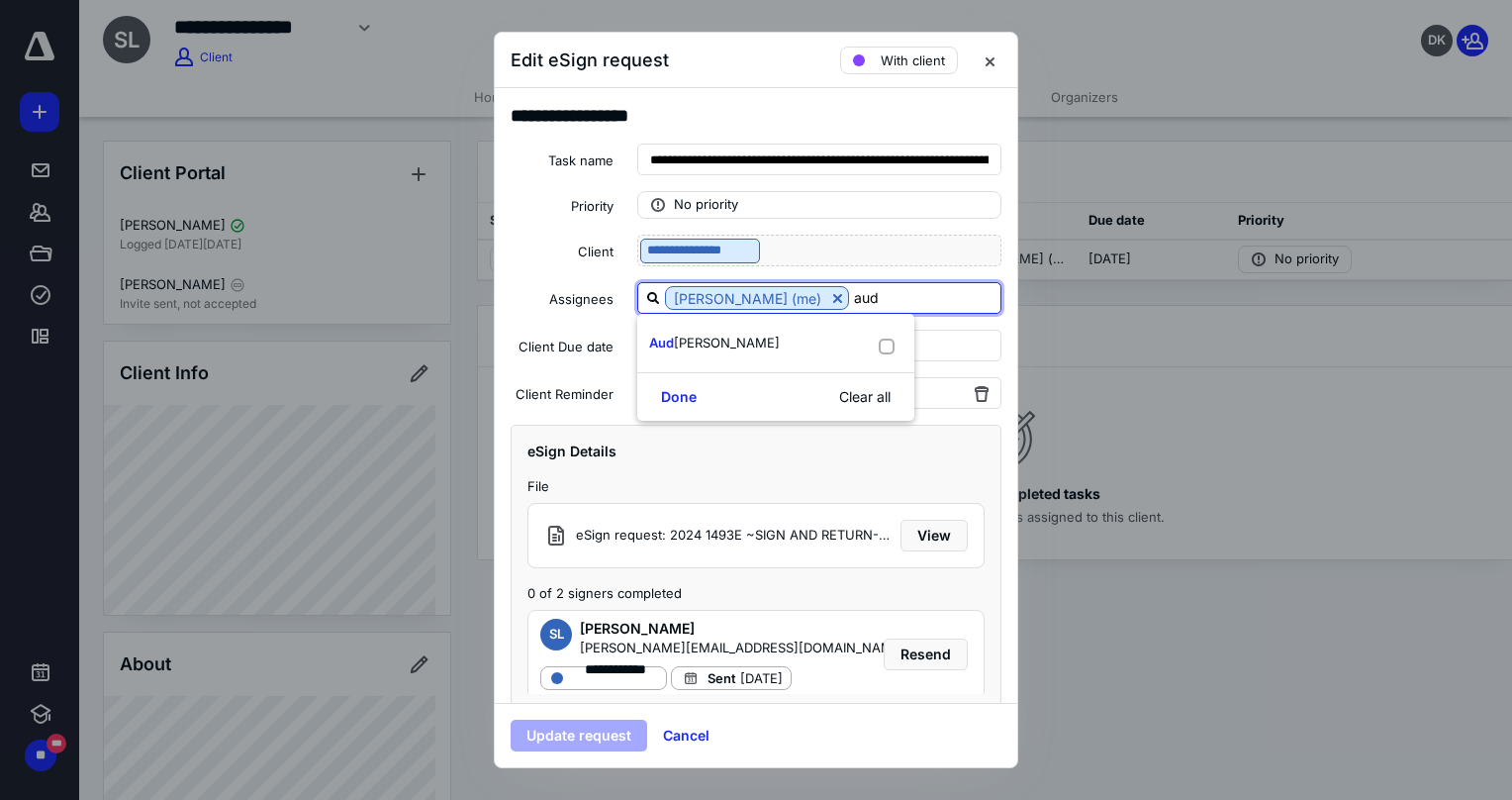 type on "audr" 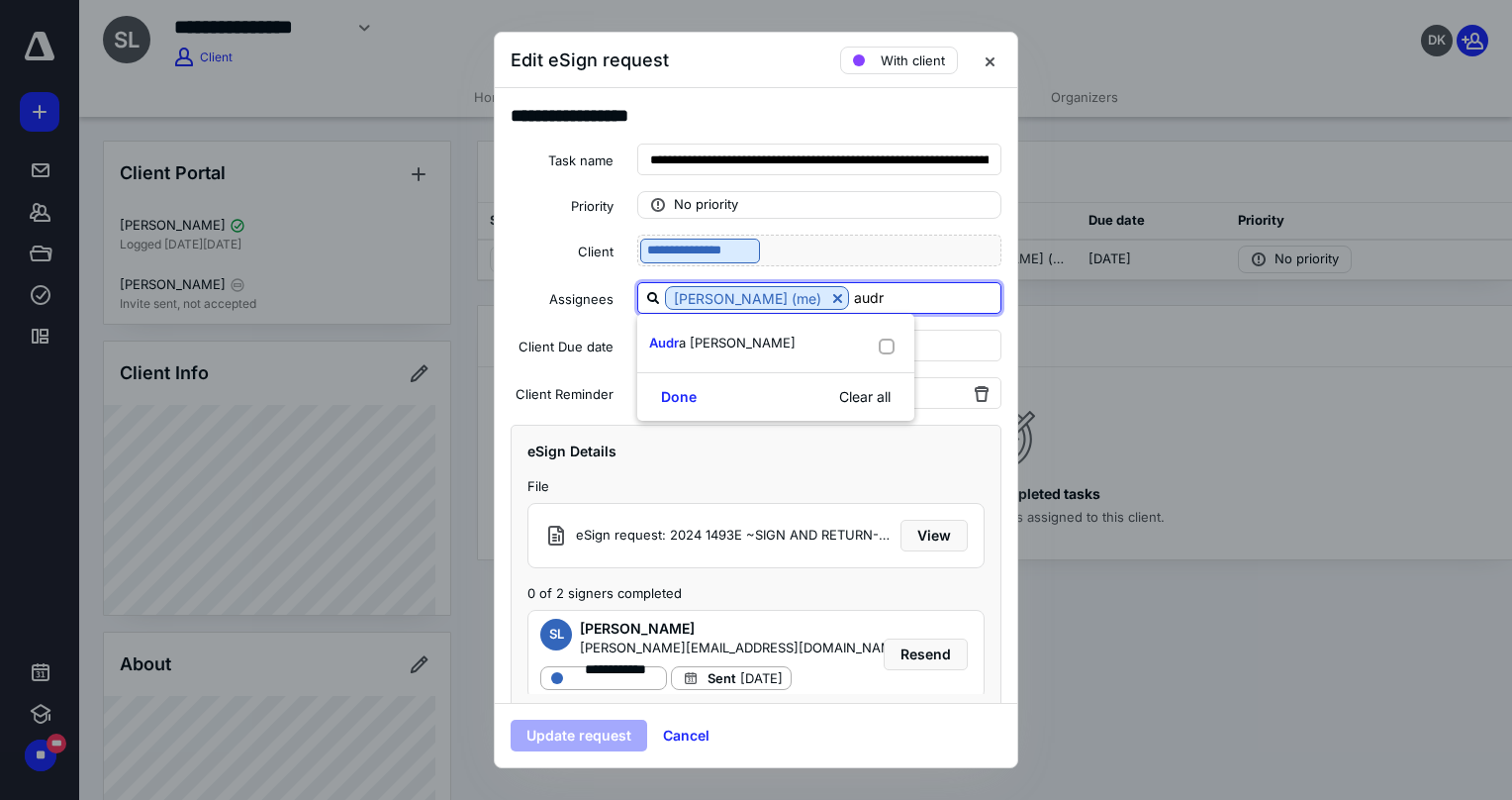 click at bounding box center (891, 343) 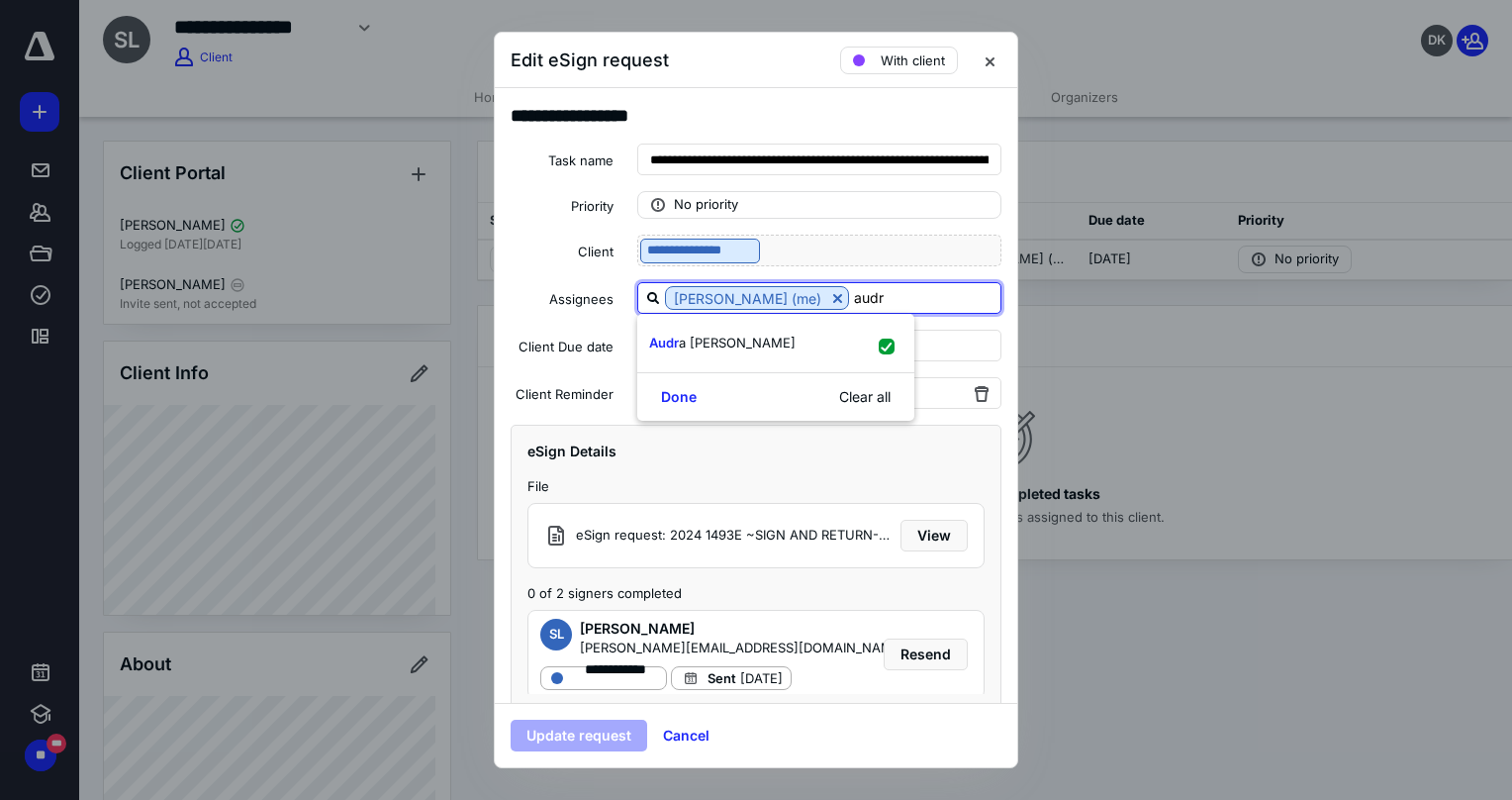 checkbox on "true" 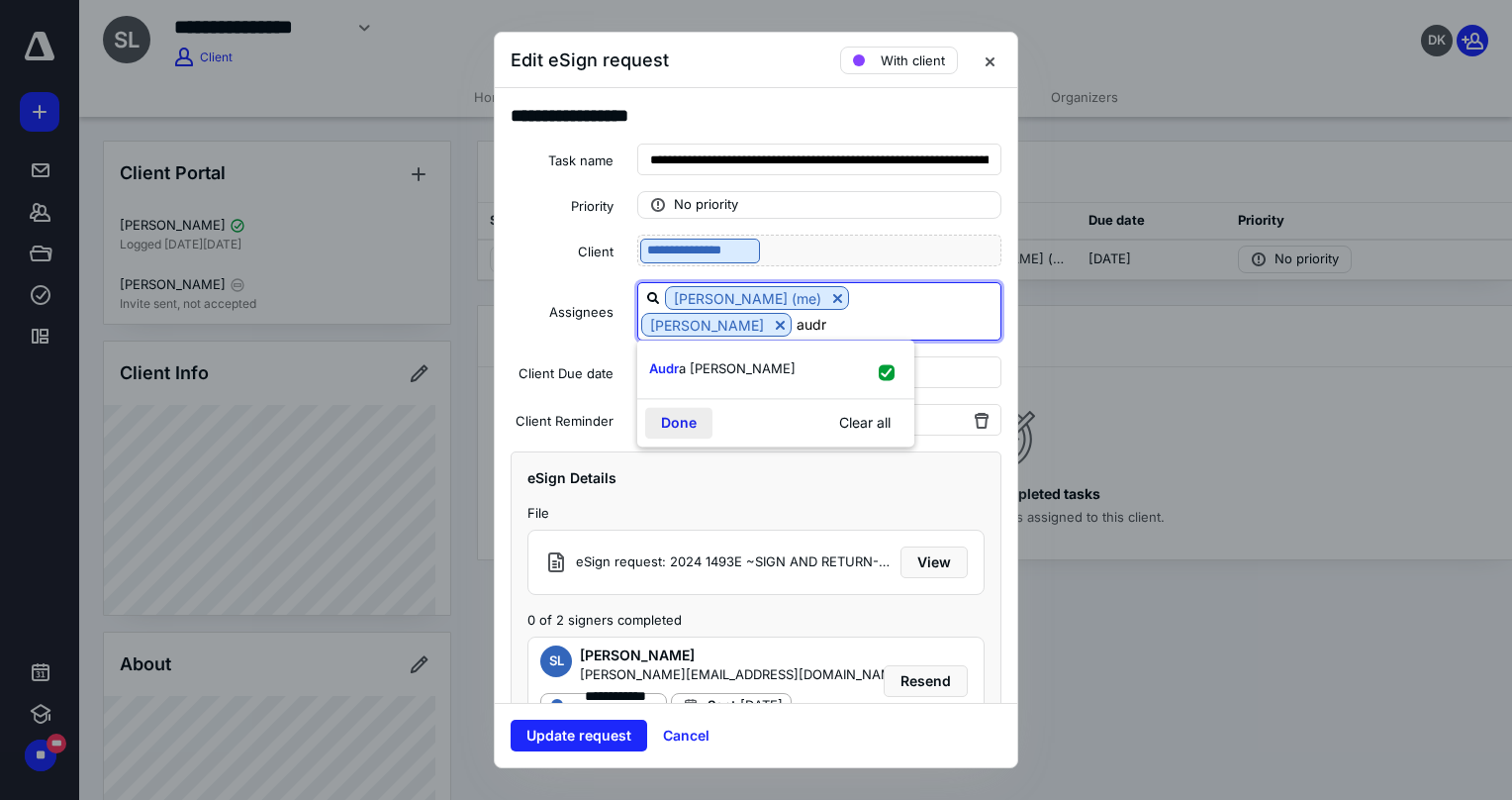 type on "audr" 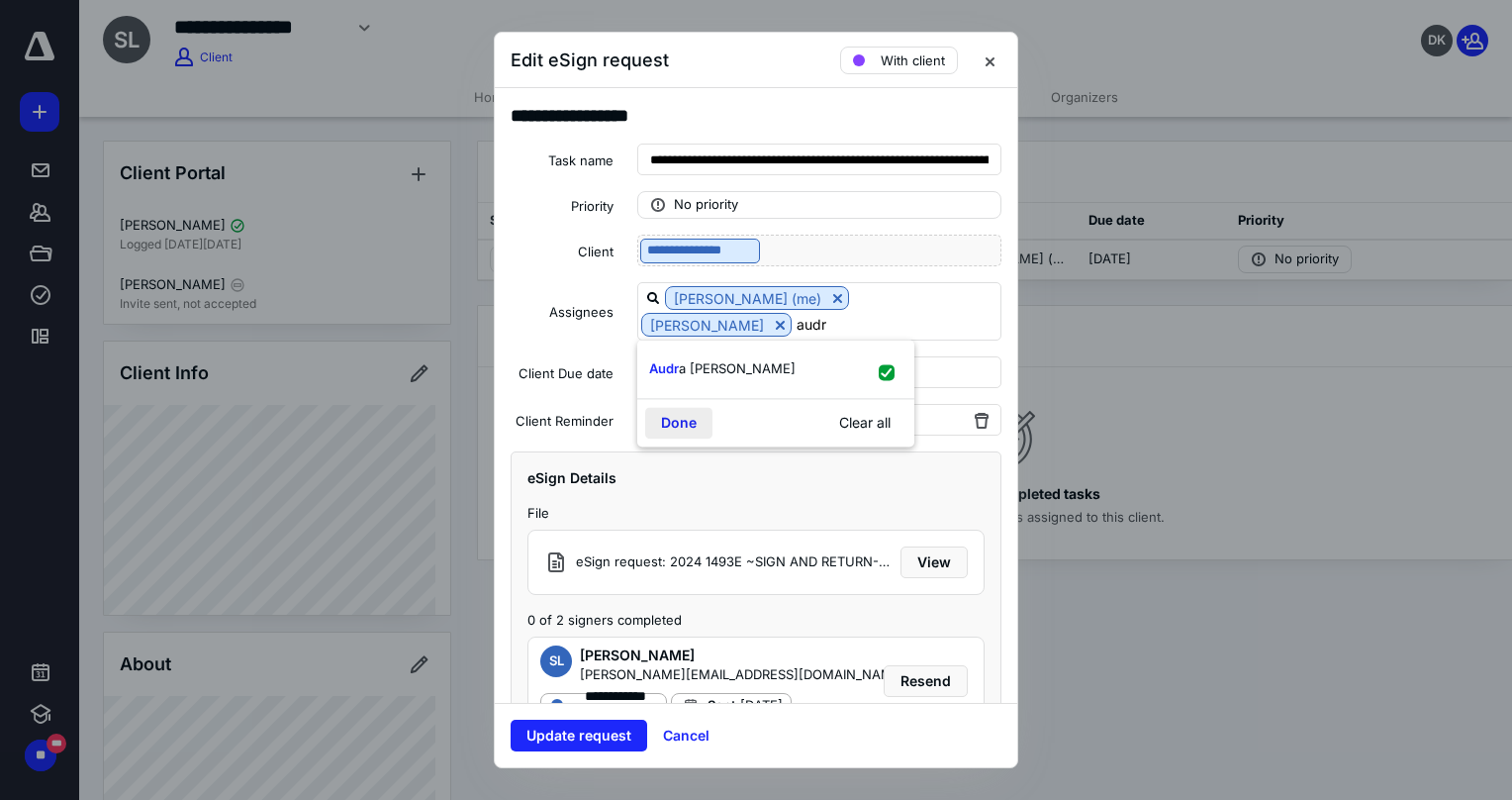 click on "Done" at bounding box center [679, 423] 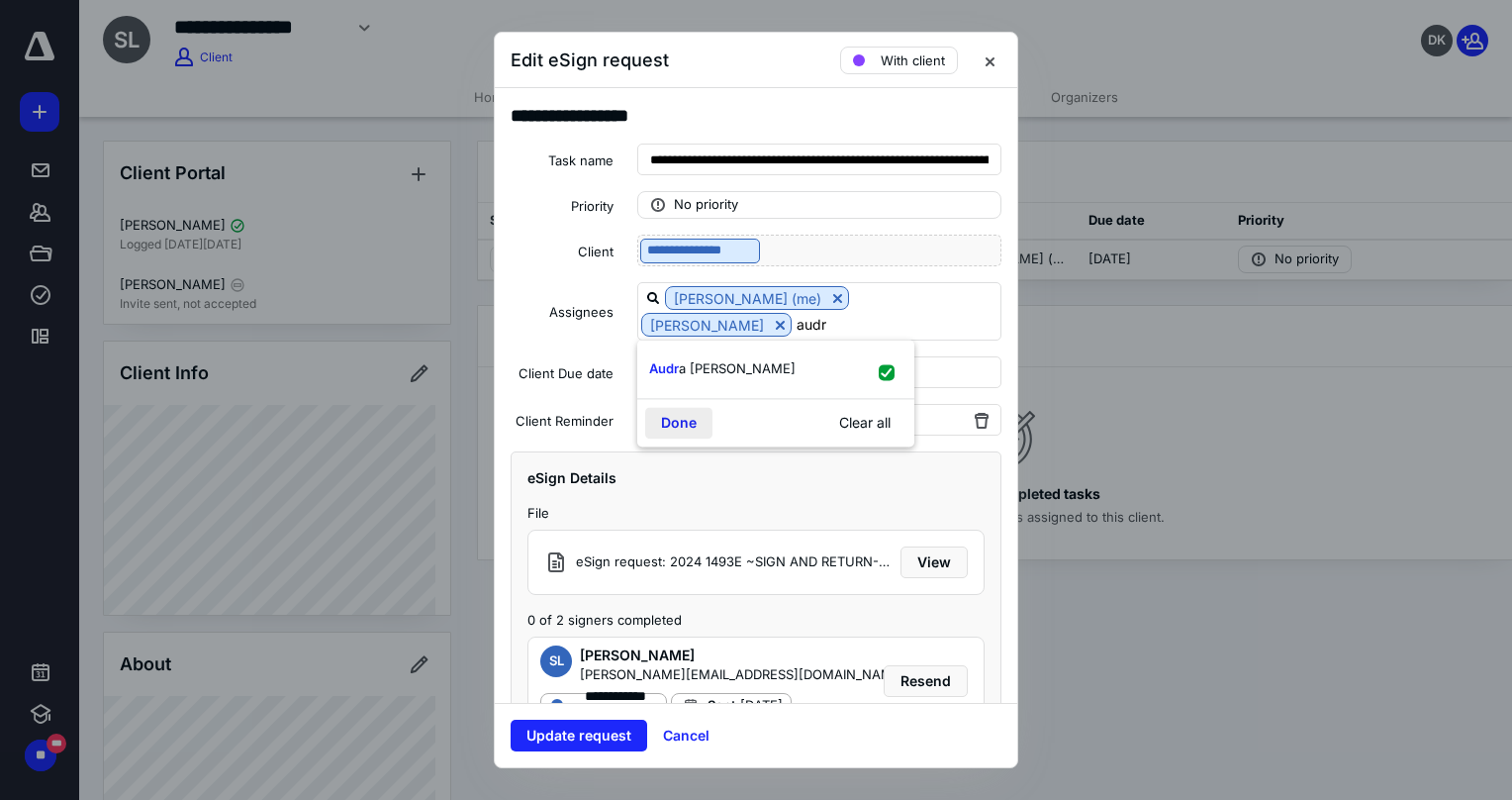 type 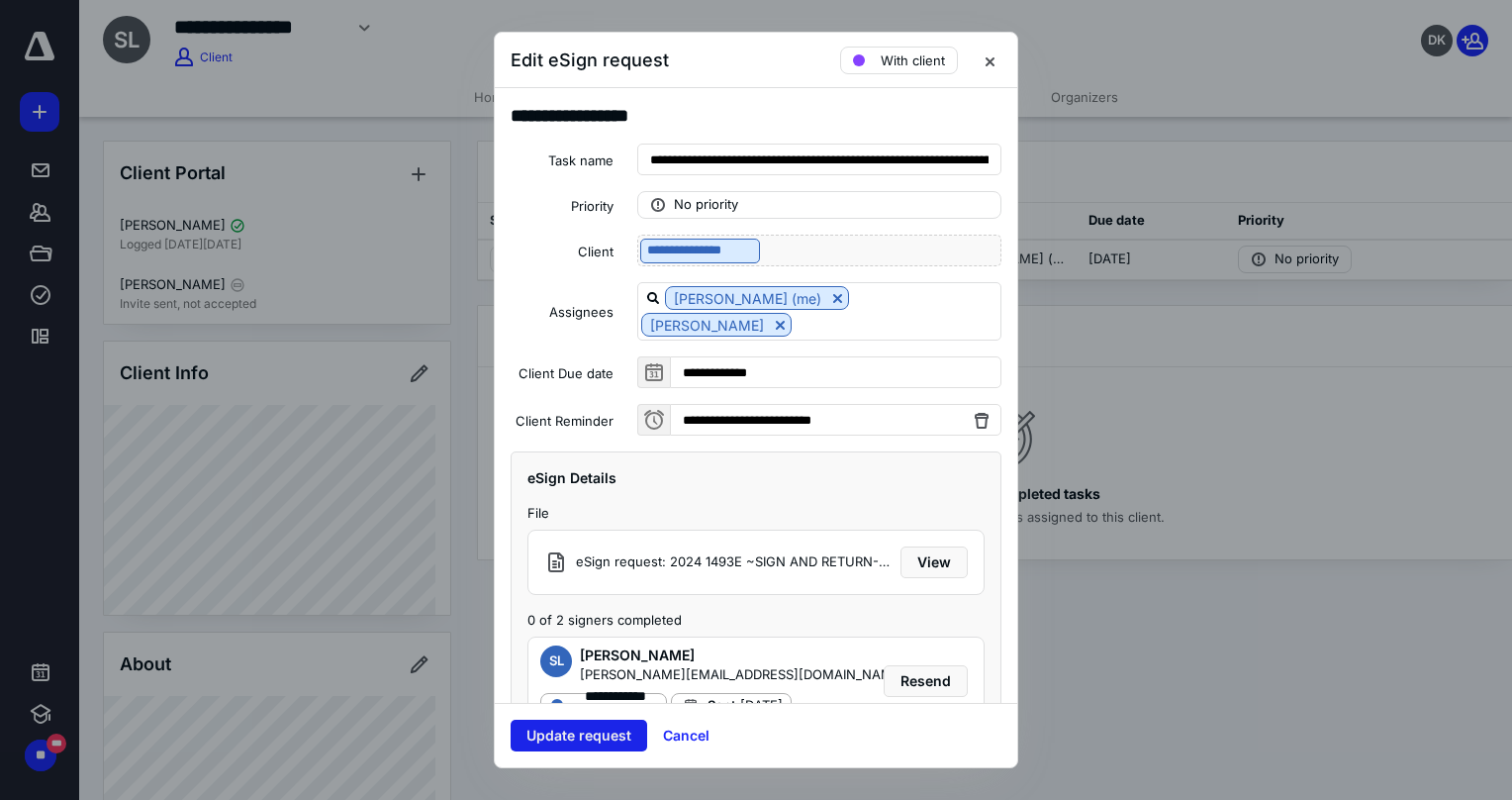 click on "Update request" at bounding box center [579, 736] 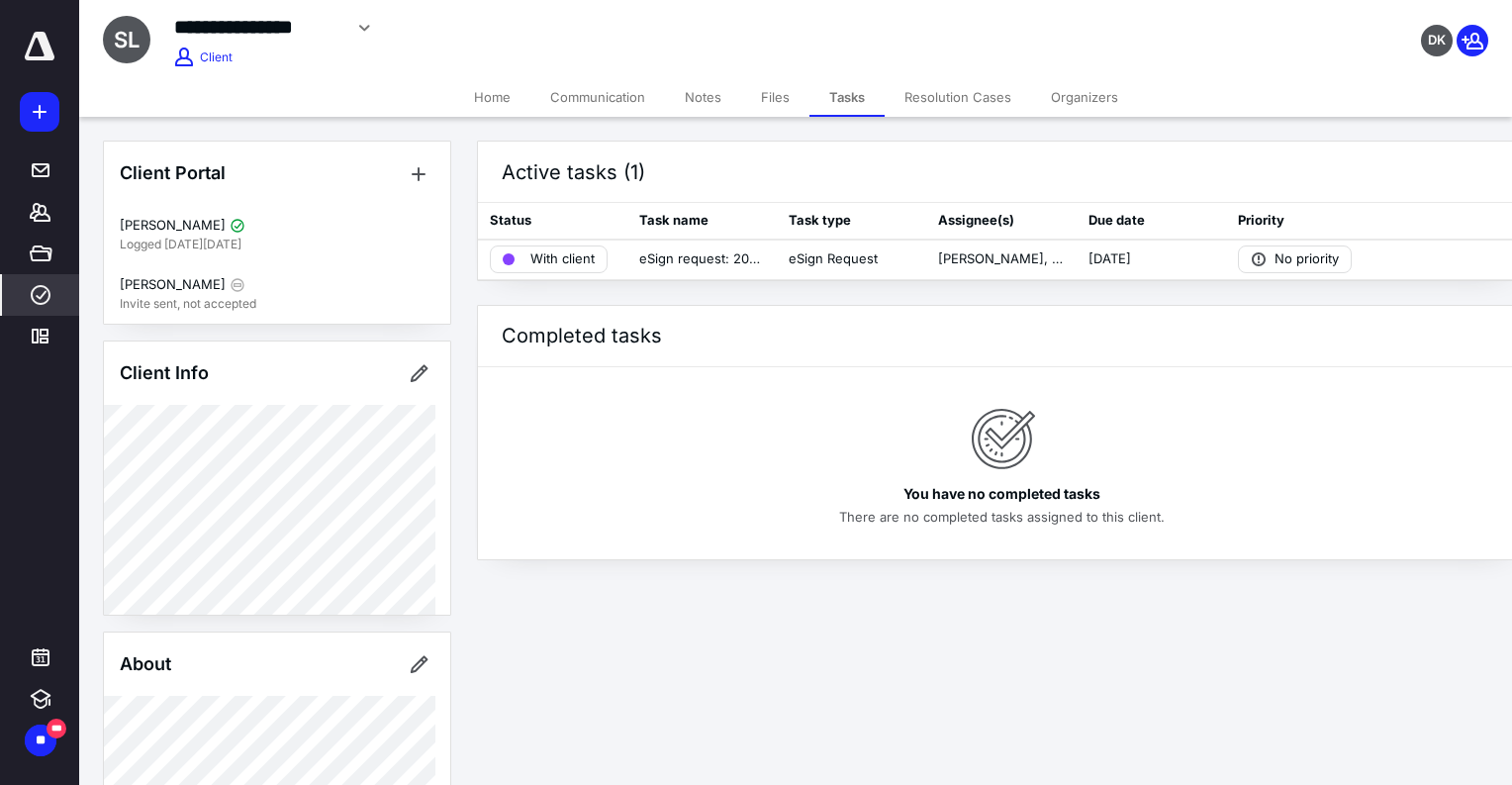 click 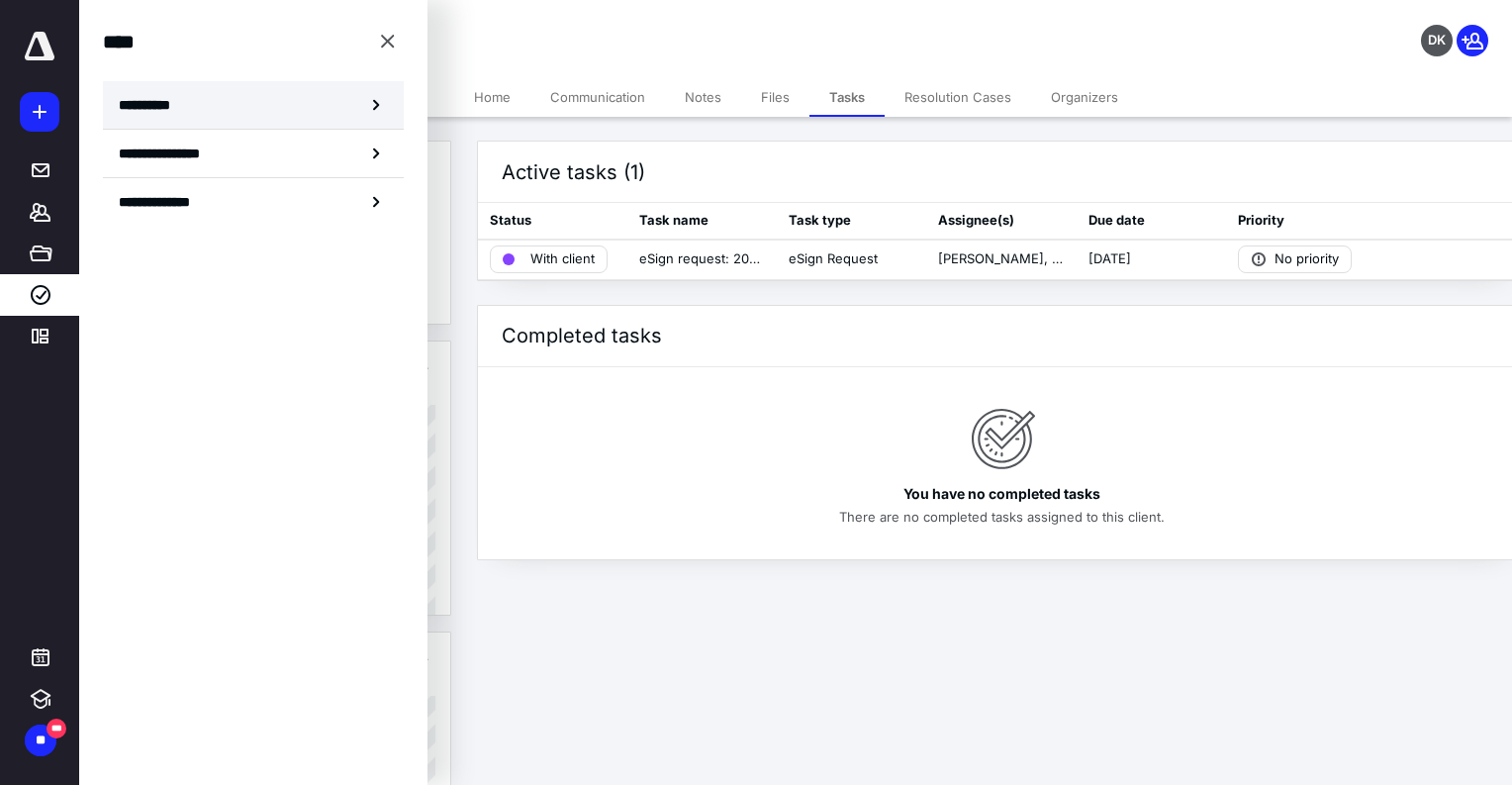 click on "**********" at bounding box center [151, 105] 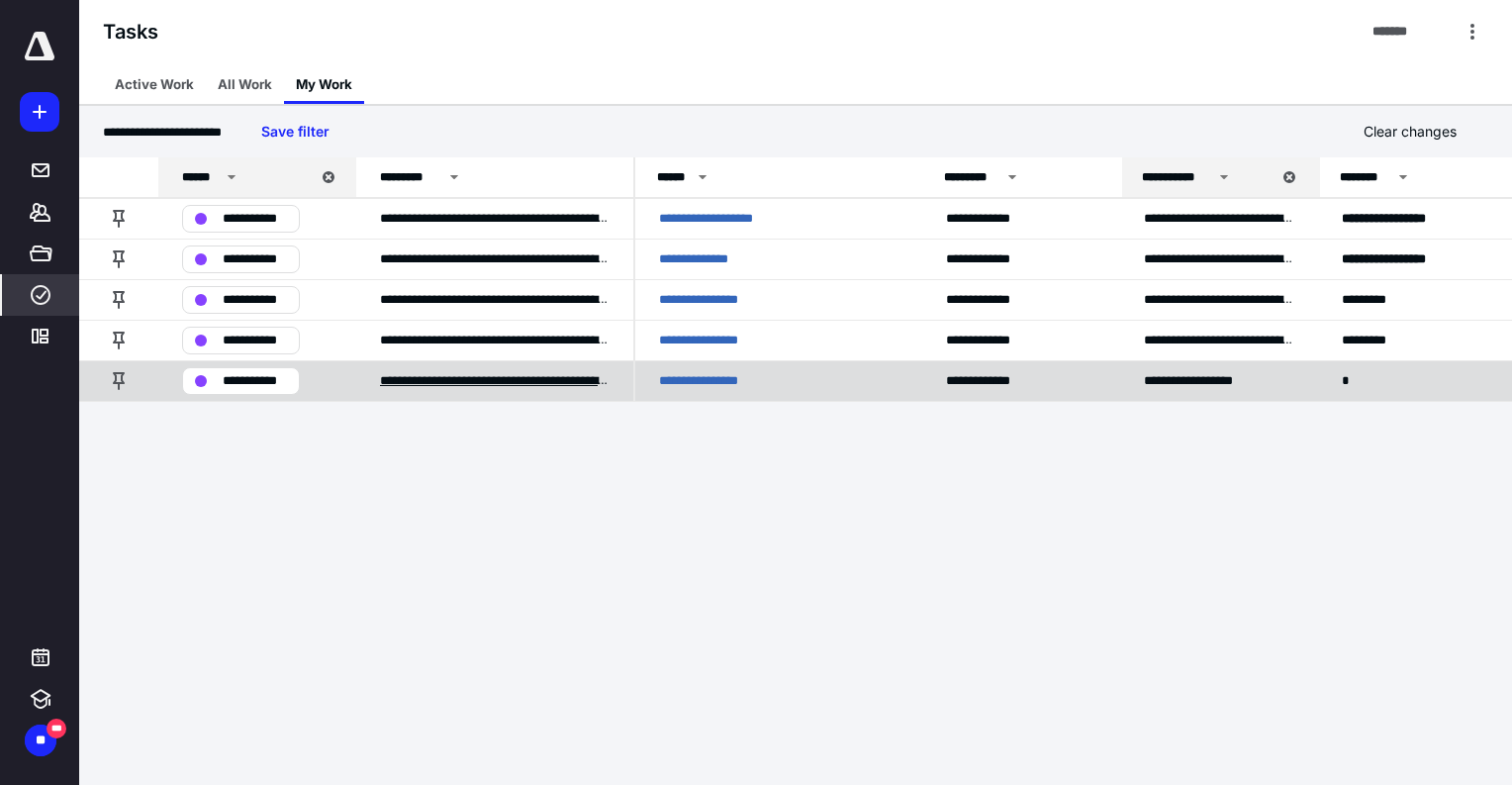 click on "**********" at bounding box center (495, 381) 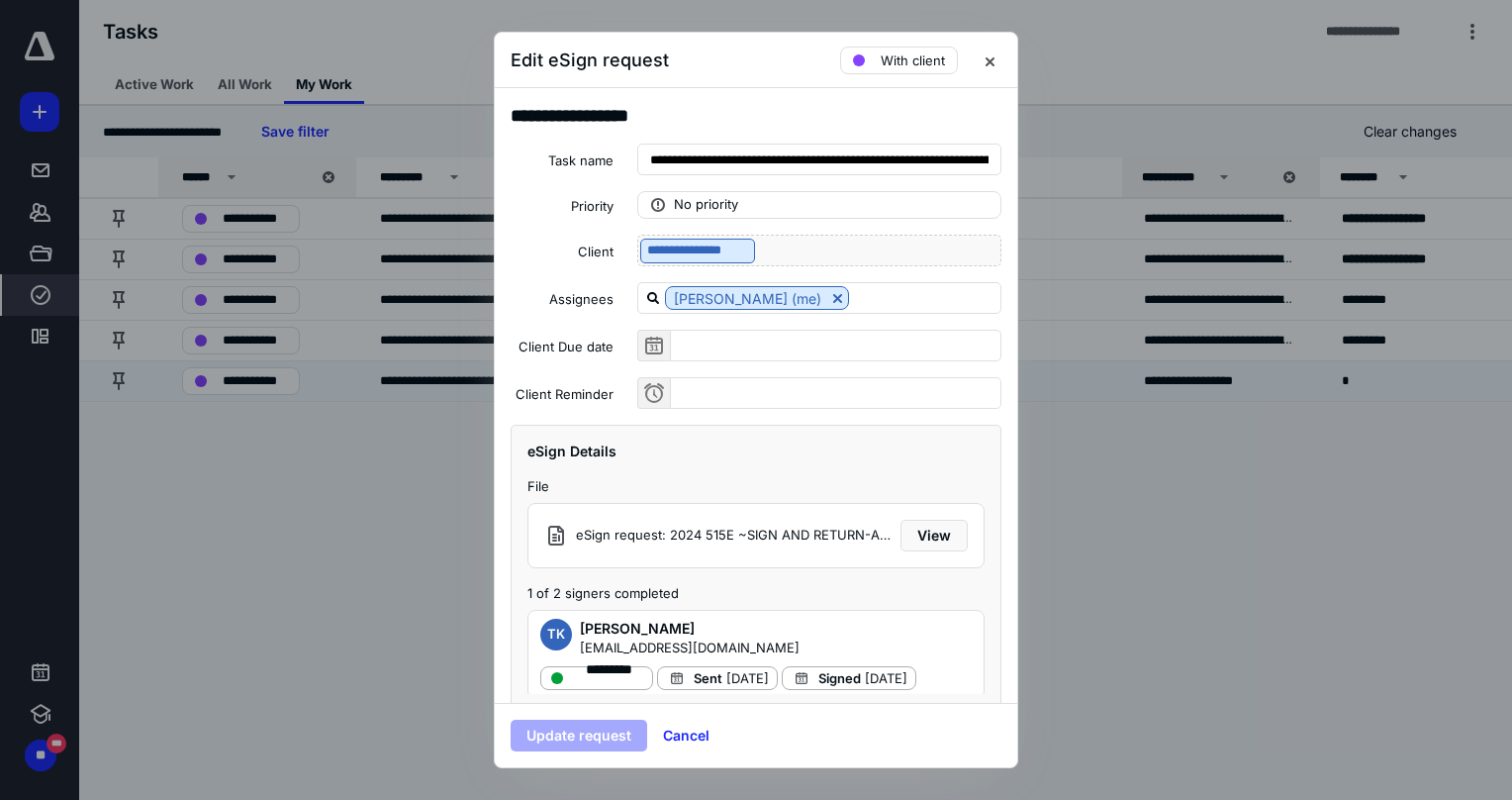 scroll, scrollTop: 123, scrollLeft: 0, axis: vertical 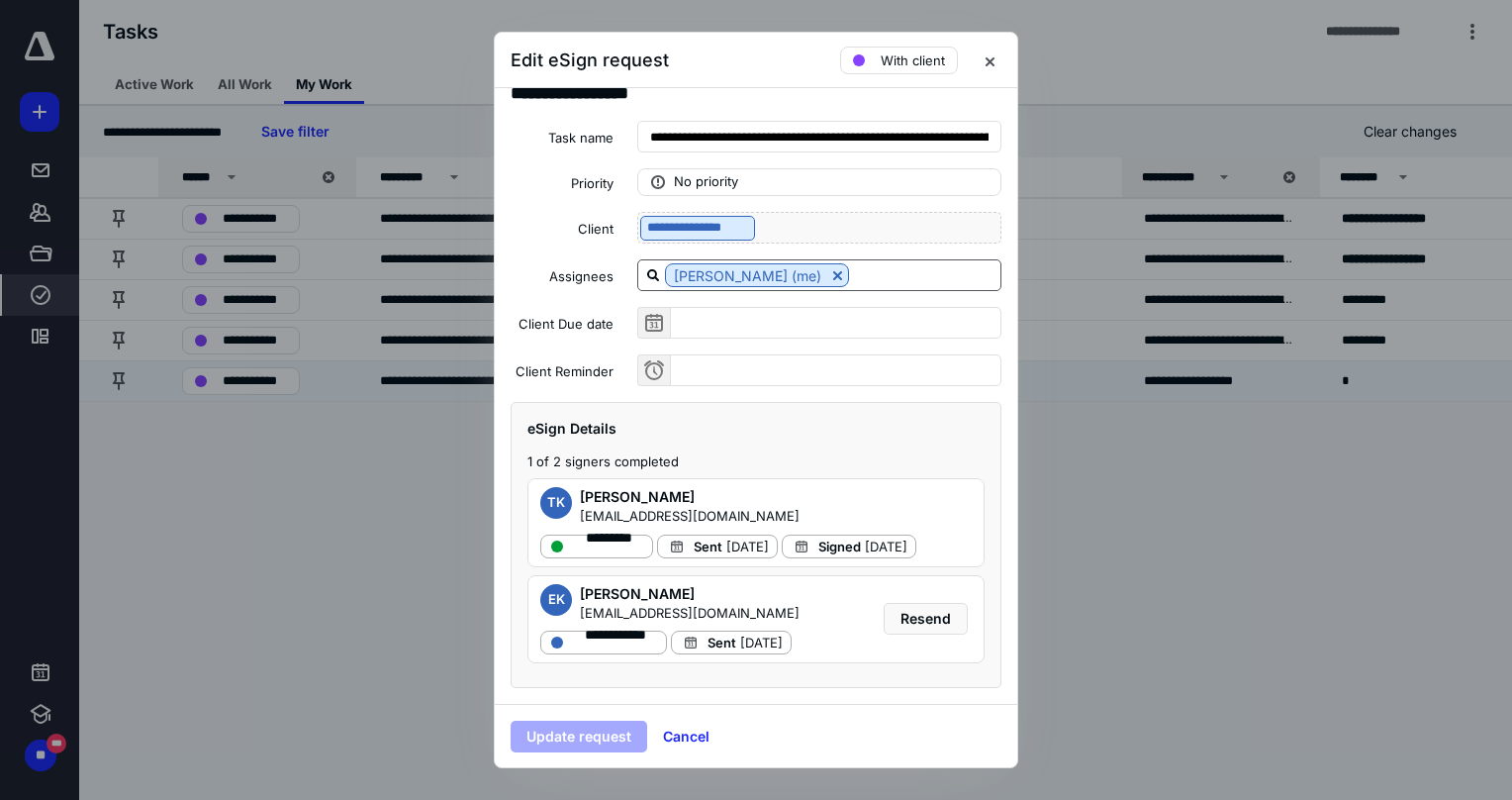 click at bounding box center (924, 274) 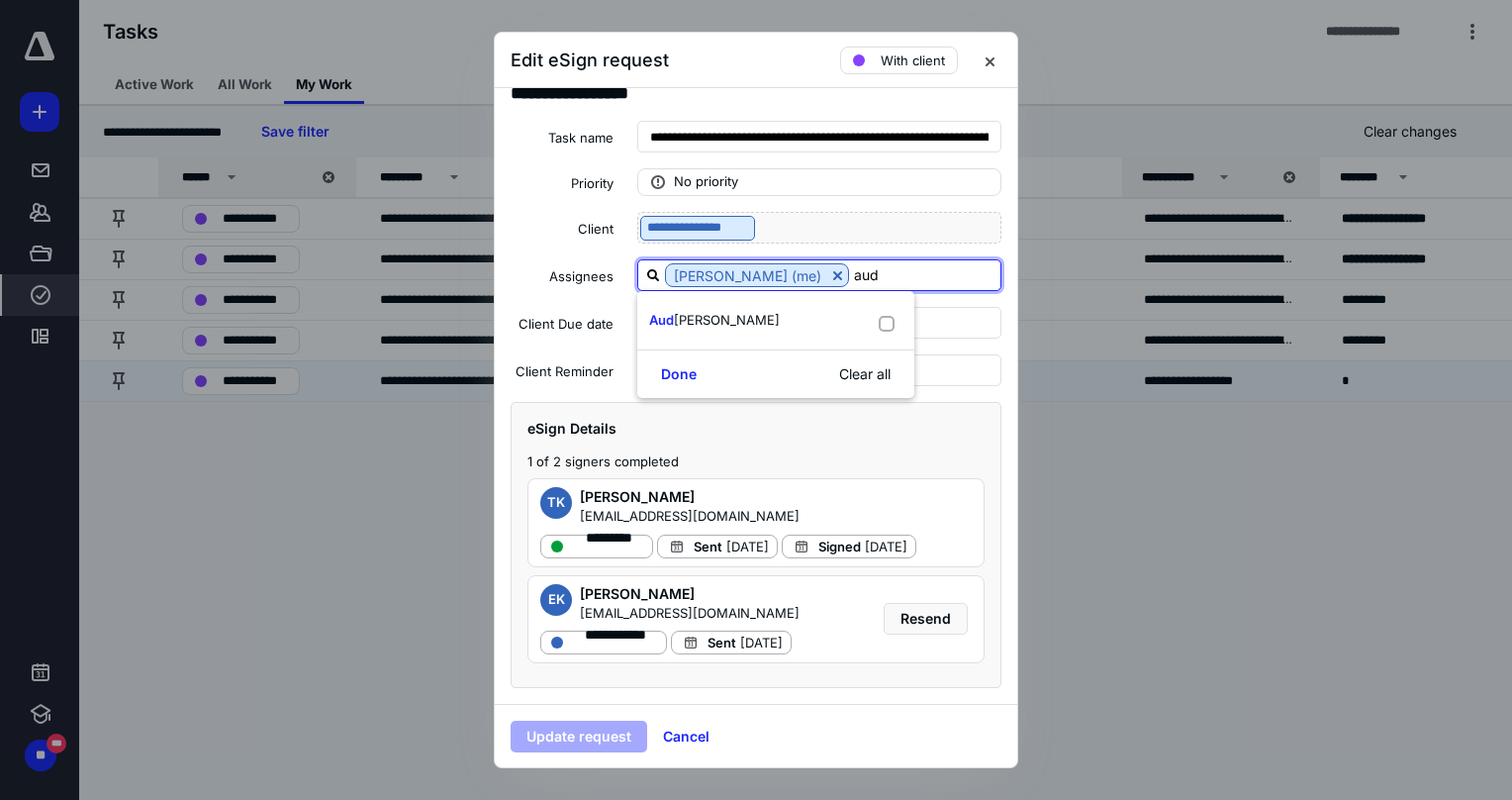 type on "audr" 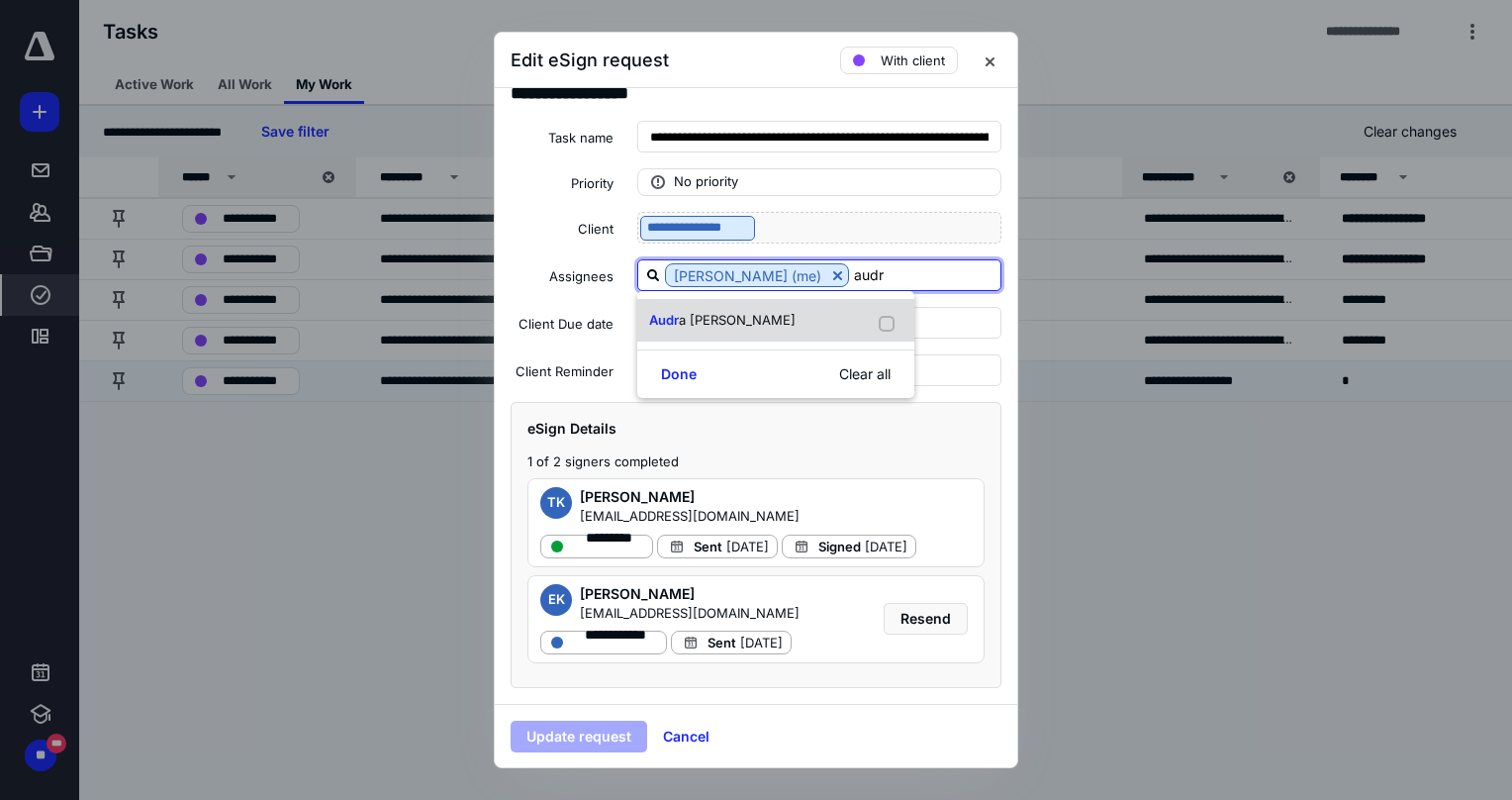 click at bounding box center (891, 320) 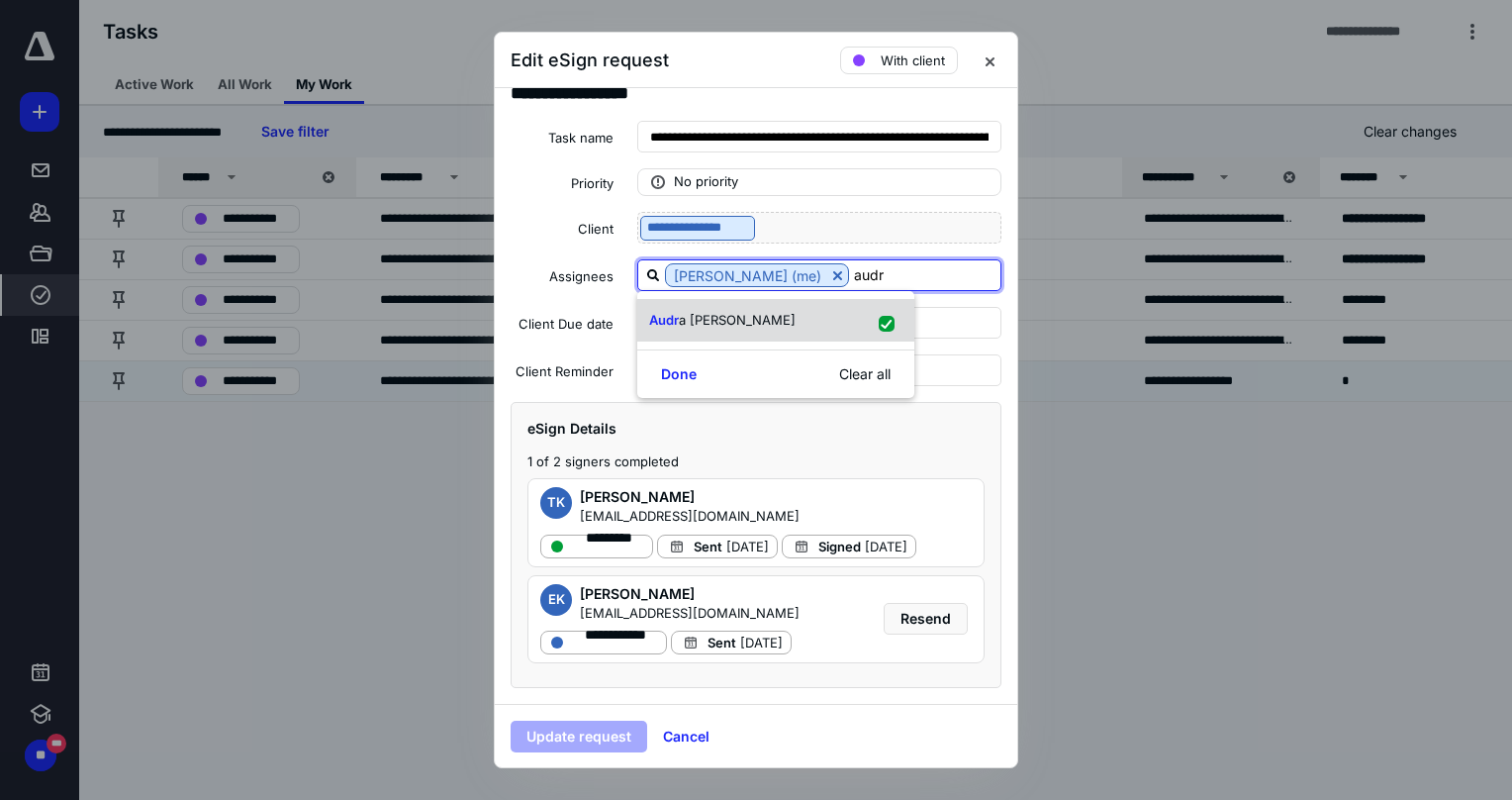 checkbox on "true" 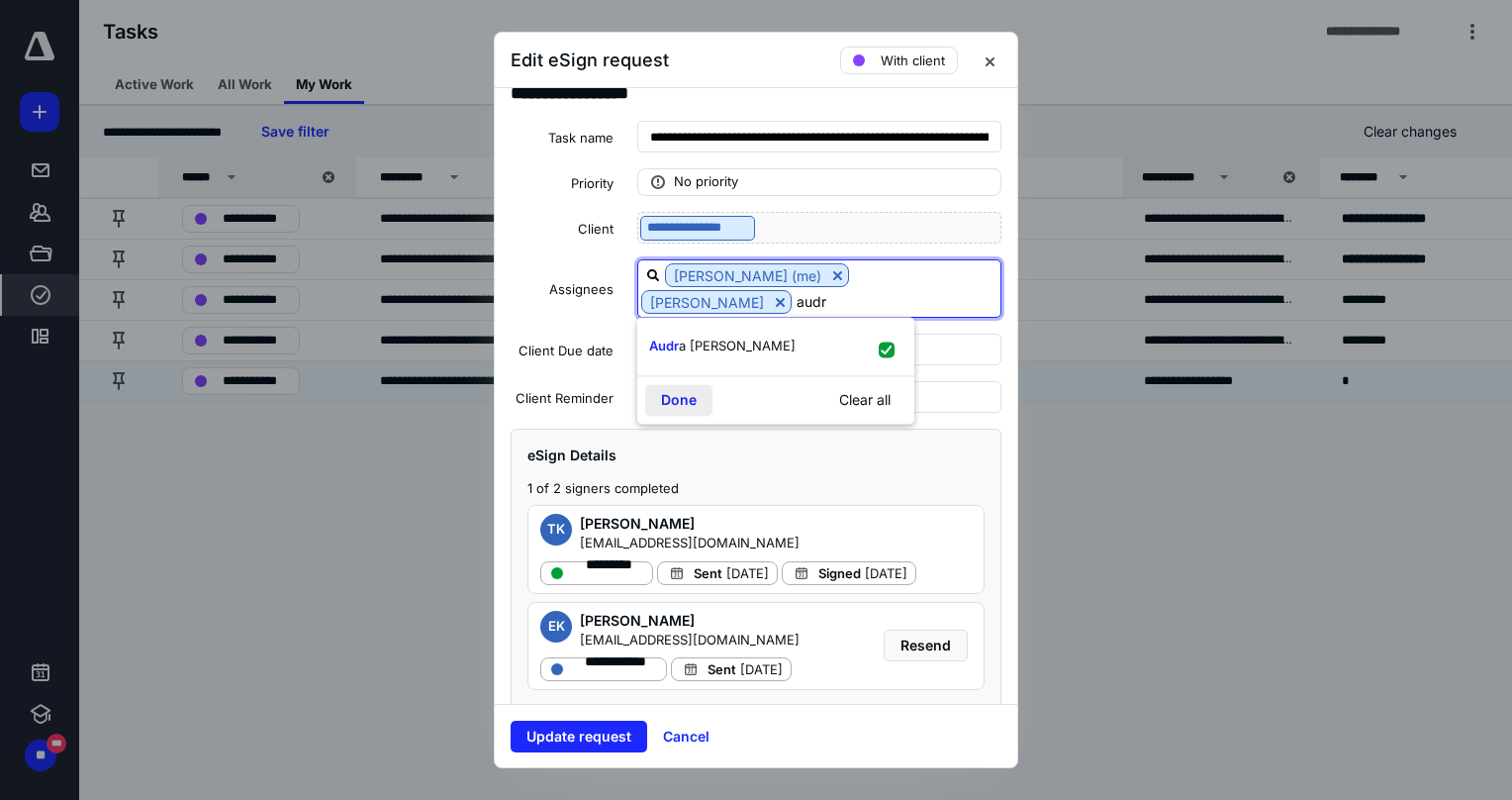 type on "audr" 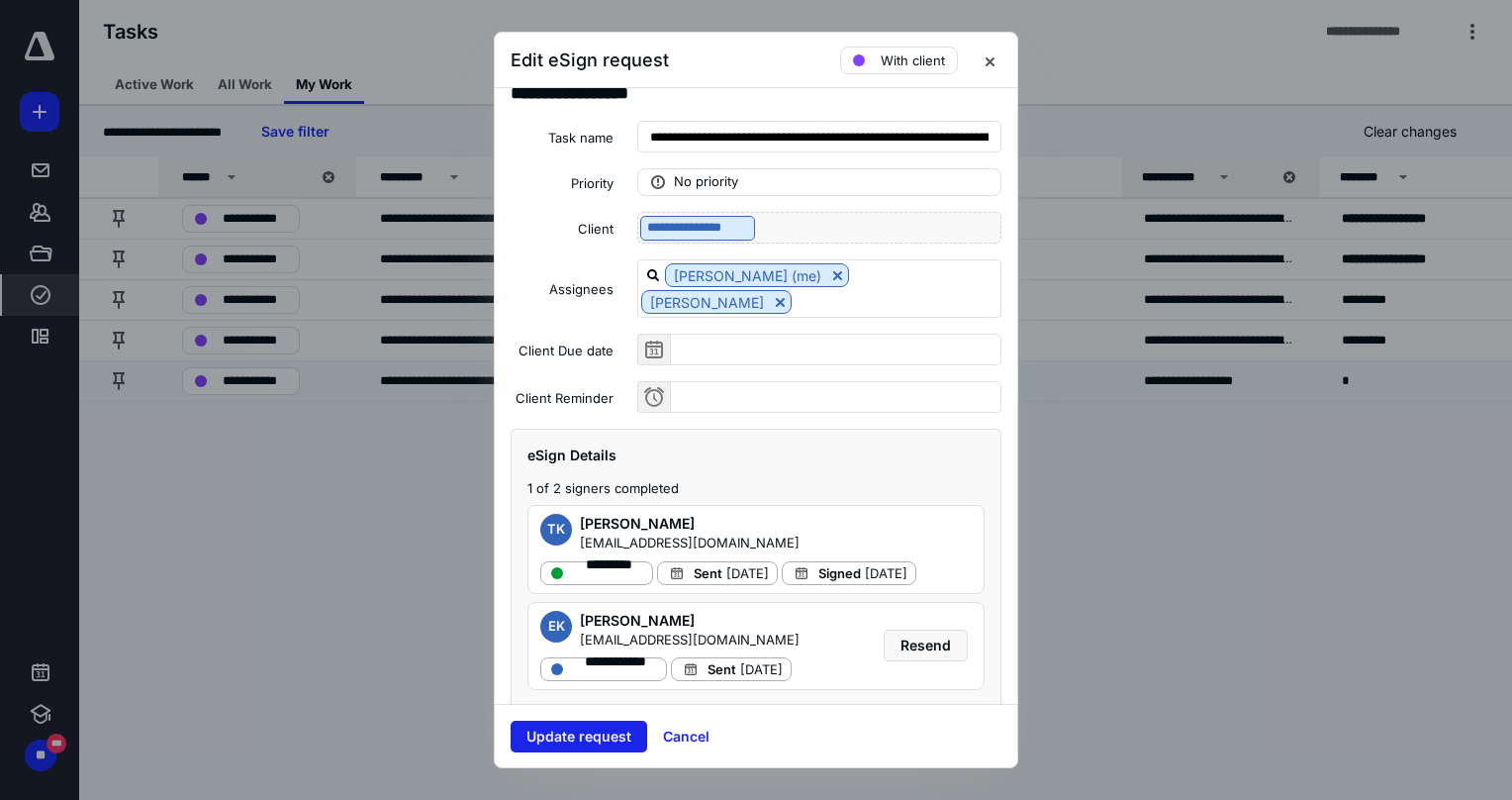 click on "Update request" at bounding box center [579, 737] 